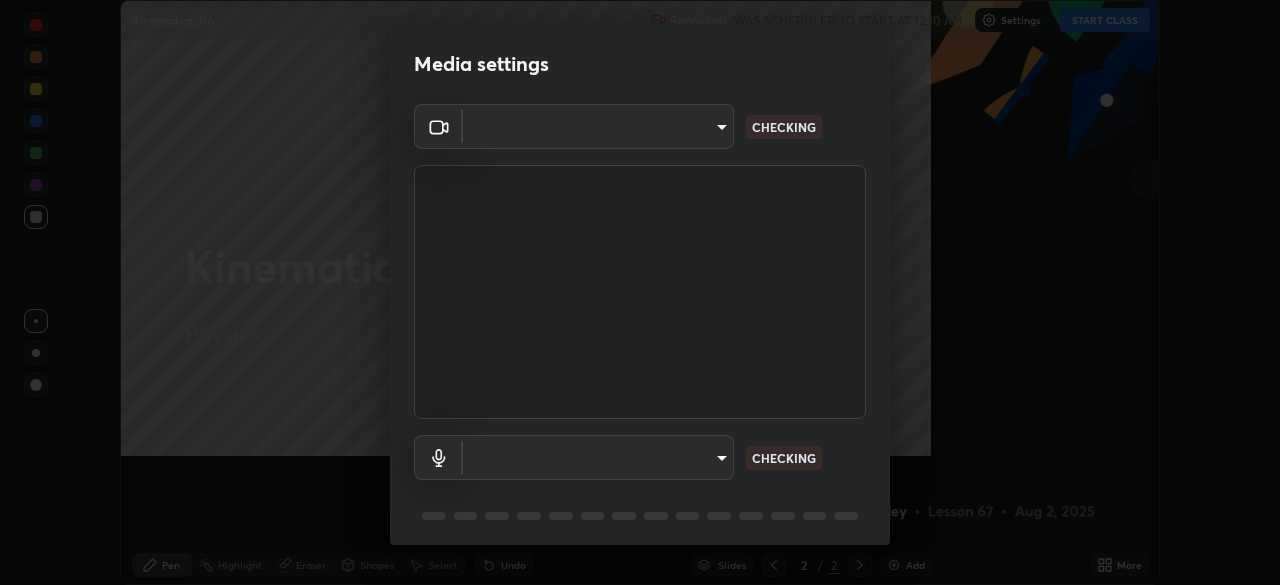 scroll, scrollTop: 0, scrollLeft: 0, axis: both 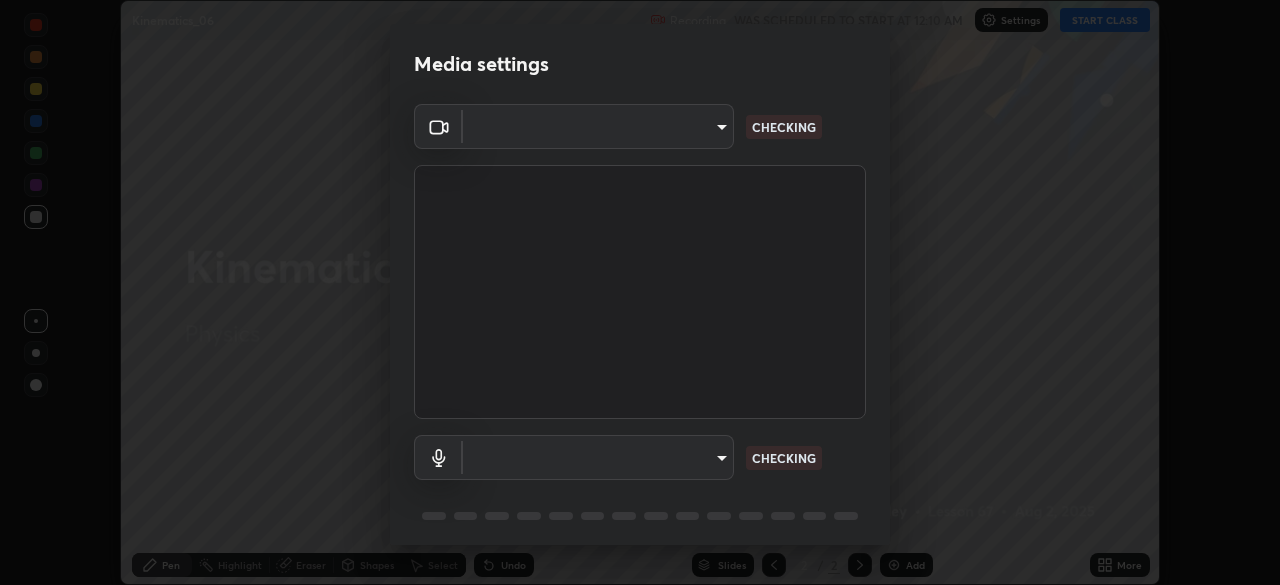 type on "[HASH]" 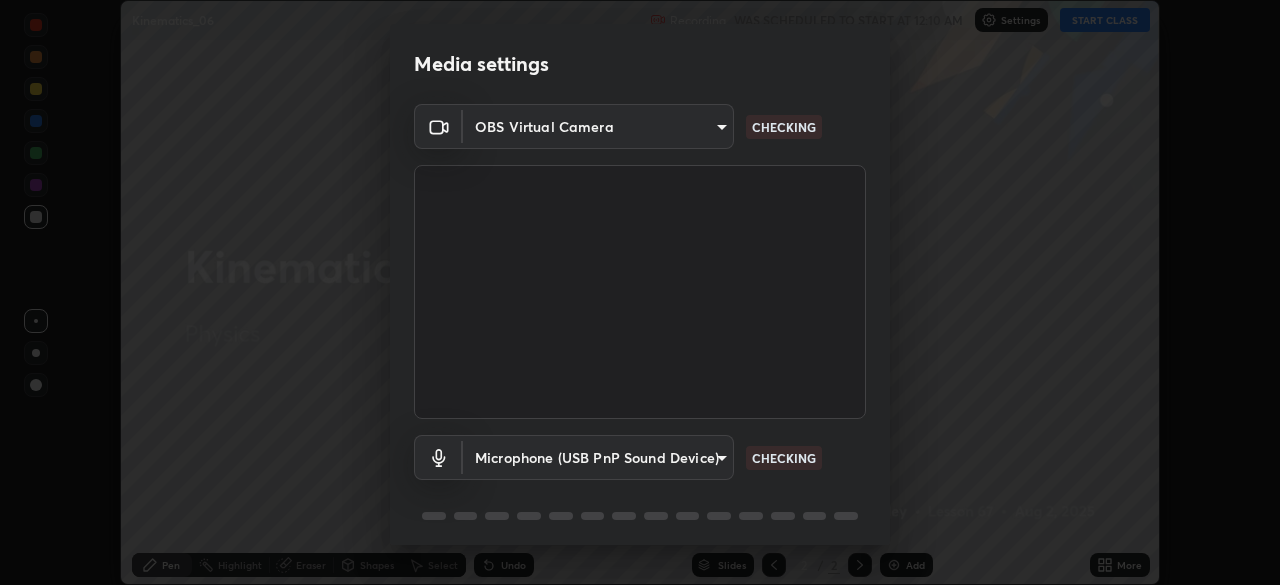 click on "Erase all Kinematics_06 Recording WAS SCHEDULED TO START AT  12:10 AM Settings START CLASS Setting up your live class Kinematics_06 • L67 of Physics [FIRST] [LAST] Pen Highlight Eraser Shapes Select Undo Slides 2 / 2 Add More No doubts shared Encourage your learners to ask a doubt for better clarity Report an issue Reason for reporting Buffering Chat not working Audio - Video sync issue Educator video quality low ​ Attach an image Report Media settings OBS Virtual Camera [HASH] CHECKING Microphone (USB PnP Sound Device) [HASH] CHECKING 1 / 5 Next" at bounding box center [640, 292] 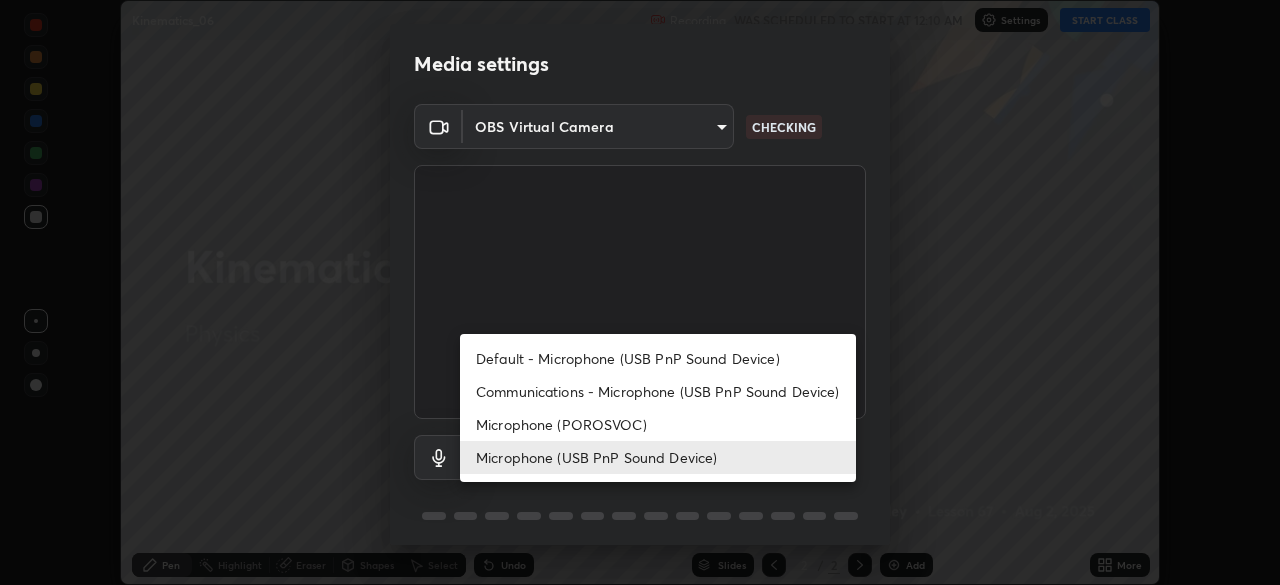 click on "Microphone (USB PnP Sound Device)" at bounding box center (658, 457) 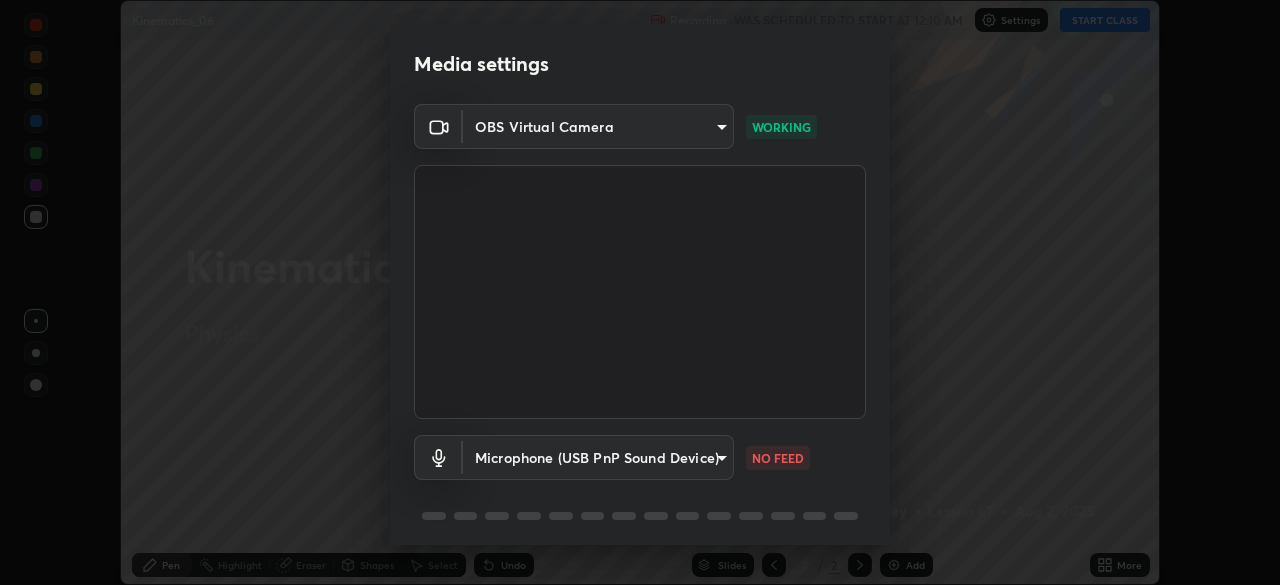 click on "Erase all Kinematics_06 Recording WAS SCHEDULED TO START AT  12:10 AM Settings START CLASS Setting up your live class Kinematics_06 • L67 of Physics [FIRST] [LAST] Pen Highlight Eraser Shapes Select Undo Slides 2 / 2 Add More No doubts shared Encourage your learners to ask a doubt for better clarity Report an issue Reason for reporting Buffering Chat not working Audio - Video sync issue Educator video quality low ​ Attach an image Report Media settings OBS Virtual Camera [HASH] WORKING Microphone (USB PnP Sound Device) [HASH] NO FEED 1 / 5 Next" at bounding box center [640, 292] 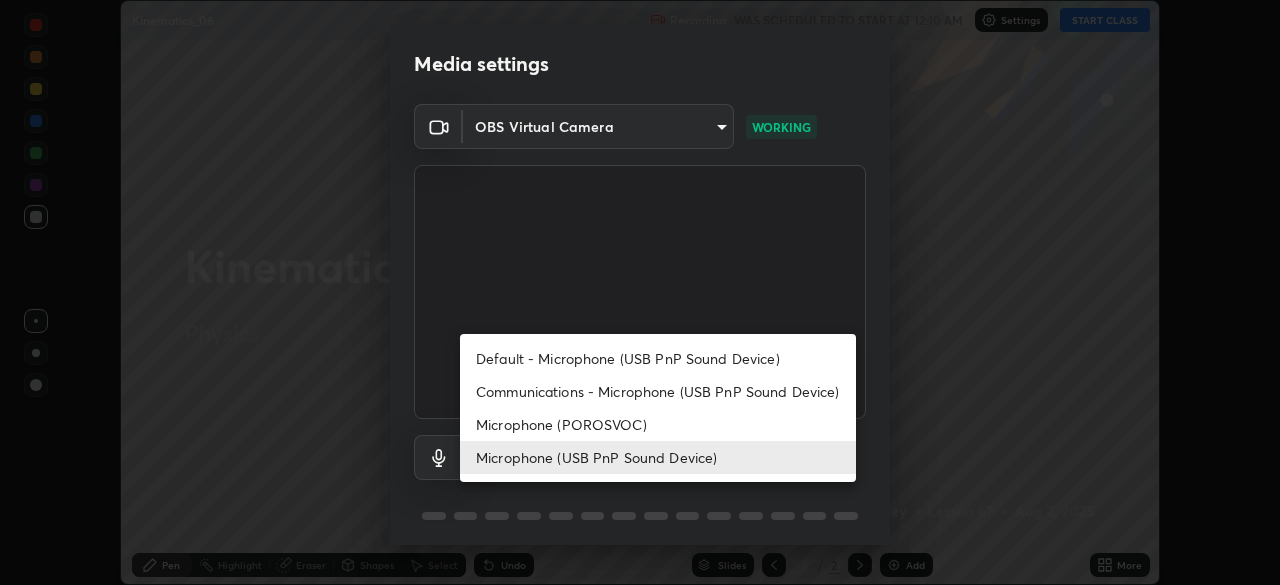 click on "Default - Microphone (USB PnP Sound Device)" at bounding box center [658, 358] 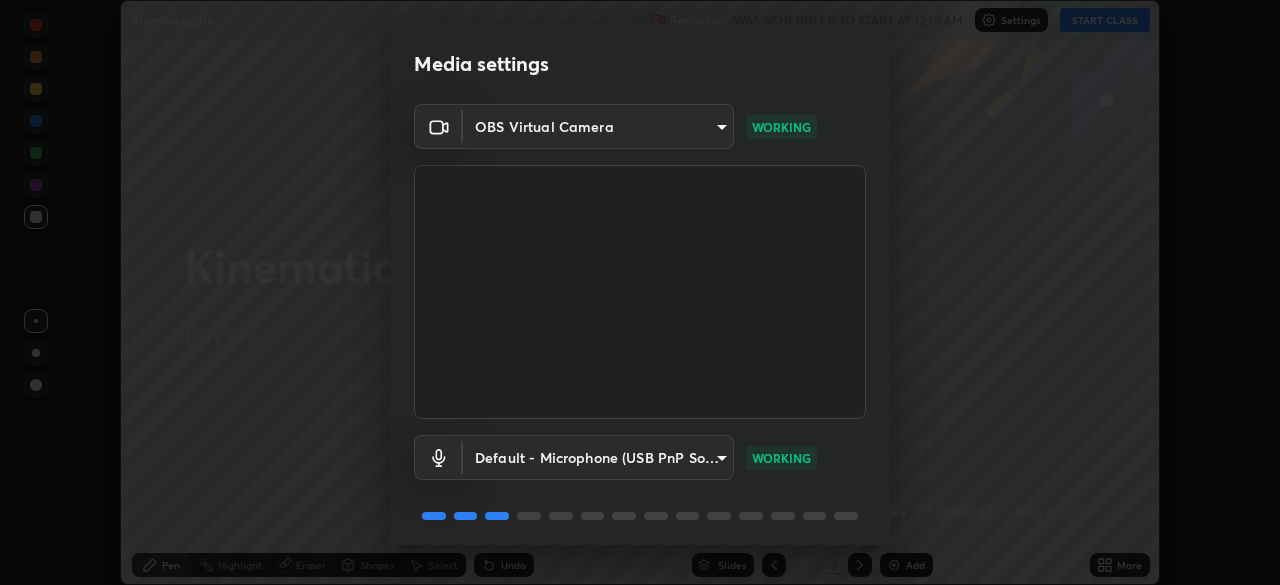 scroll, scrollTop: 71, scrollLeft: 0, axis: vertical 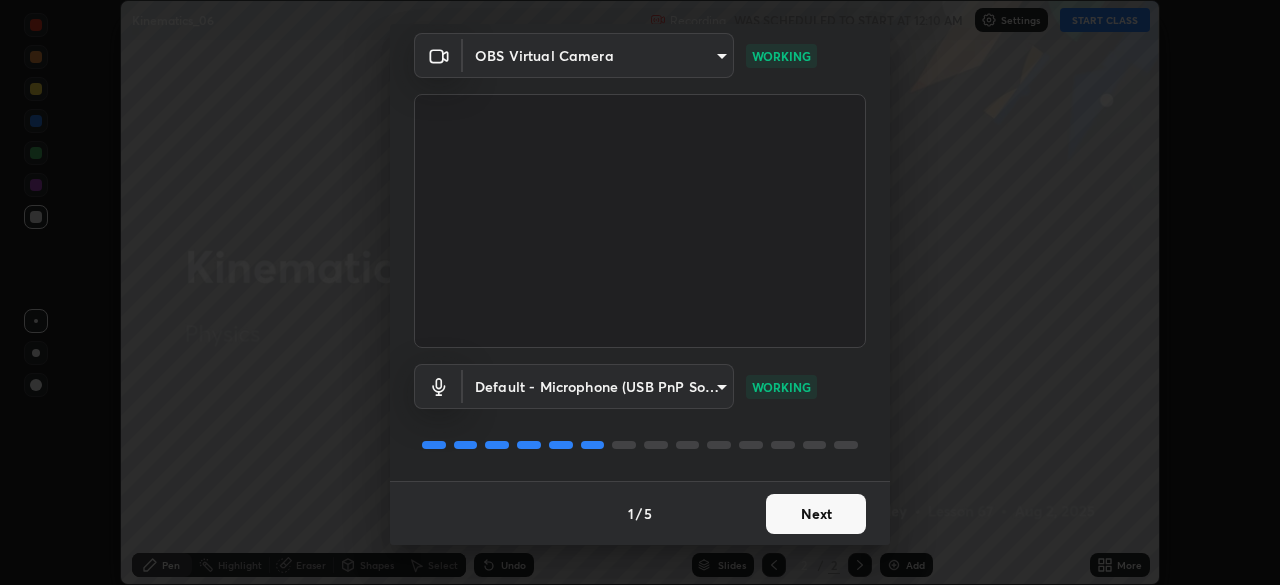 click on "Next" at bounding box center (816, 514) 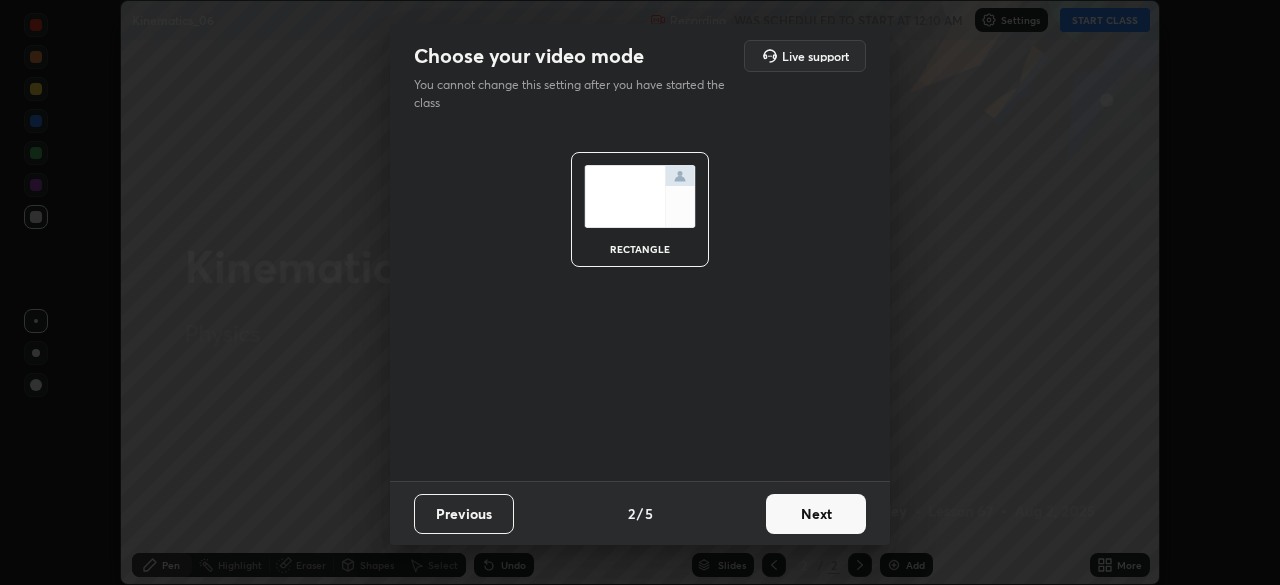 click on "Next" at bounding box center (816, 514) 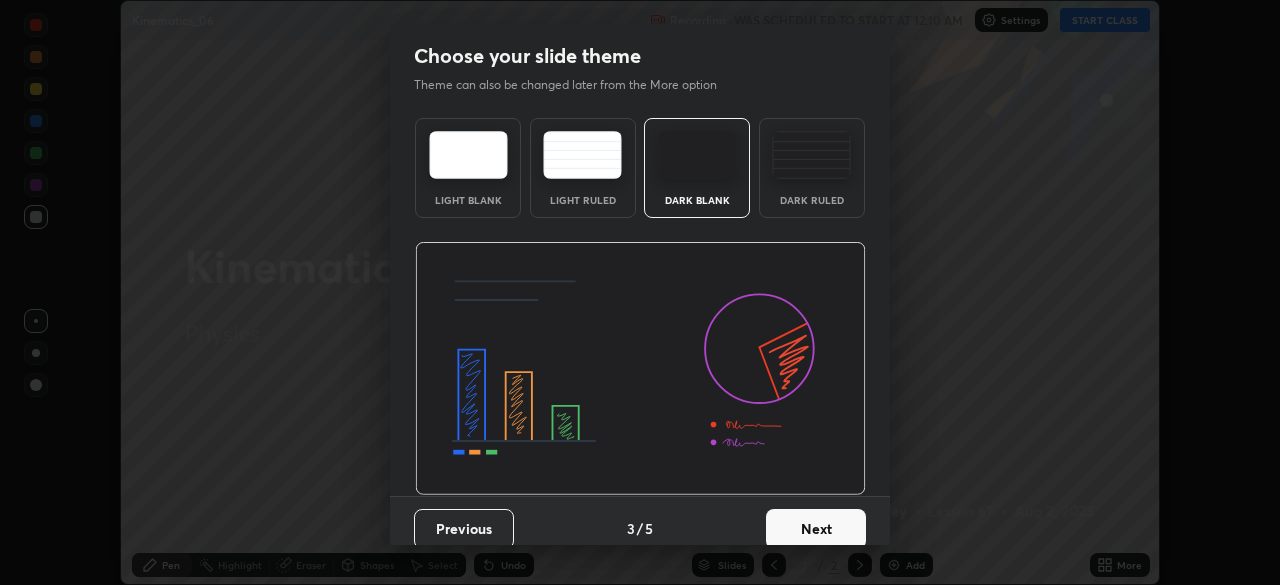 click on "Next" at bounding box center (816, 529) 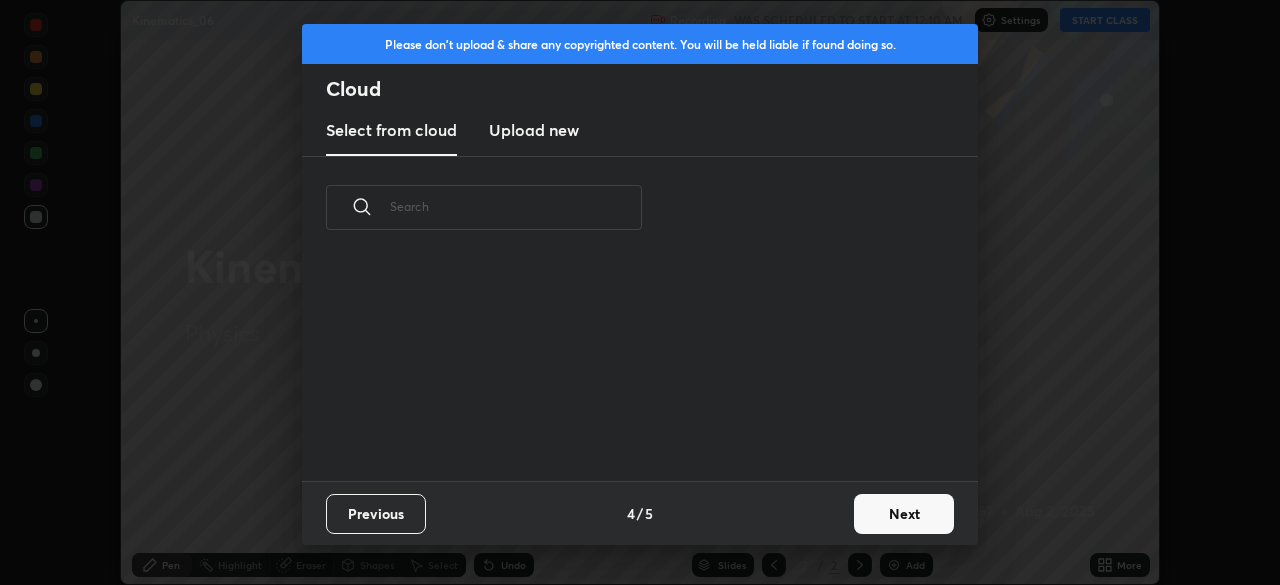 scroll, scrollTop: 222, scrollLeft: 642, axis: both 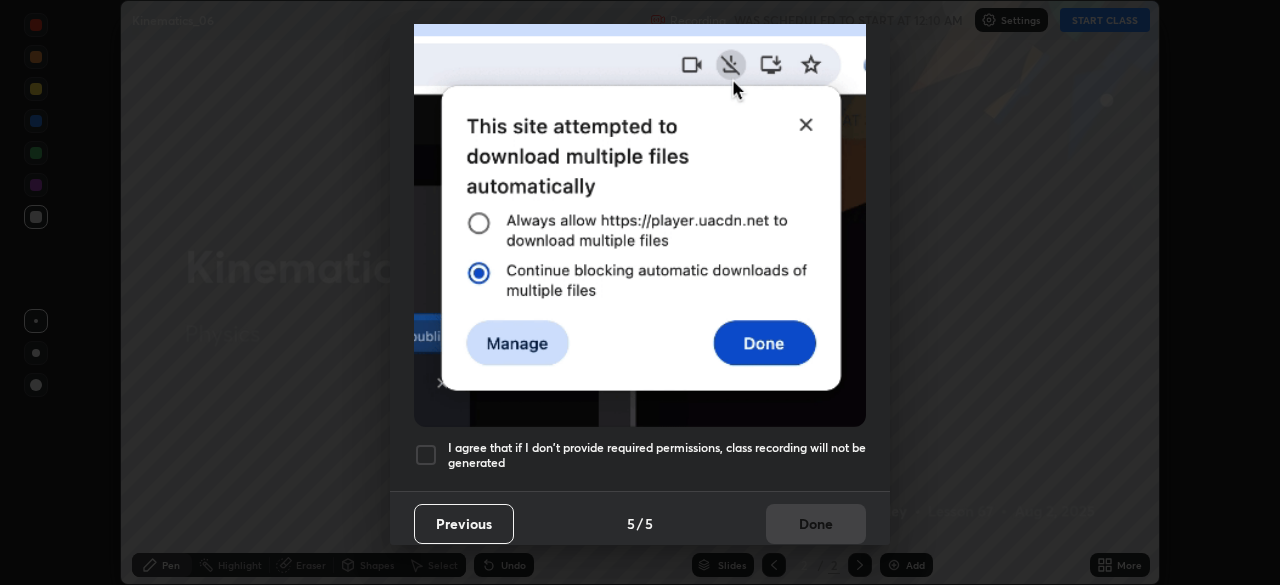 click at bounding box center [426, 455] 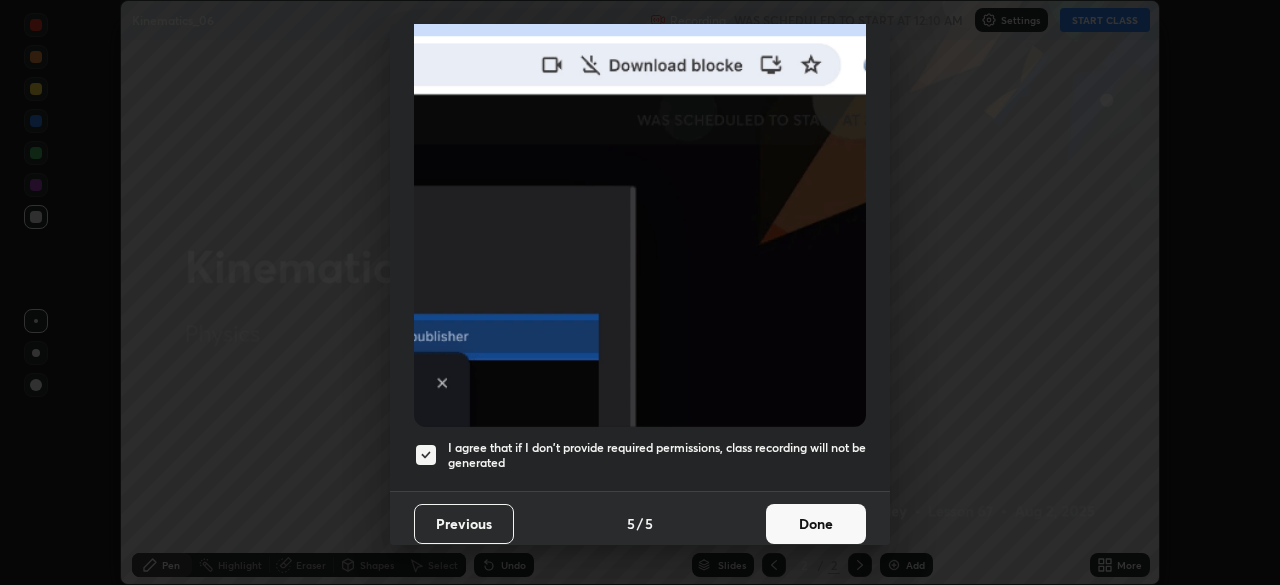 click on "Done" at bounding box center (816, 524) 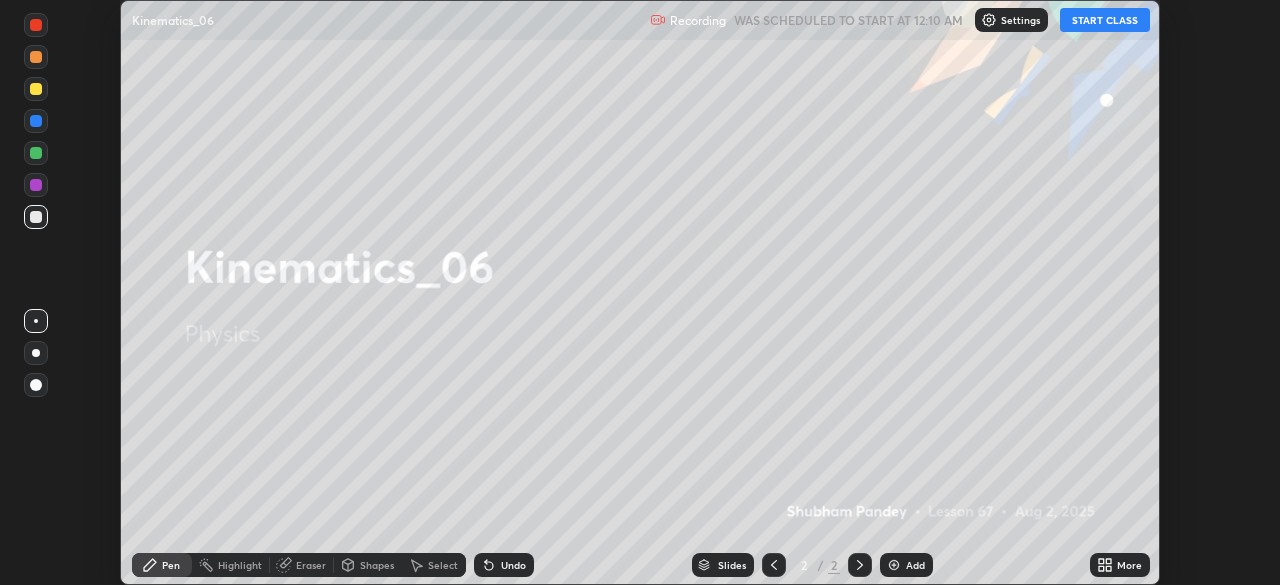 click on "START CLASS" at bounding box center [1105, 20] 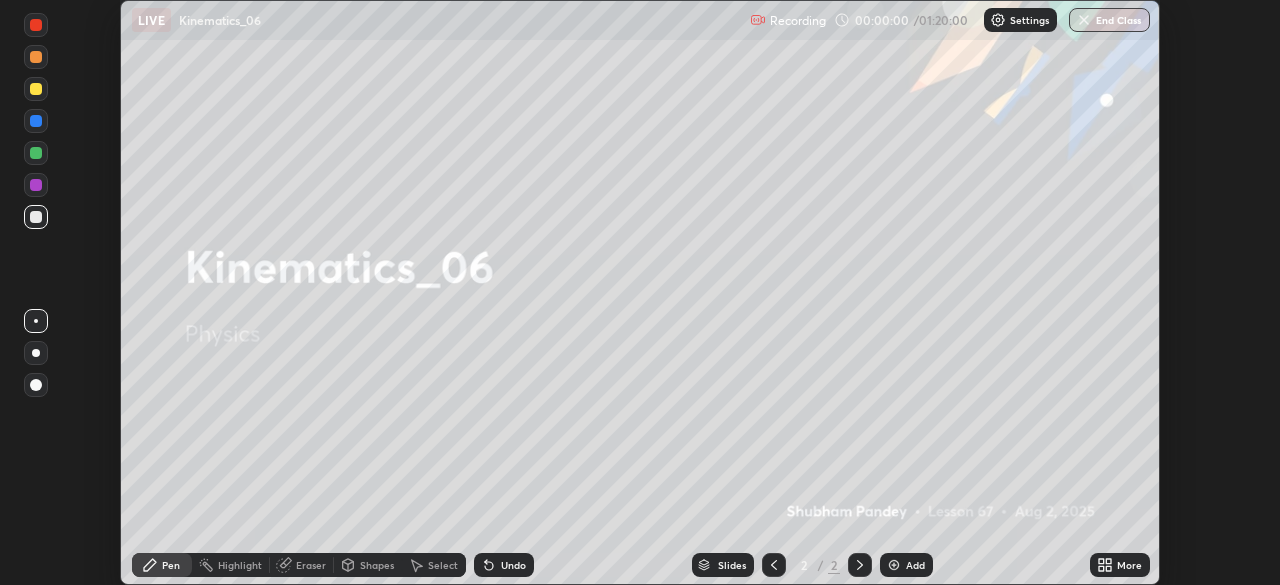 click 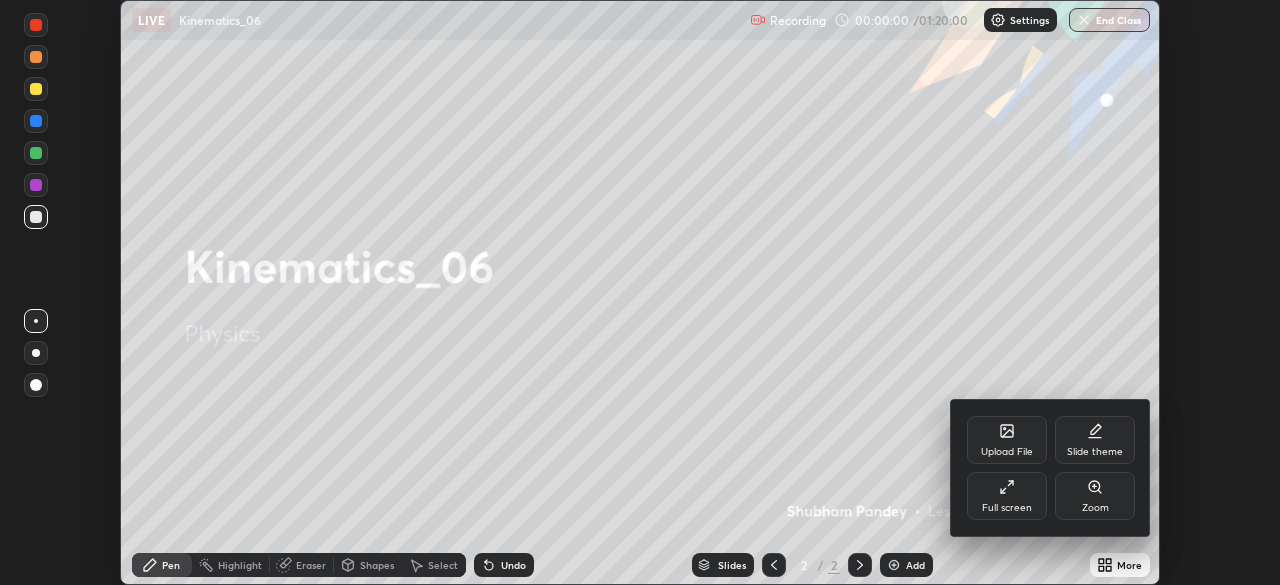 click on "Full screen" at bounding box center (1007, 496) 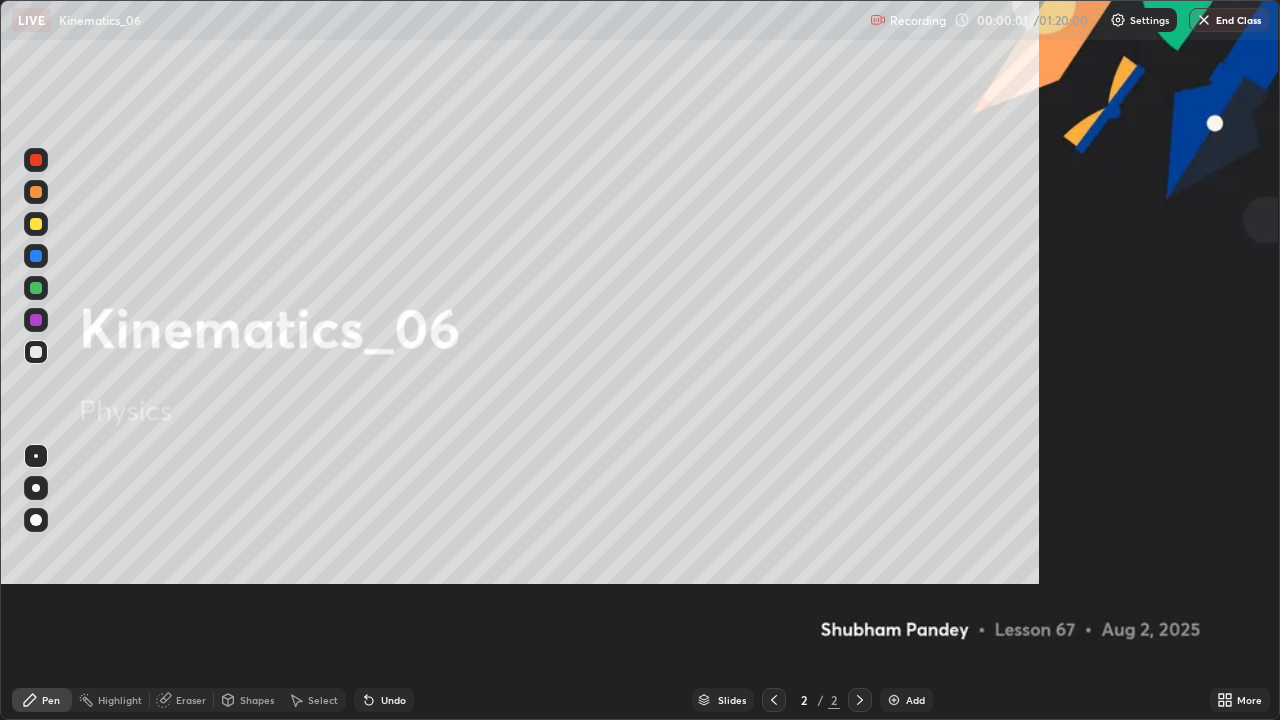 scroll, scrollTop: 99280, scrollLeft: 98720, axis: both 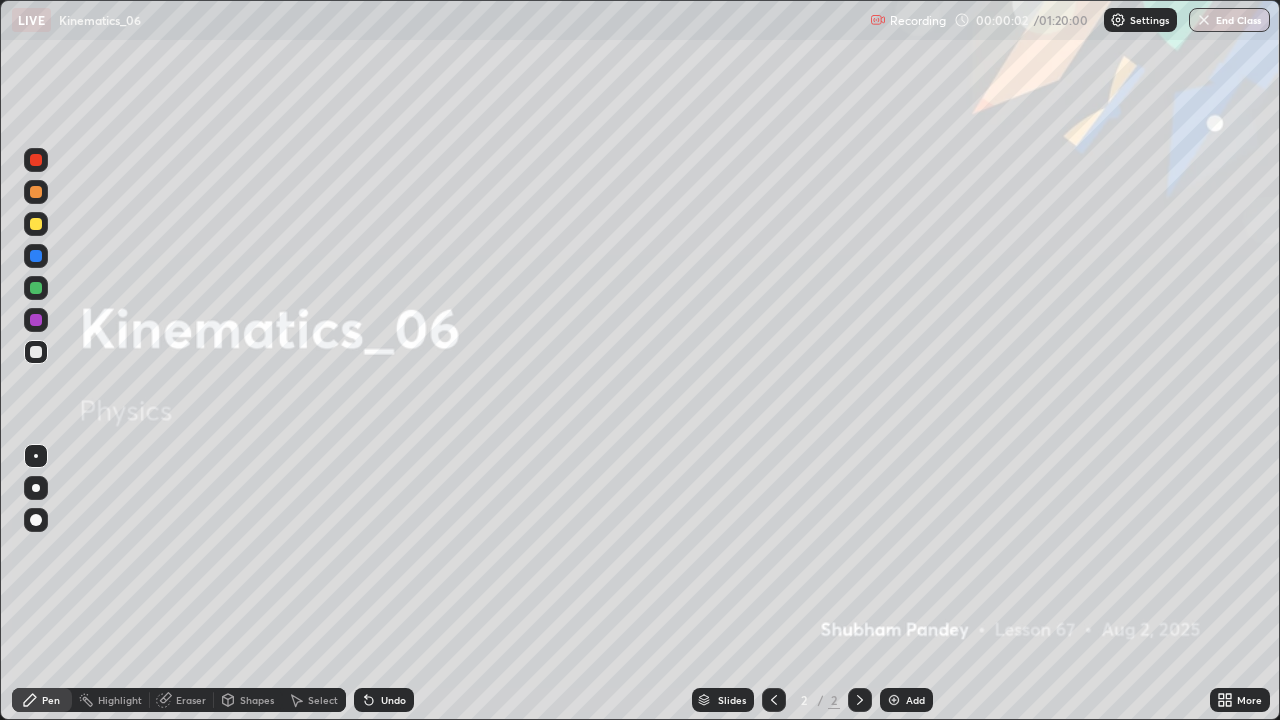 click at bounding box center (36, 224) 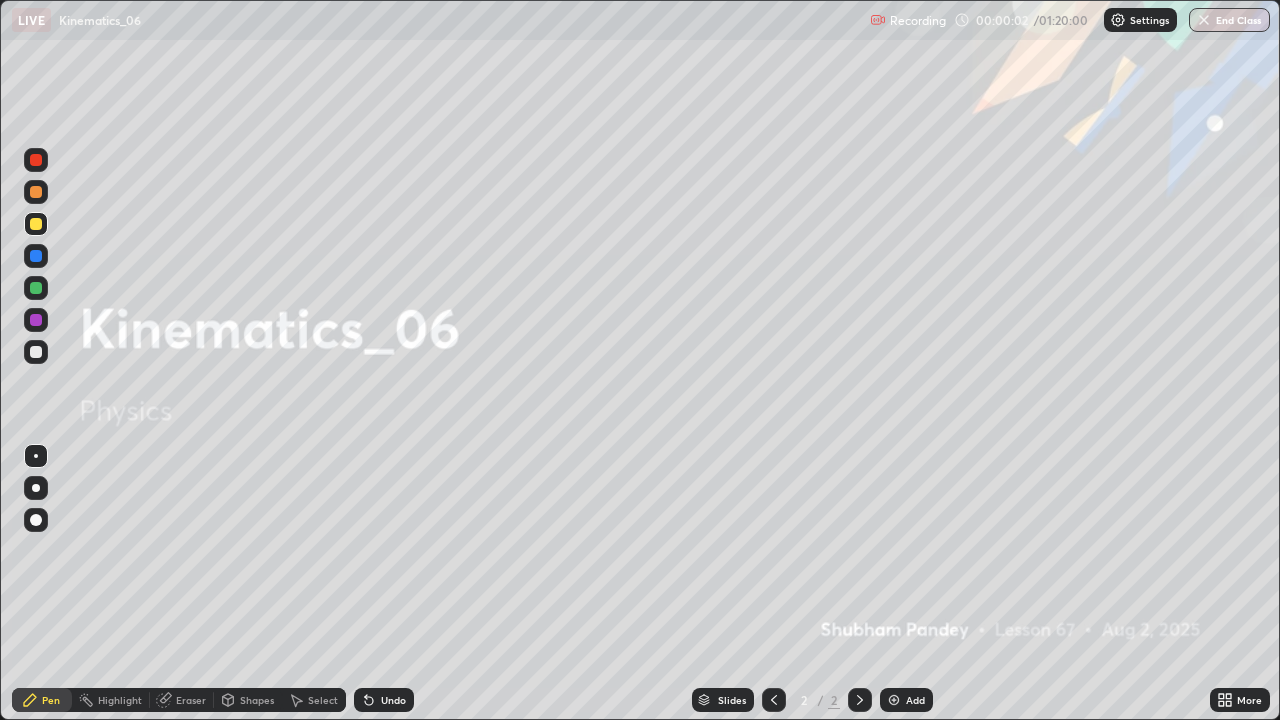 click at bounding box center [36, 488] 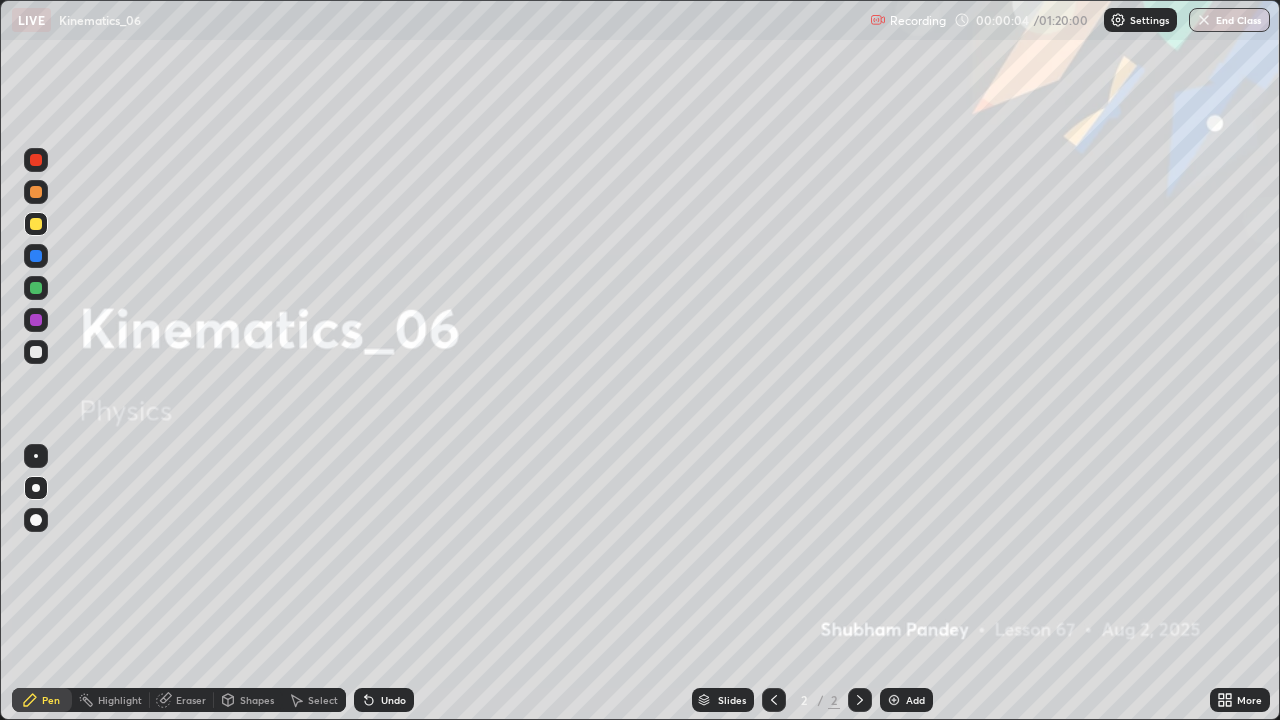 click on "Add" at bounding box center [906, 700] 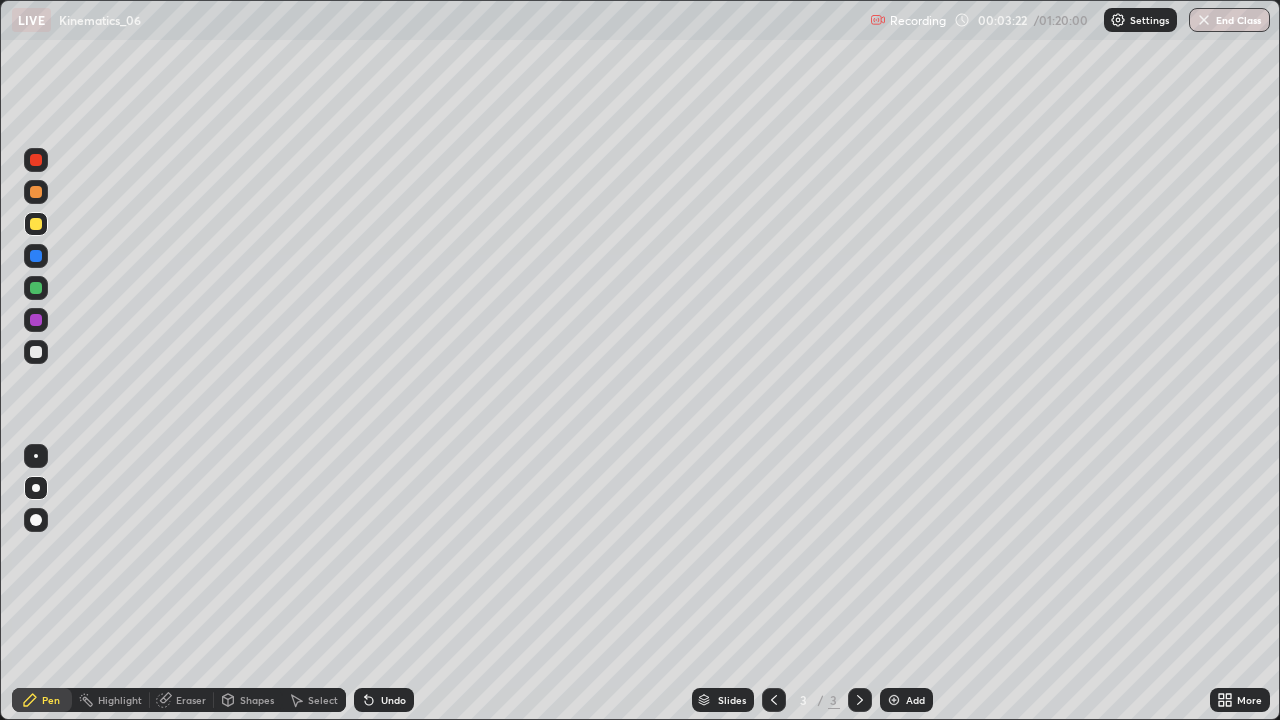 click at bounding box center [36, 224] 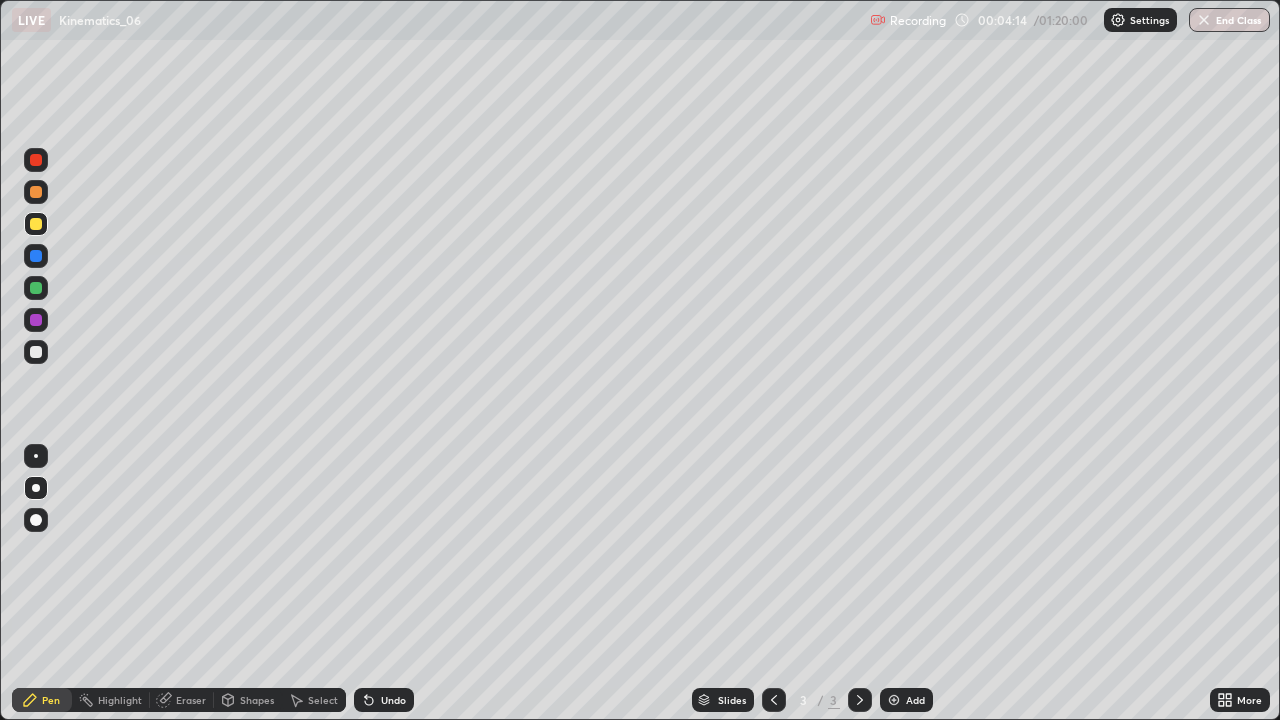 click at bounding box center (36, 352) 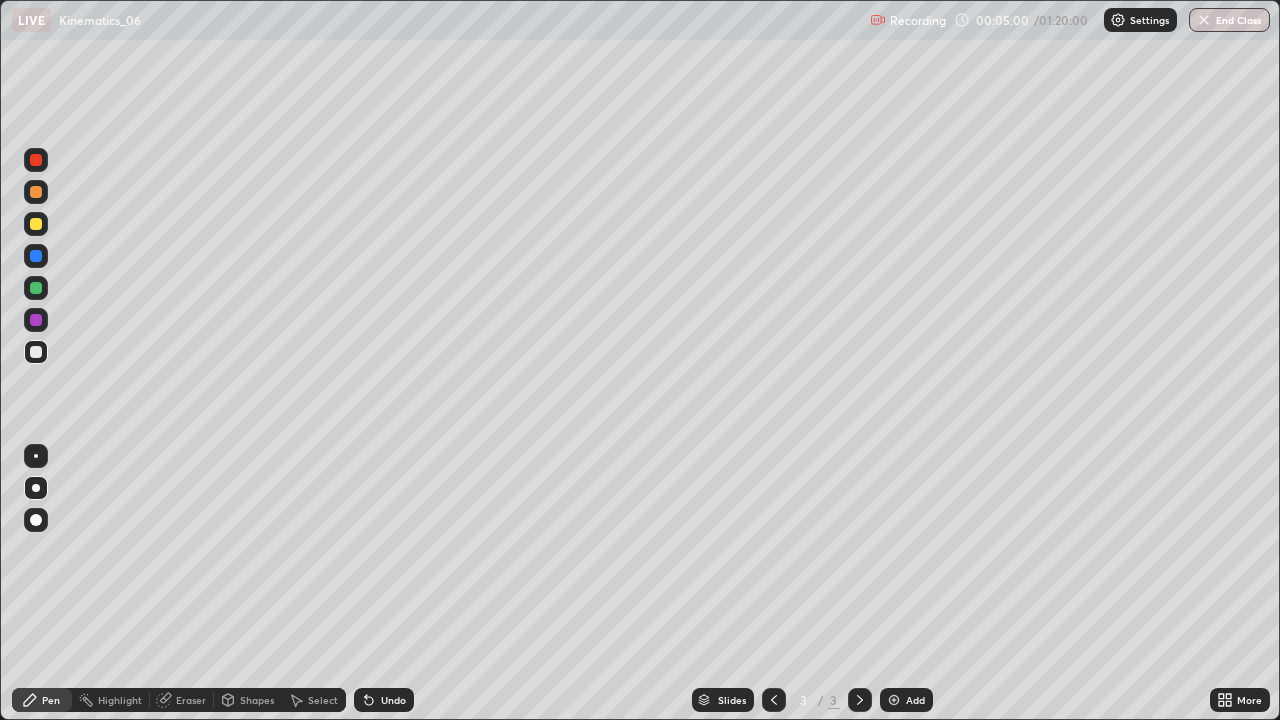 click on "Add" at bounding box center [915, 700] 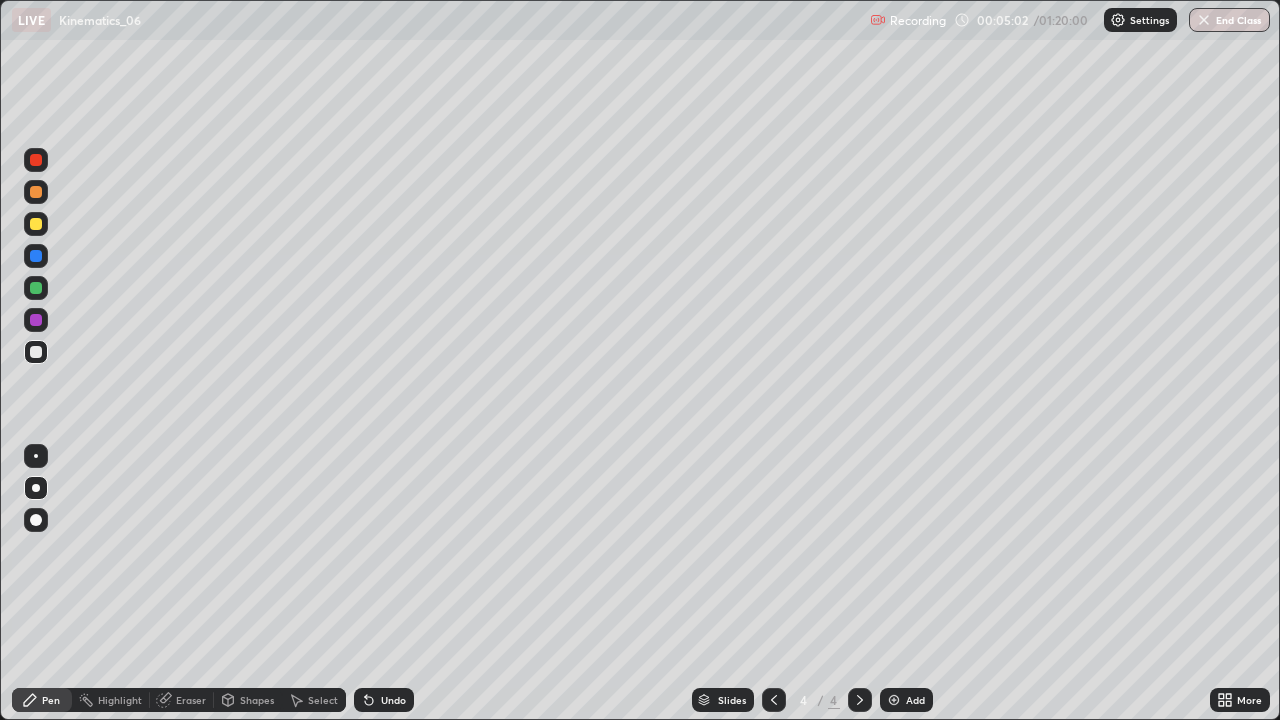 click at bounding box center [36, 224] 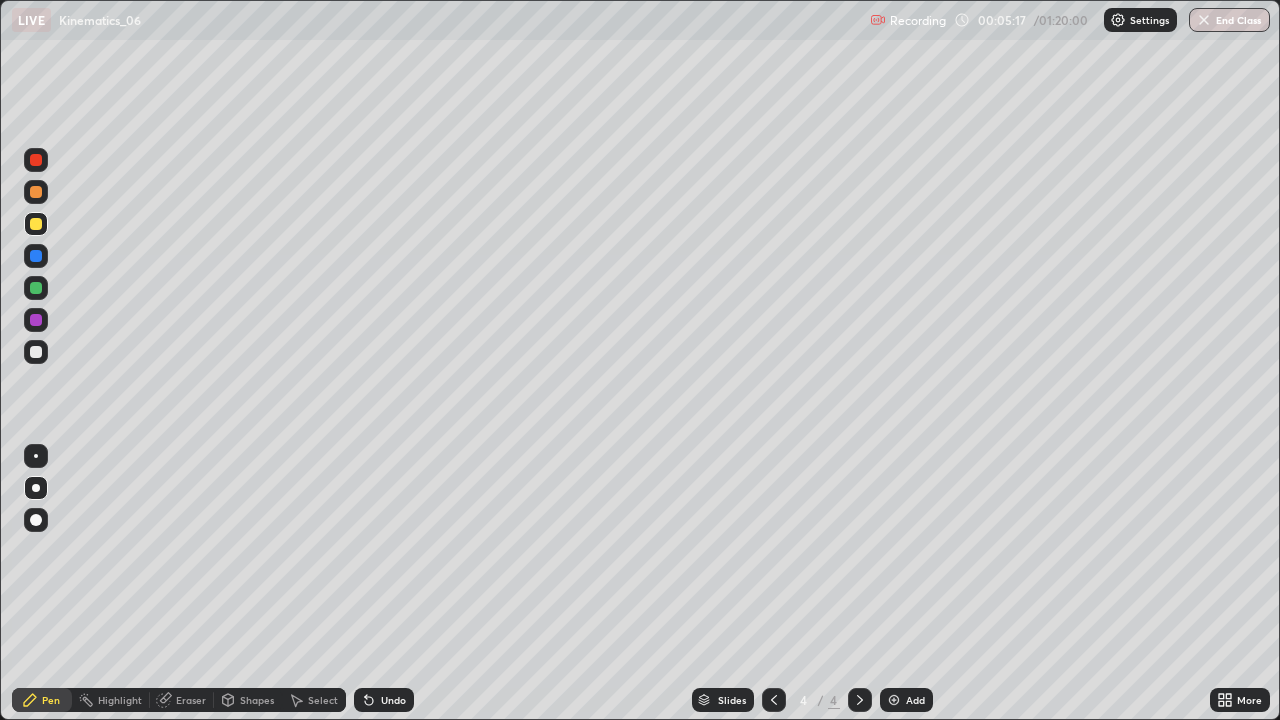 click at bounding box center (36, 352) 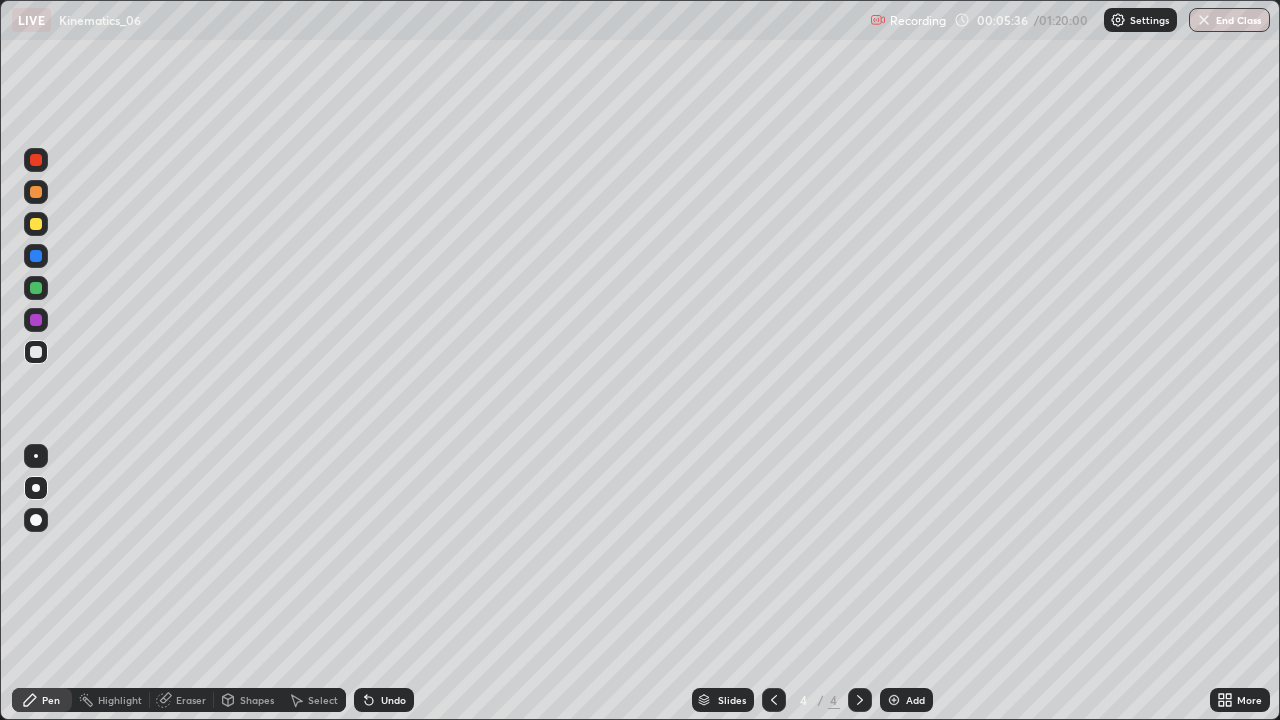 click at bounding box center [36, 352] 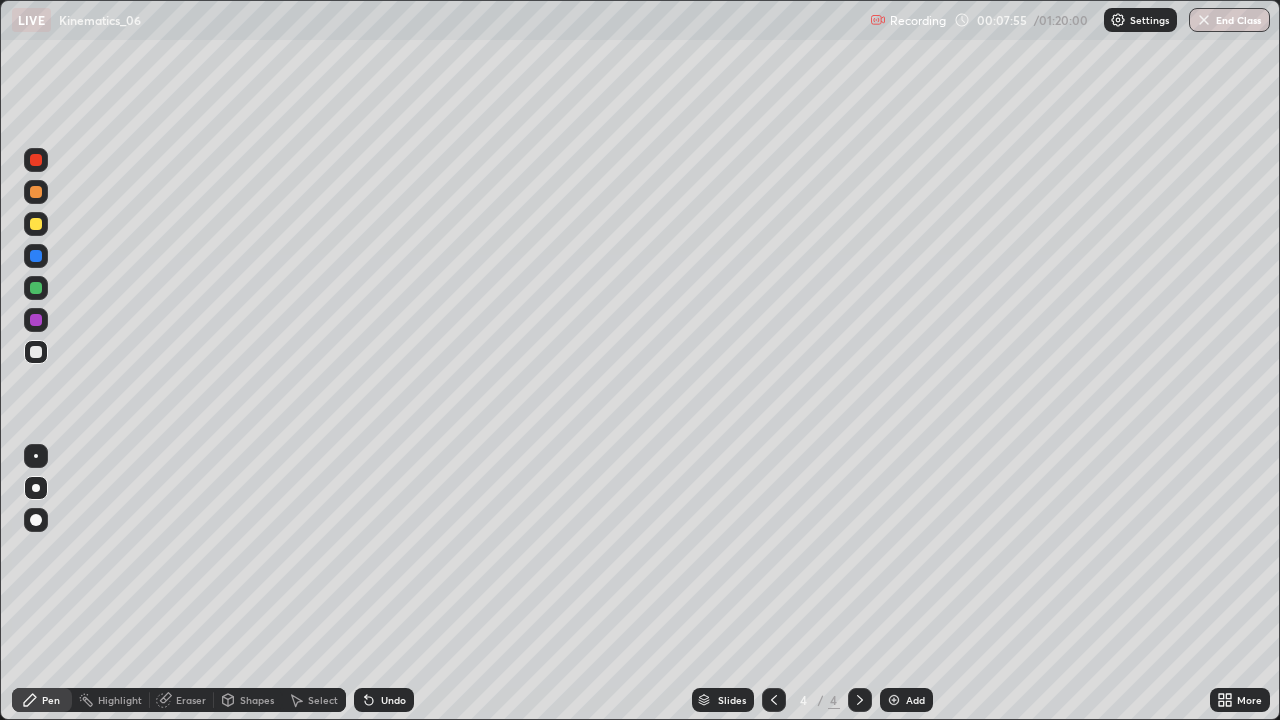 click at bounding box center (894, 700) 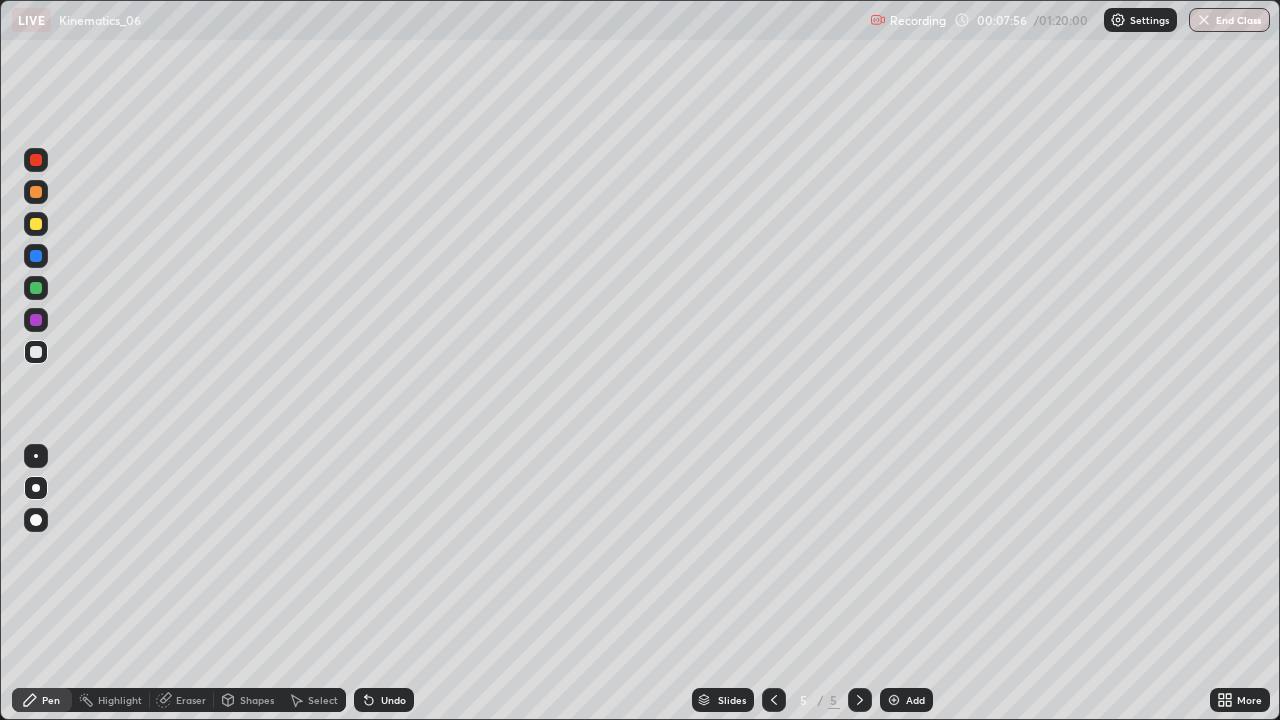 click at bounding box center [36, 224] 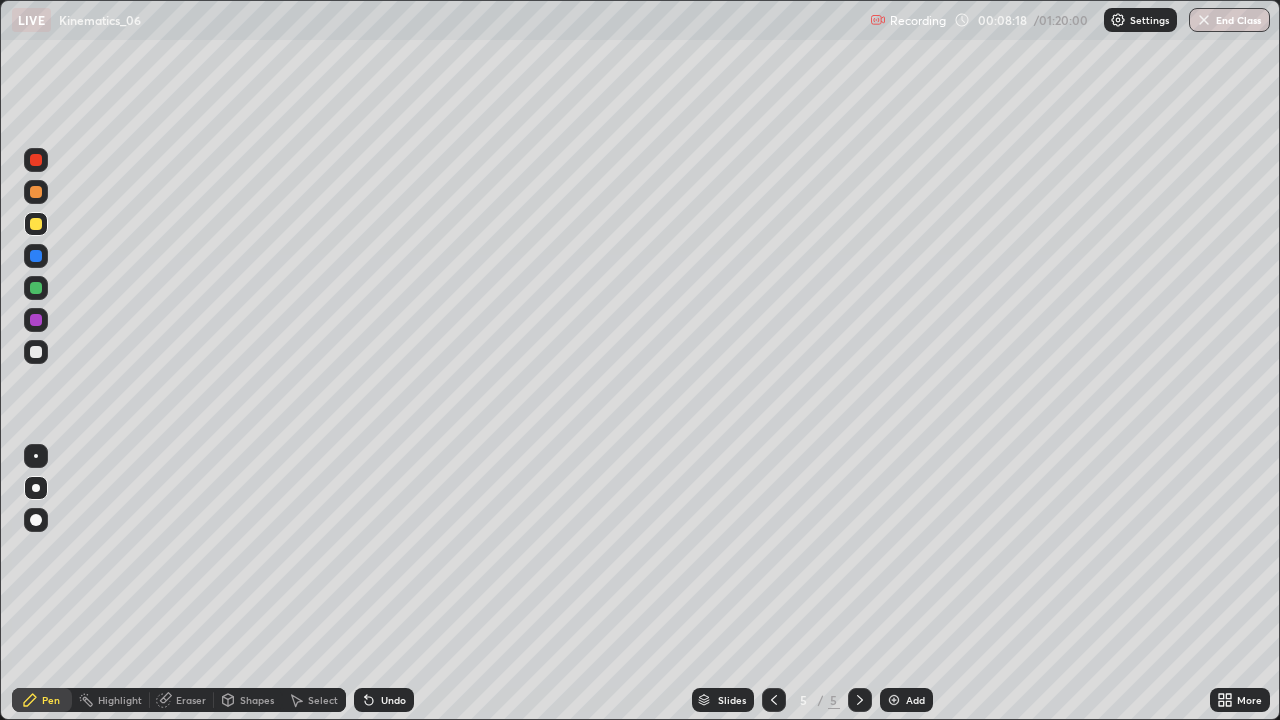 click at bounding box center [36, 352] 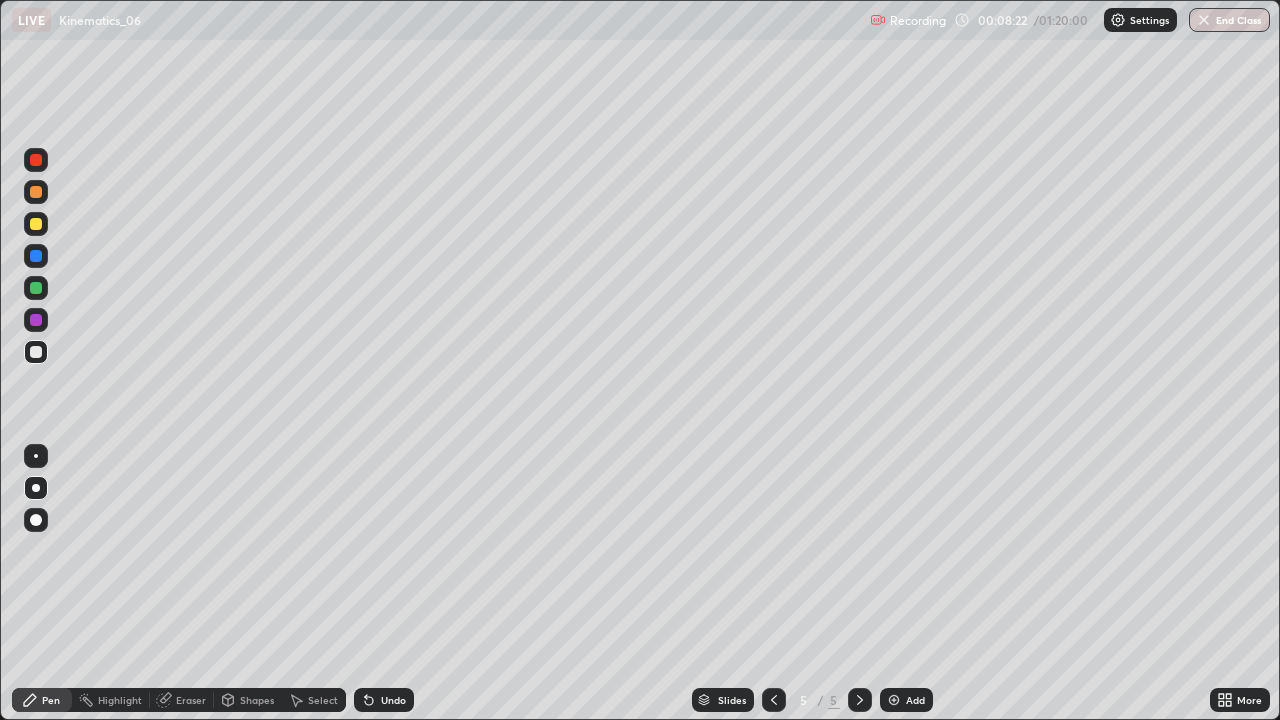 click 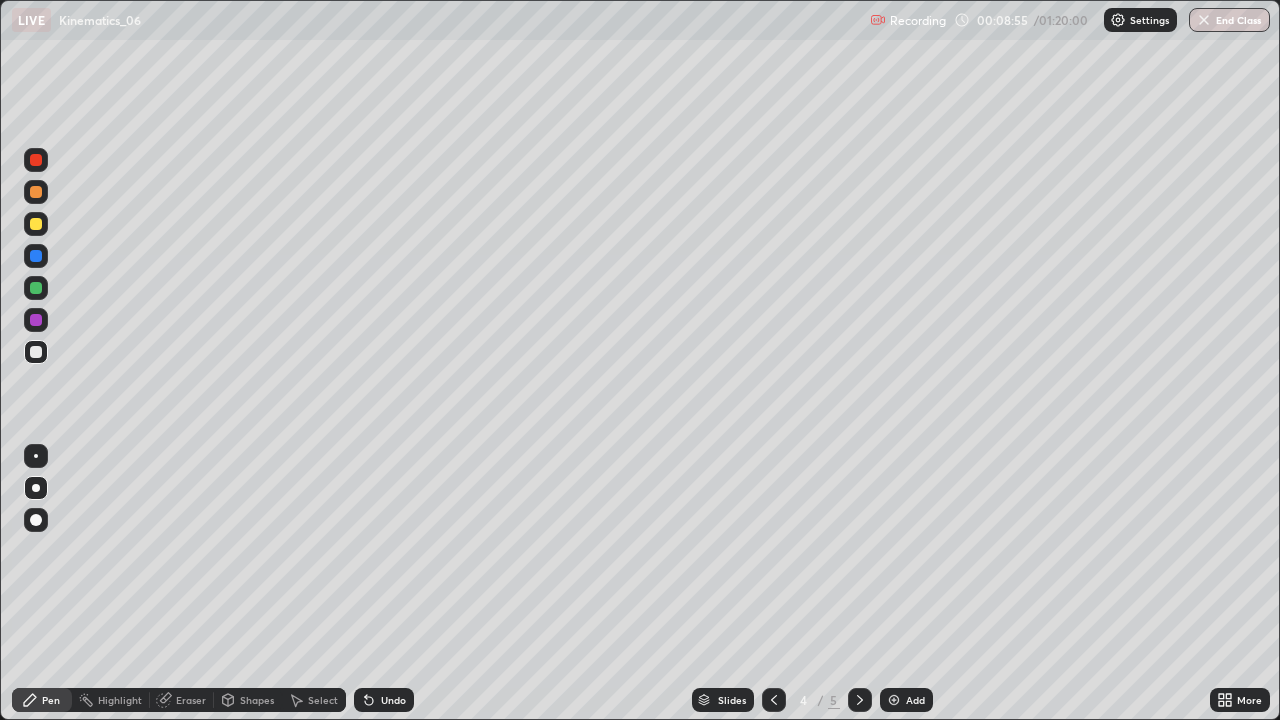 click 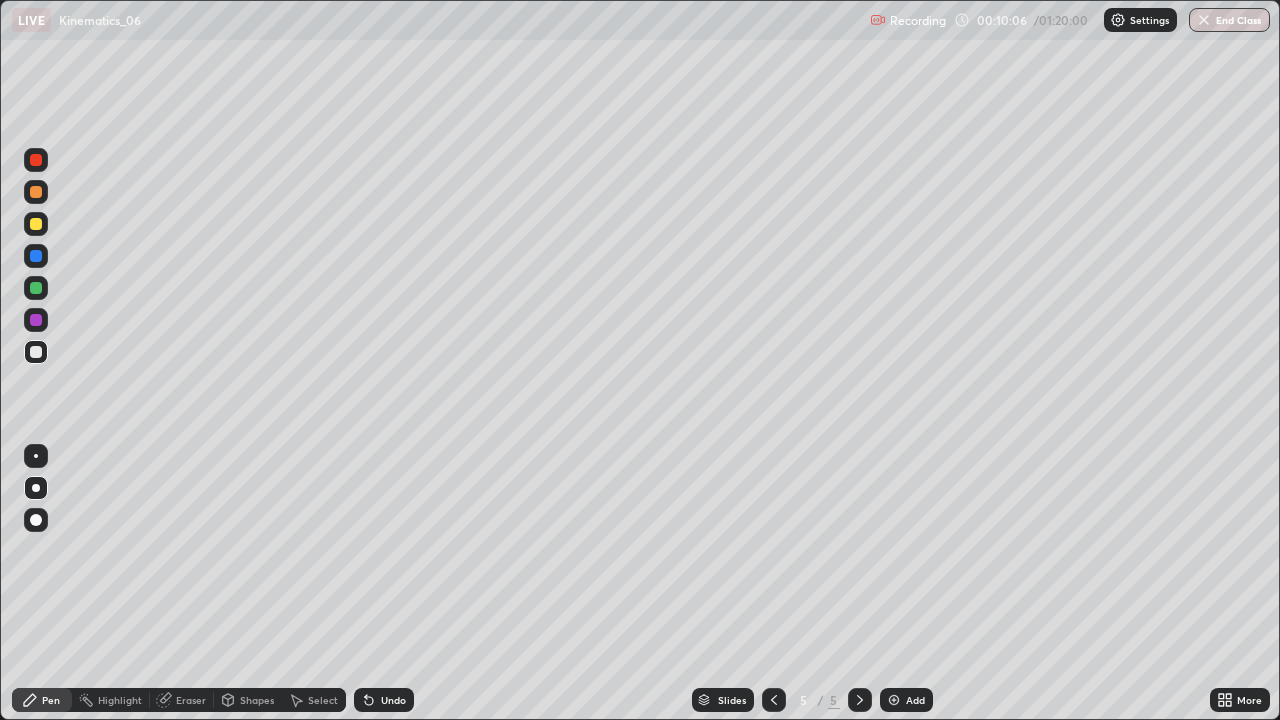 click at bounding box center (36, 224) 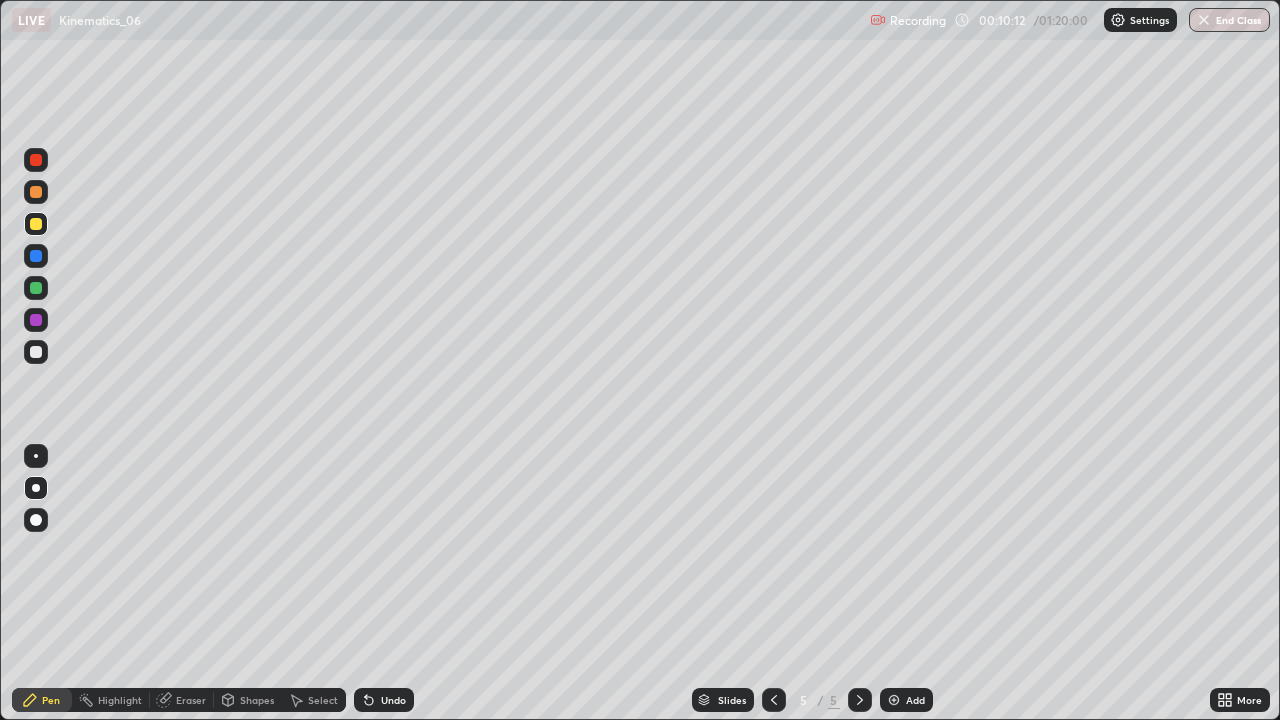 click at bounding box center (36, 352) 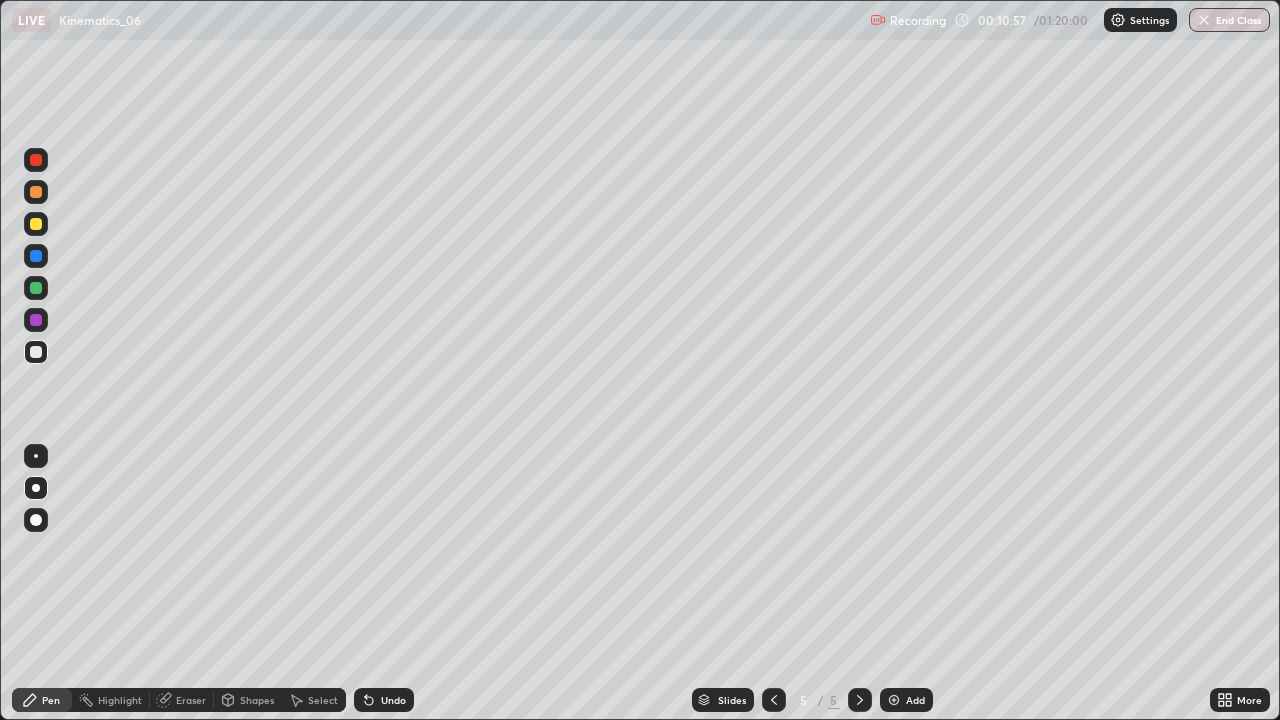 click at bounding box center [36, 224] 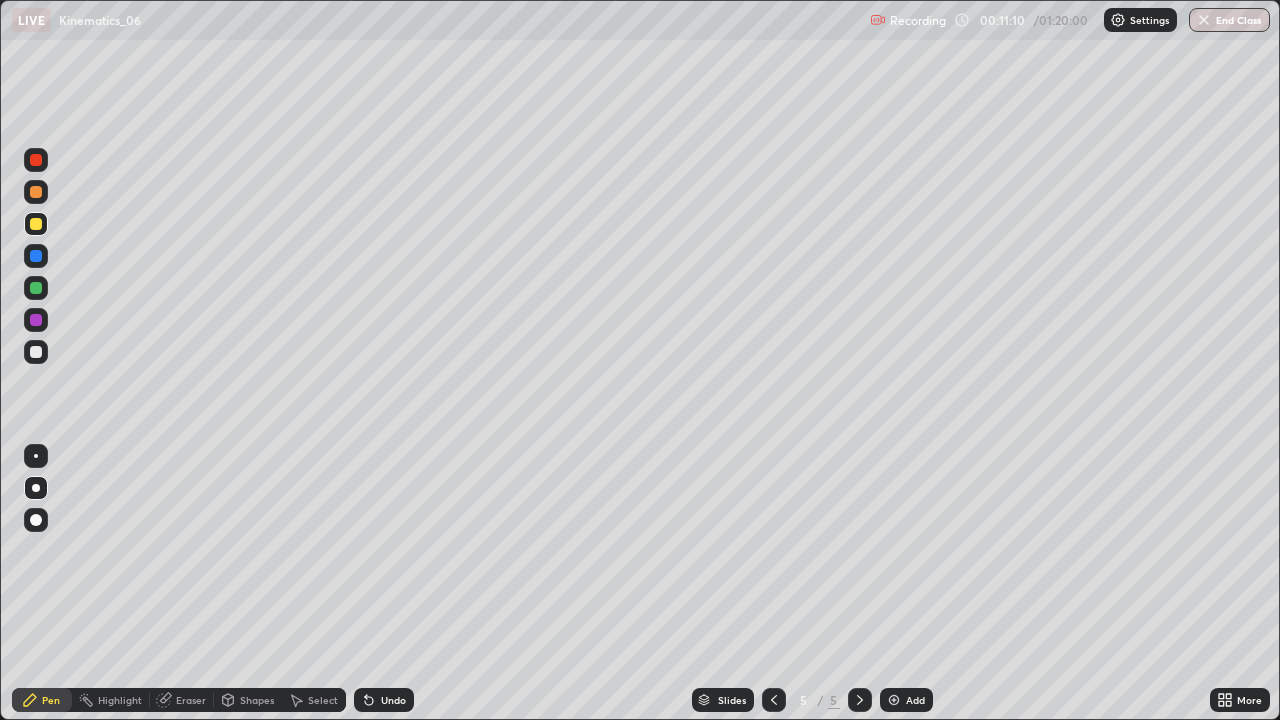 click on "Undo" at bounding box center [384, 700] 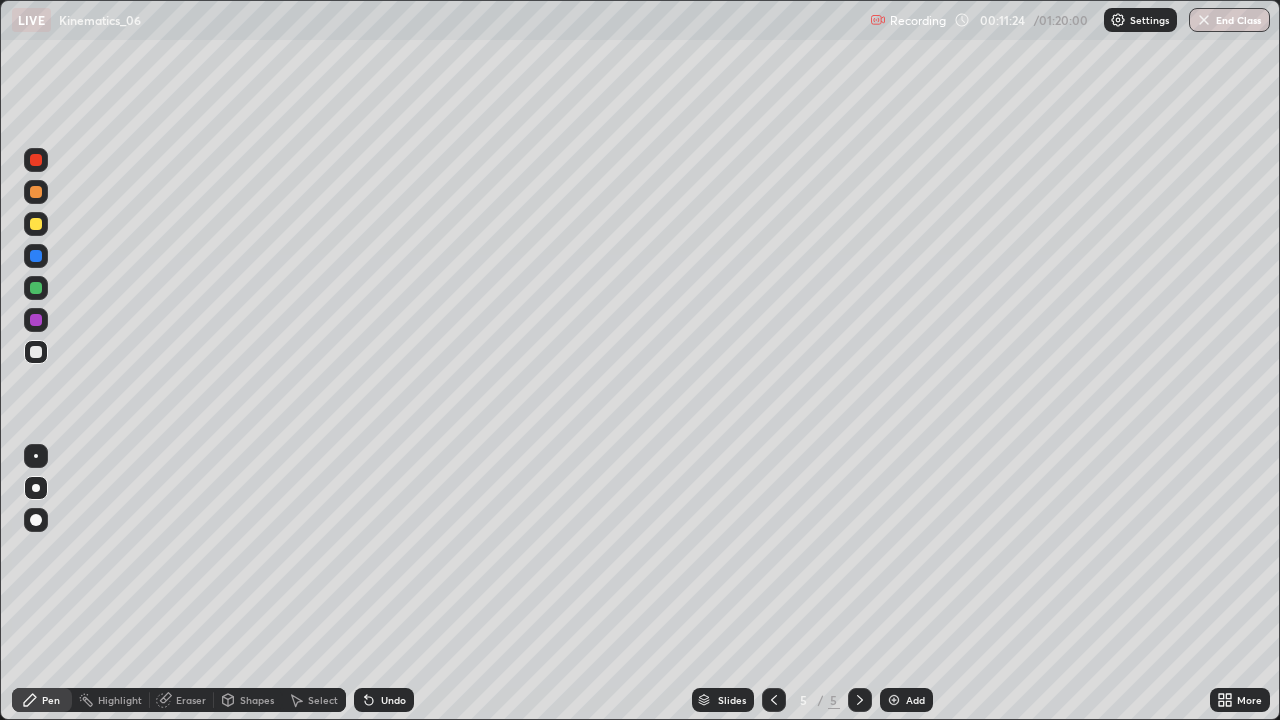 click on "Undo" at bounding box center [384, 700] 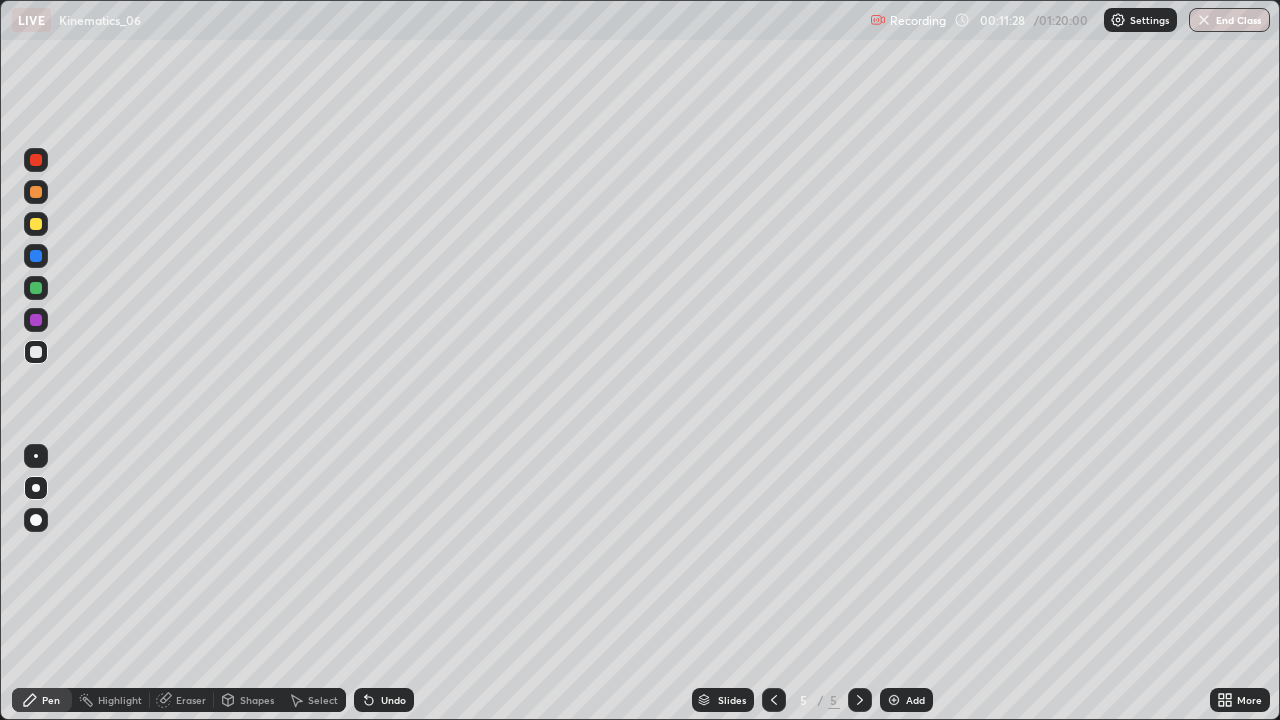 click at bounding box center (36, 224) 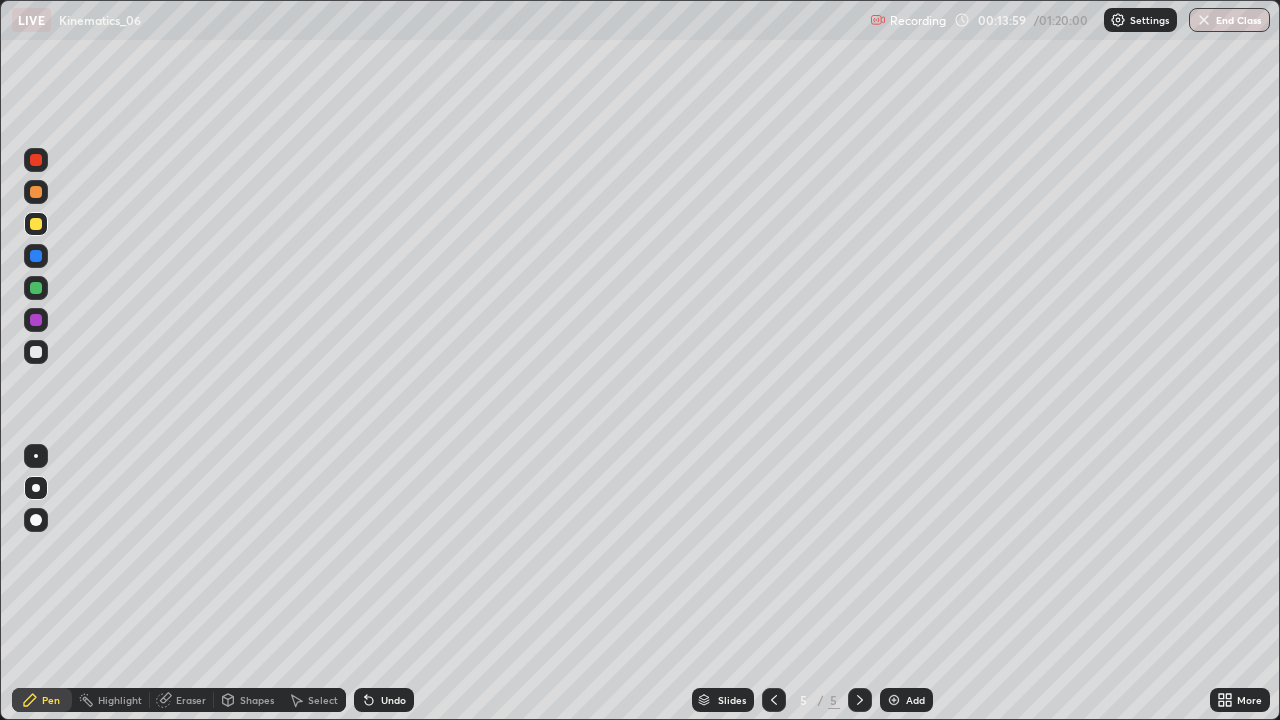 click at bounding box center (894, 700) 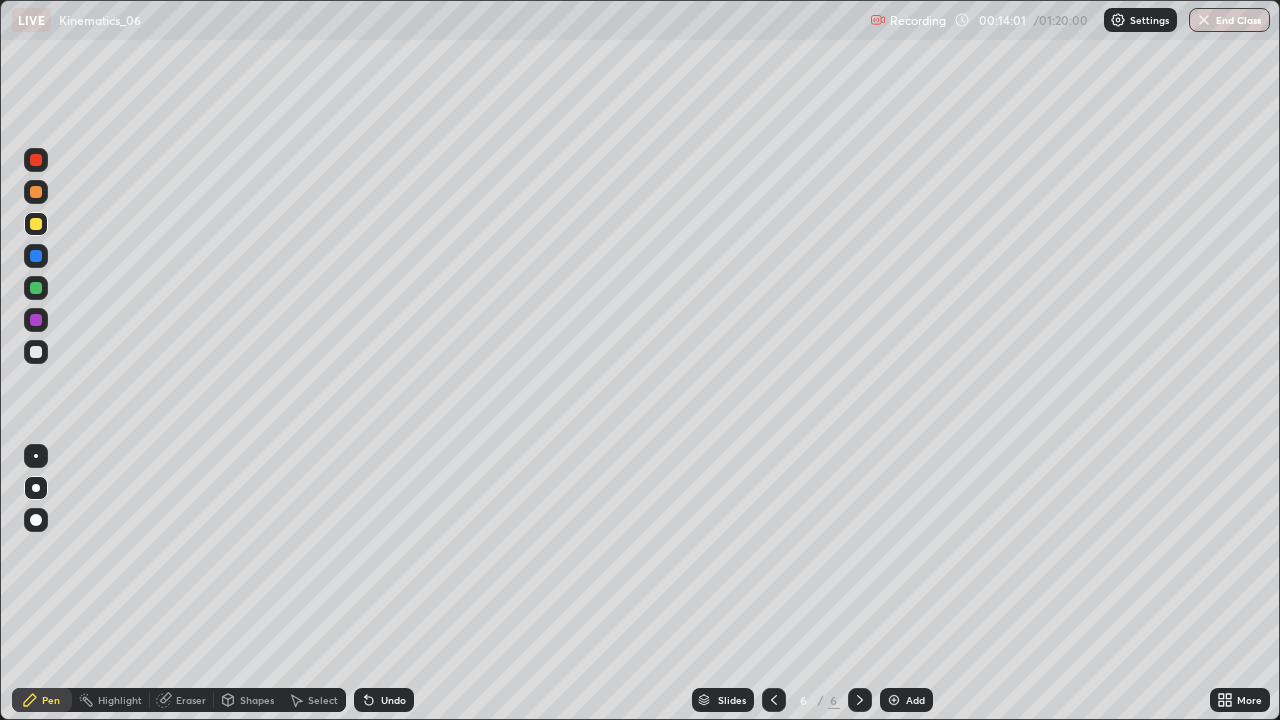 click at bounding box center [36, 224] 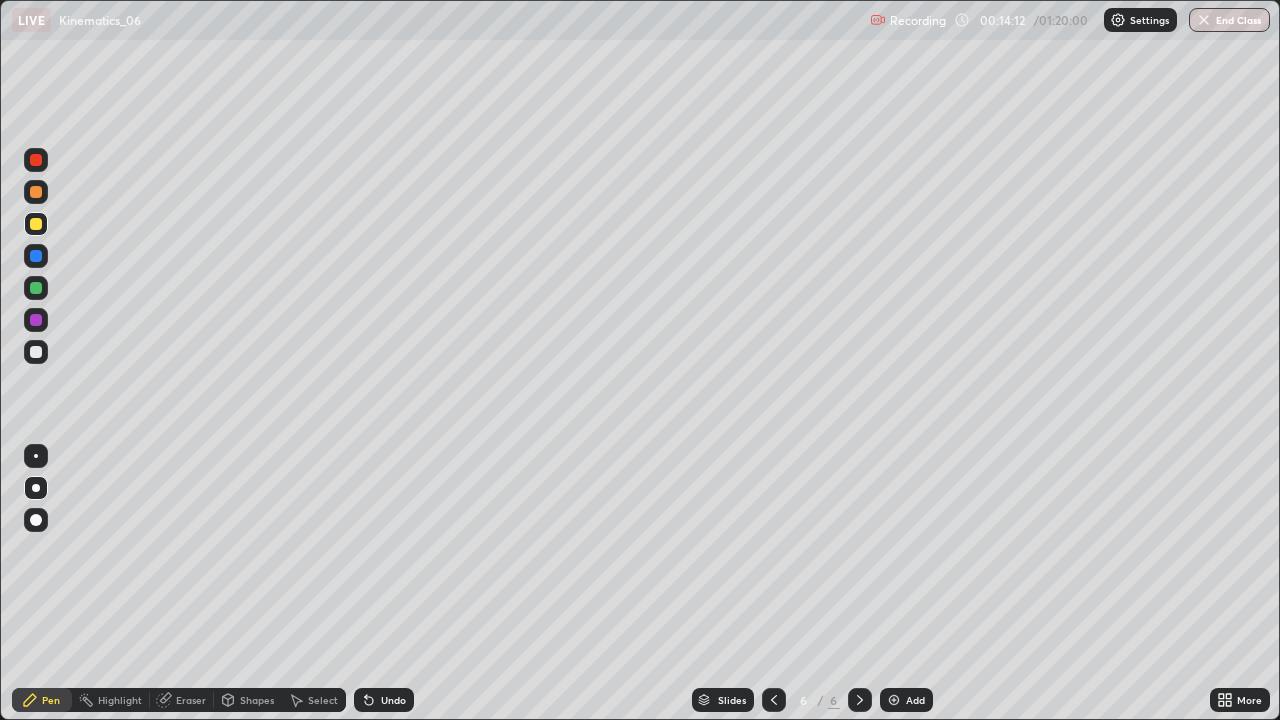 click at bounding box center [36, 352] 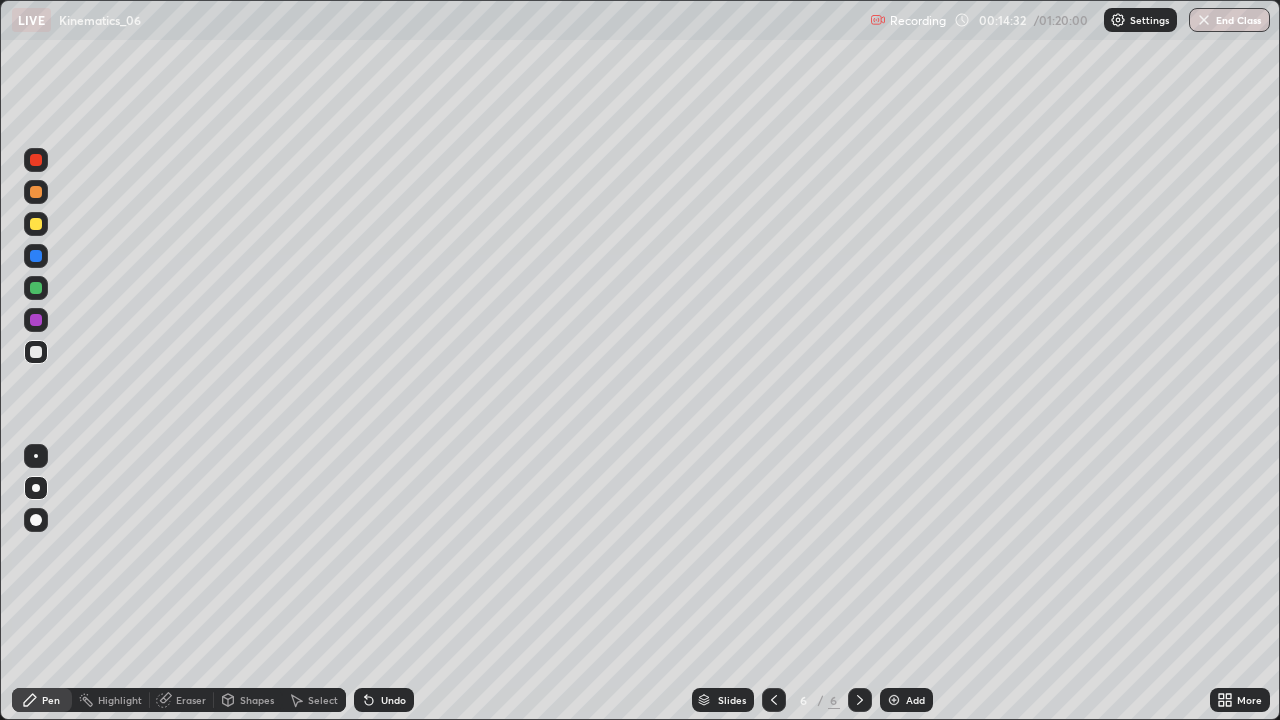 click on "Undo" at bounding box center (384, 700) 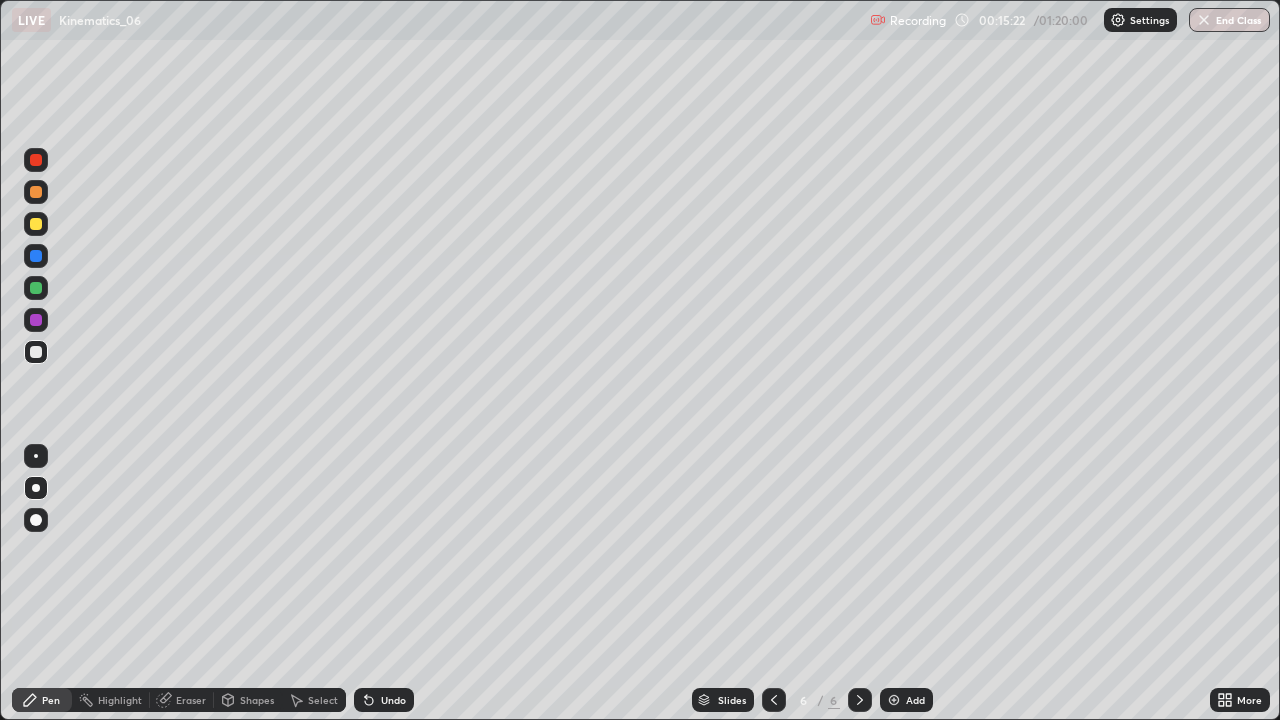 click on "Setting up your live class" at bounding box center (640, 360) 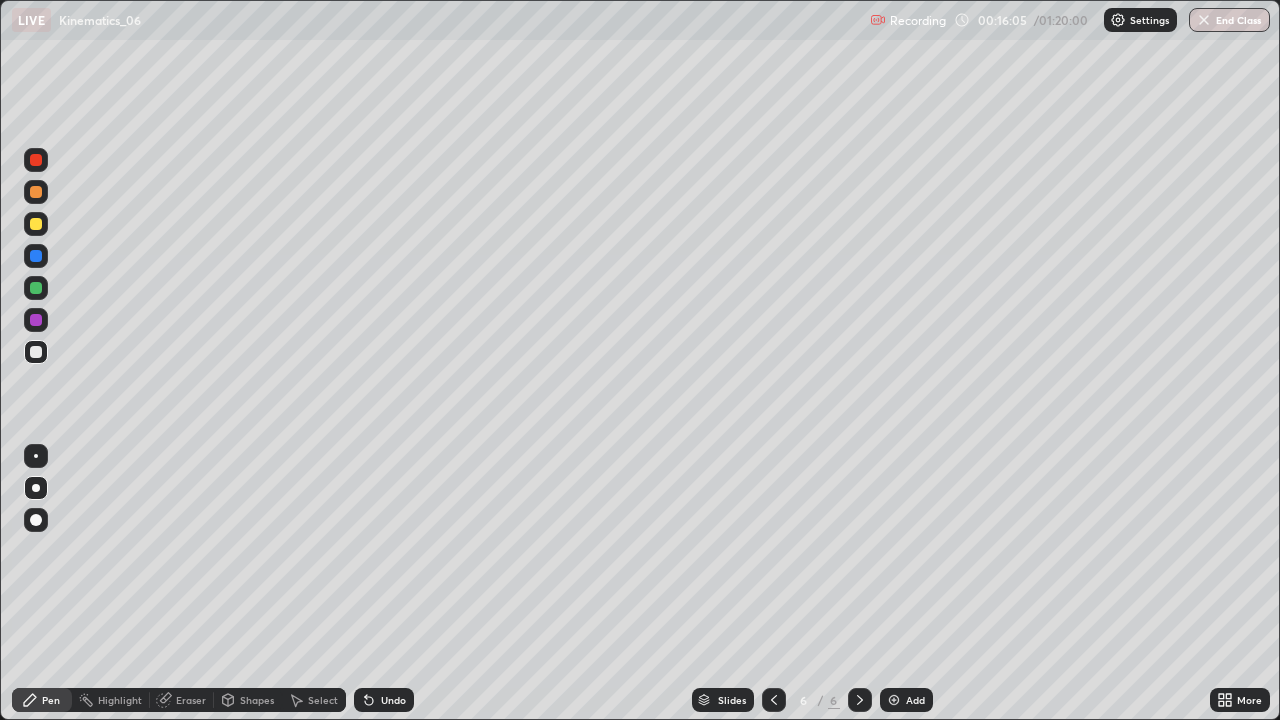 click at bounding box center [36, 224] 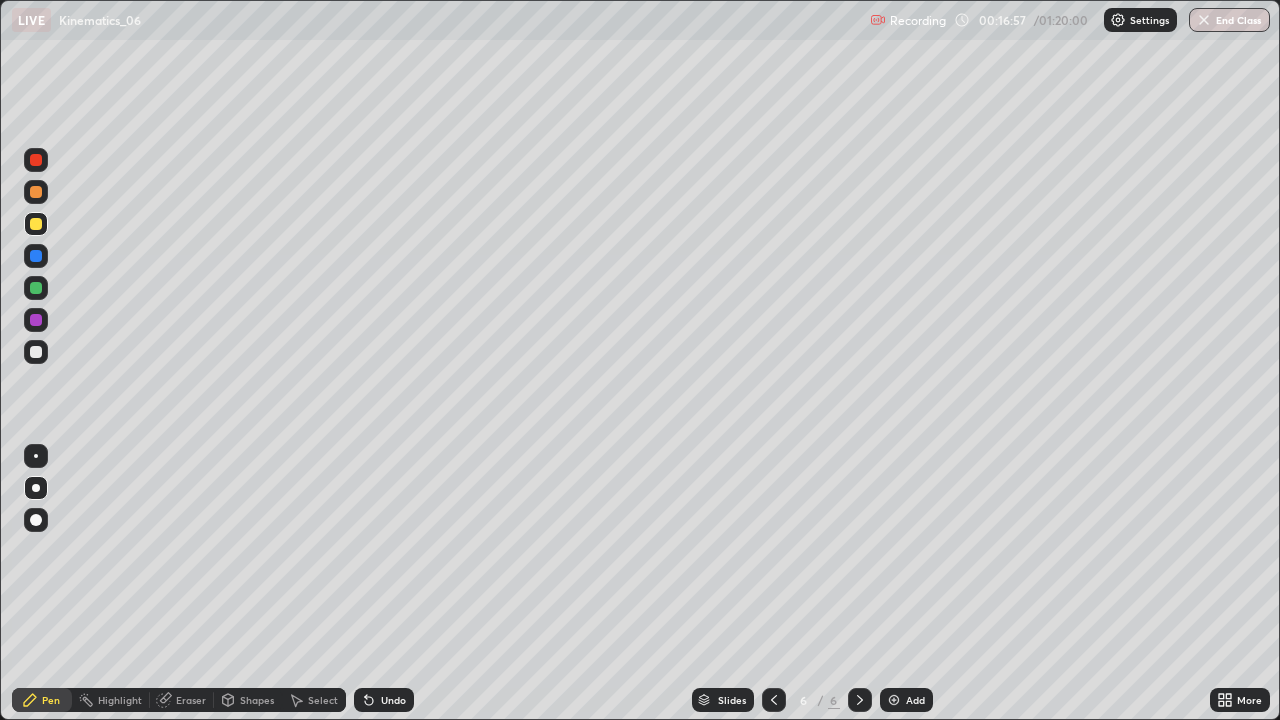 click at bounding box center (36, 352) 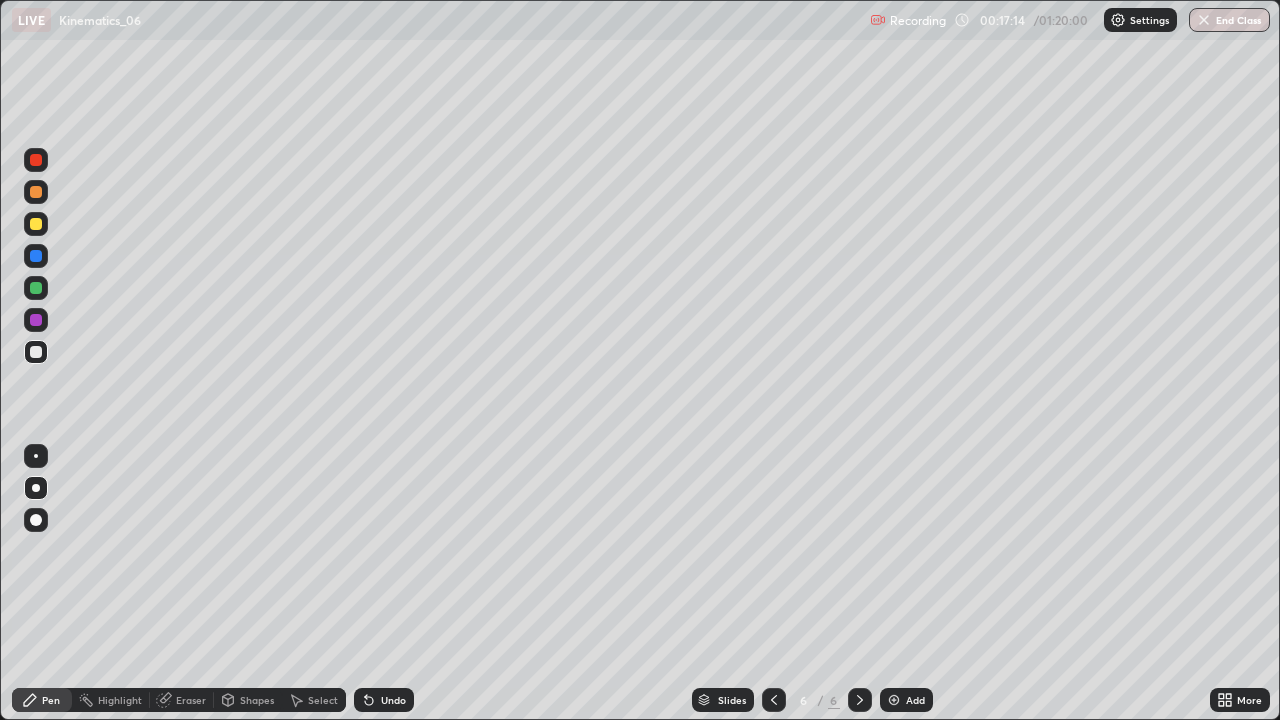 click on "Undo" at bounding box center [393, 700] 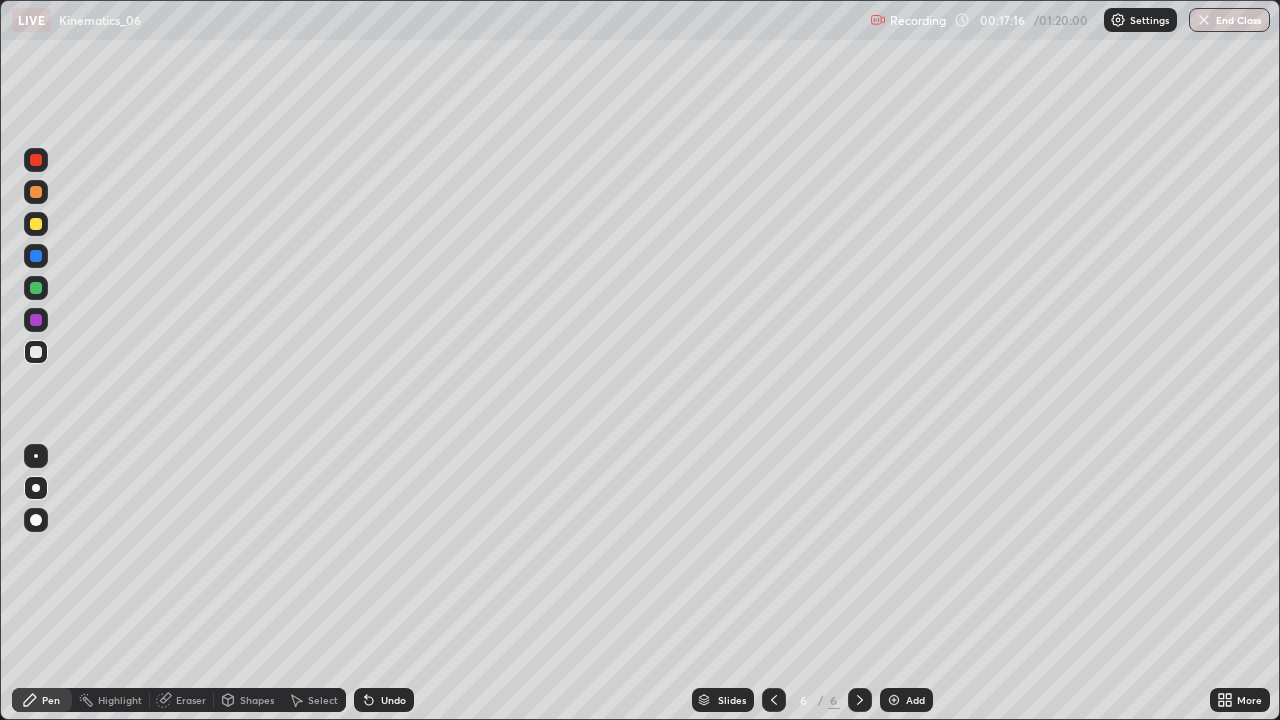 click on "Undo" at bounding box center (380, 700) 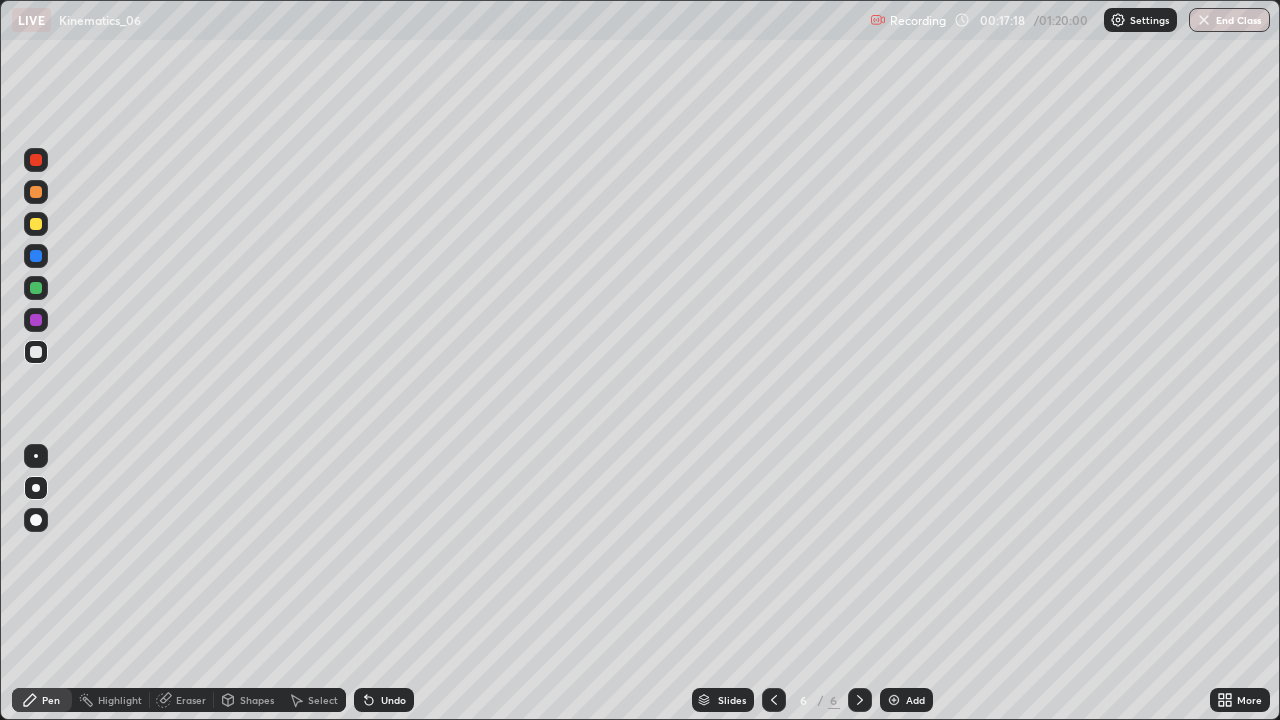 click on "Undo" at bounding box center (393, 700) 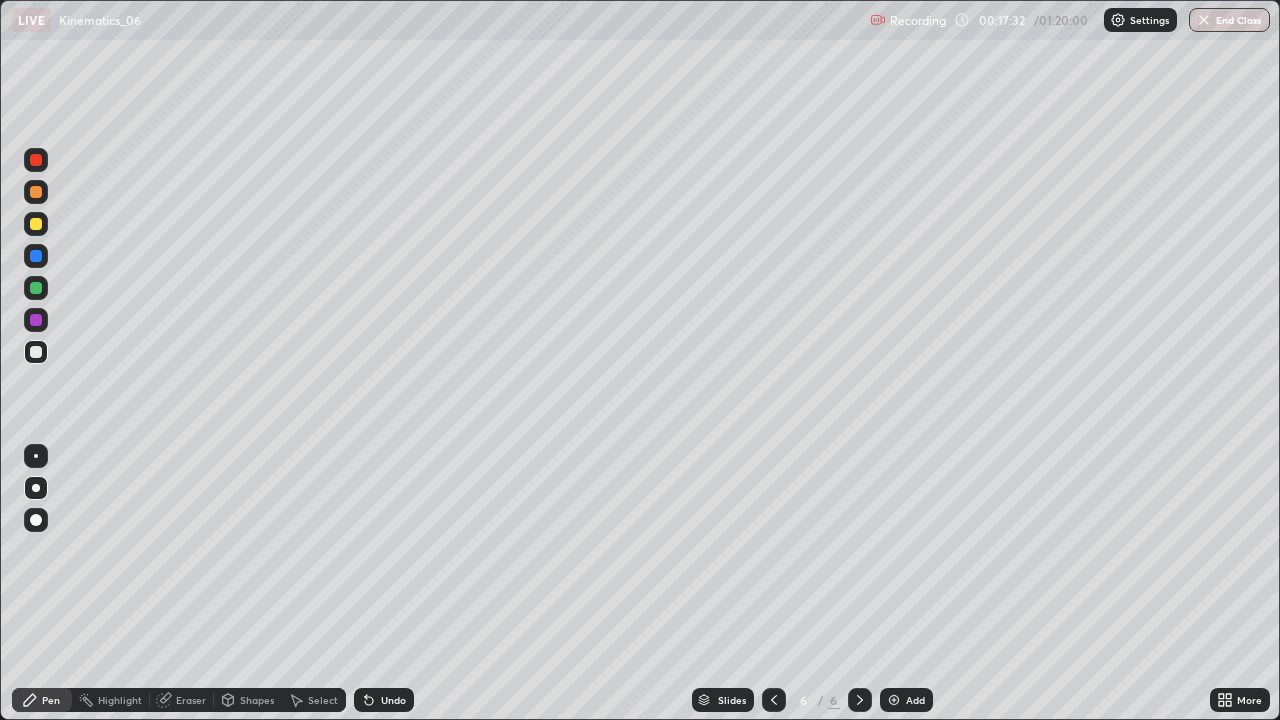 click on "Undo" at bounding box center (393, 700) 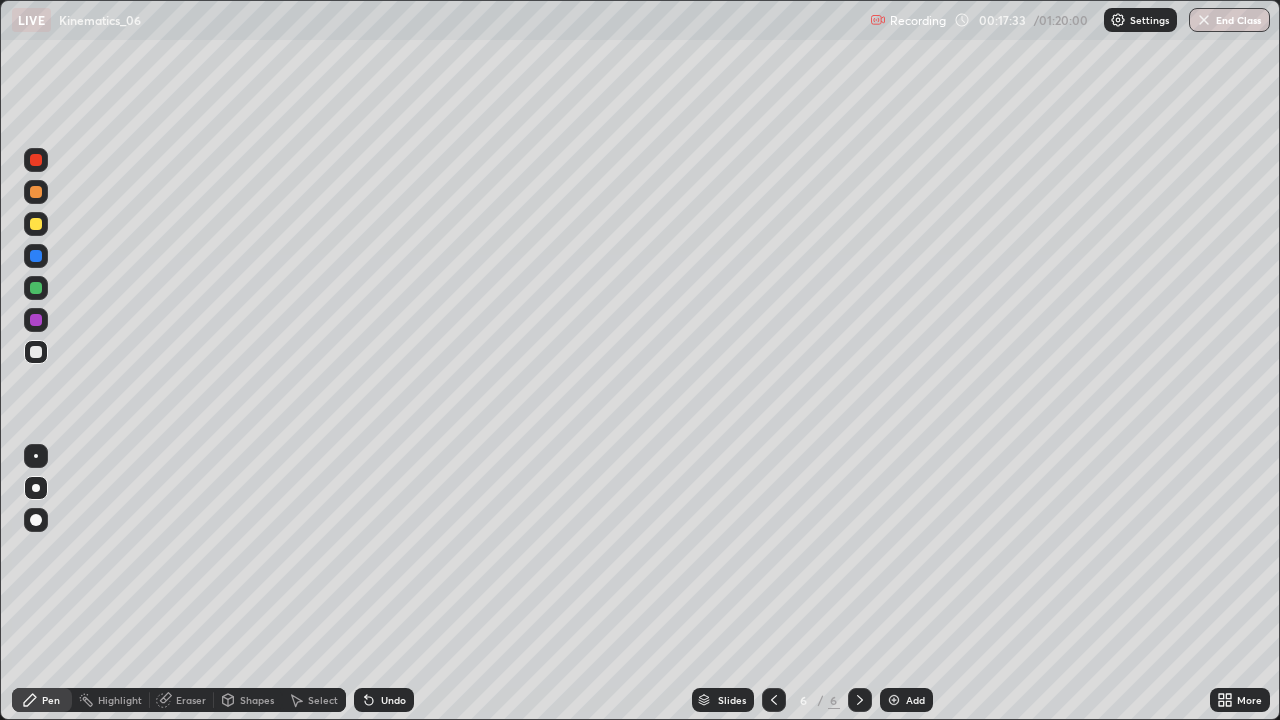 click on "Undo" at bounding box center [393, 700] 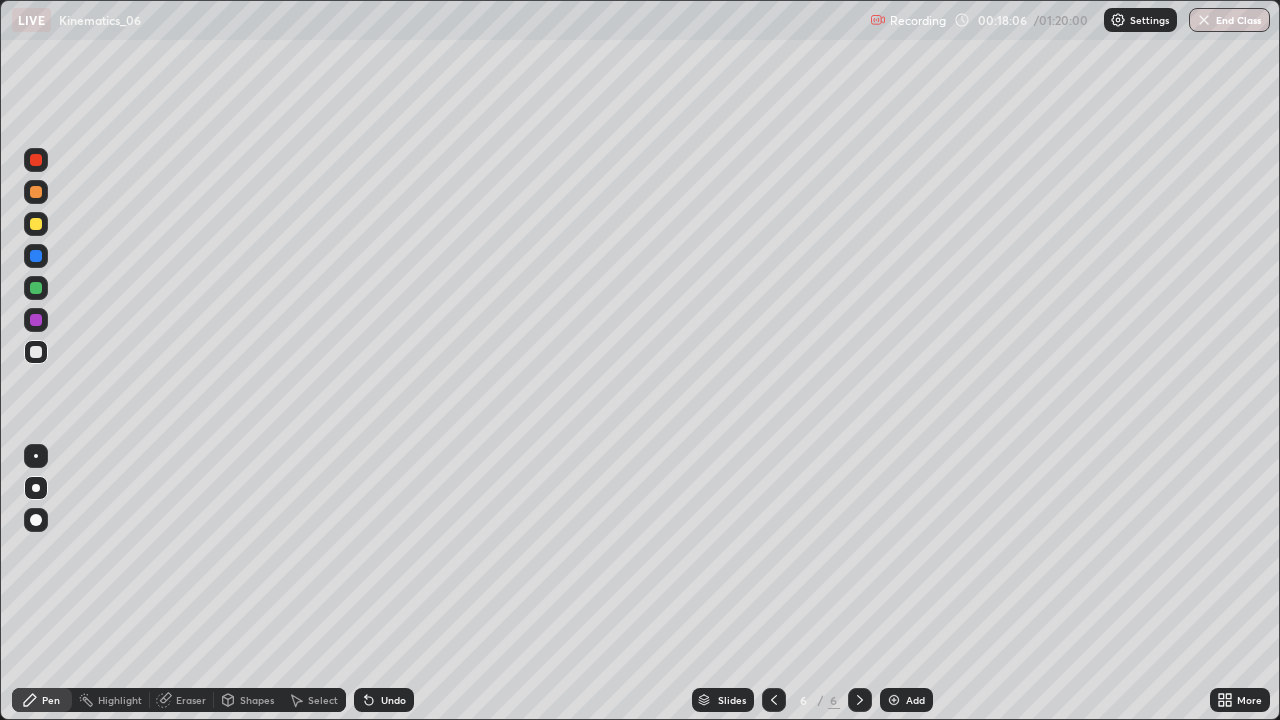 click on "Add" at bounding box center [915, 700] 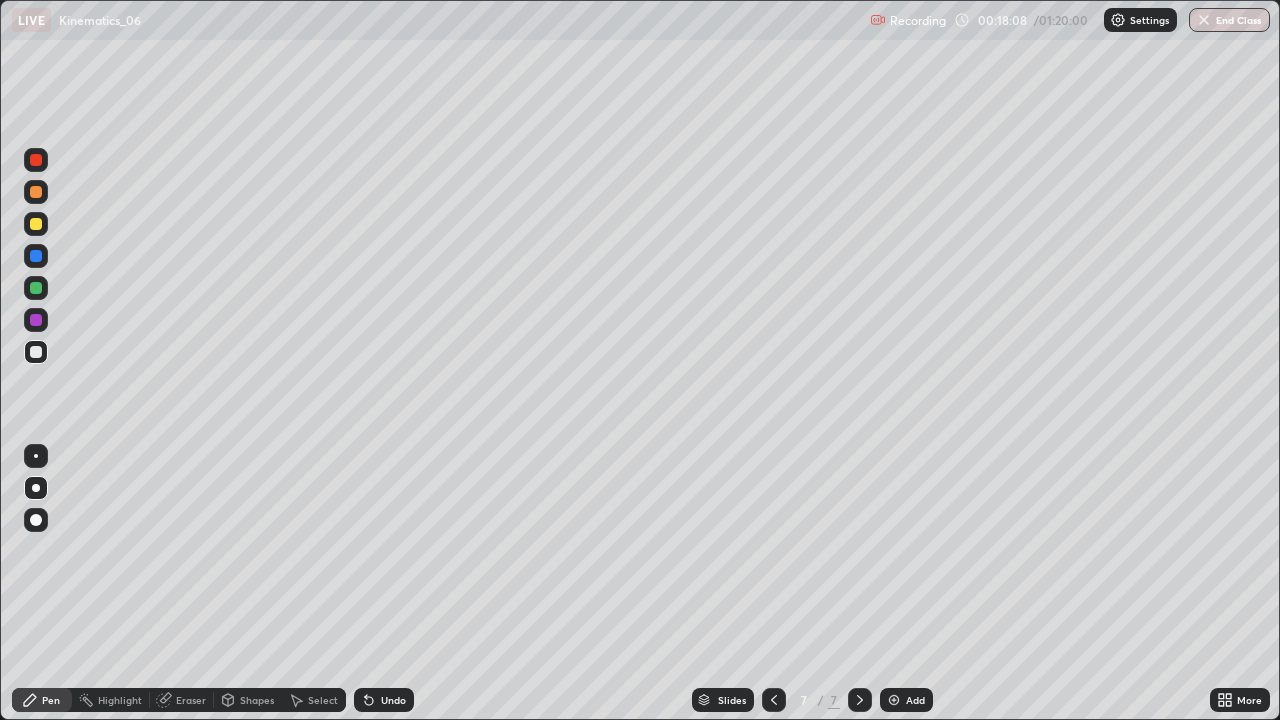 click at bounding box center [36, 224] 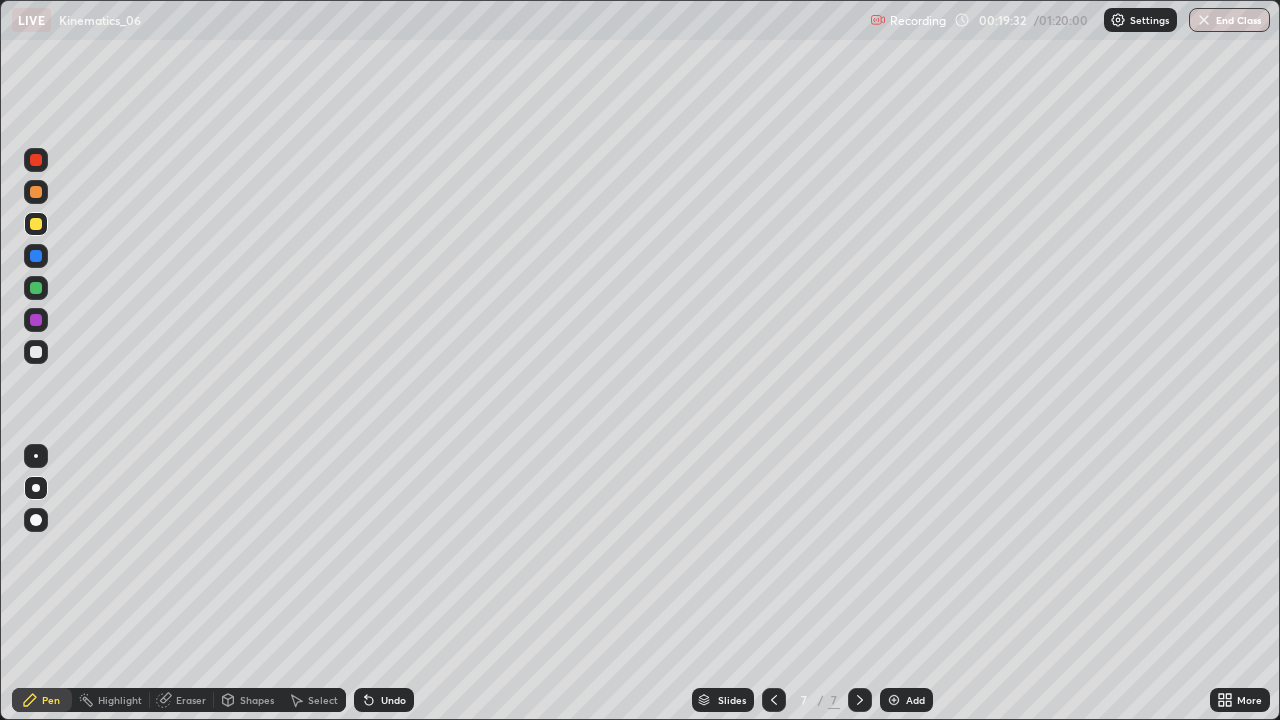 click at bounding box center [36, 352] 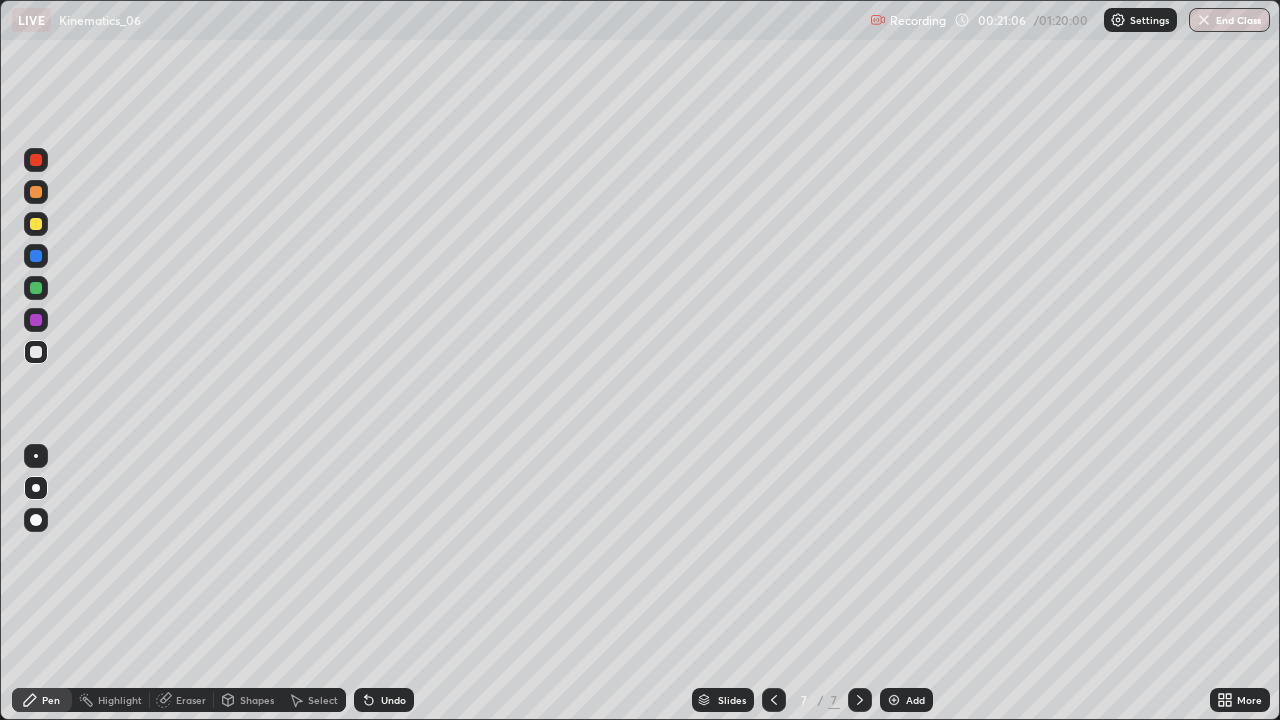 click at bounding box center [894, 700] 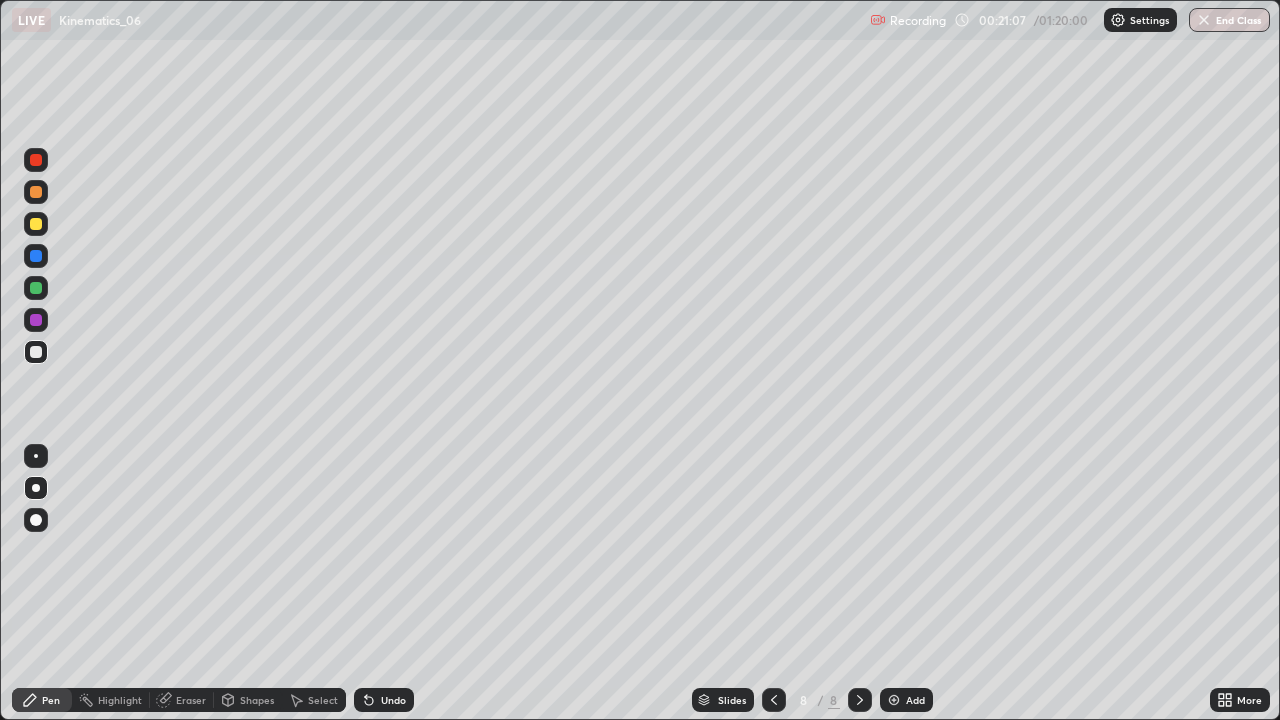 click at bounding box center (36, 224) 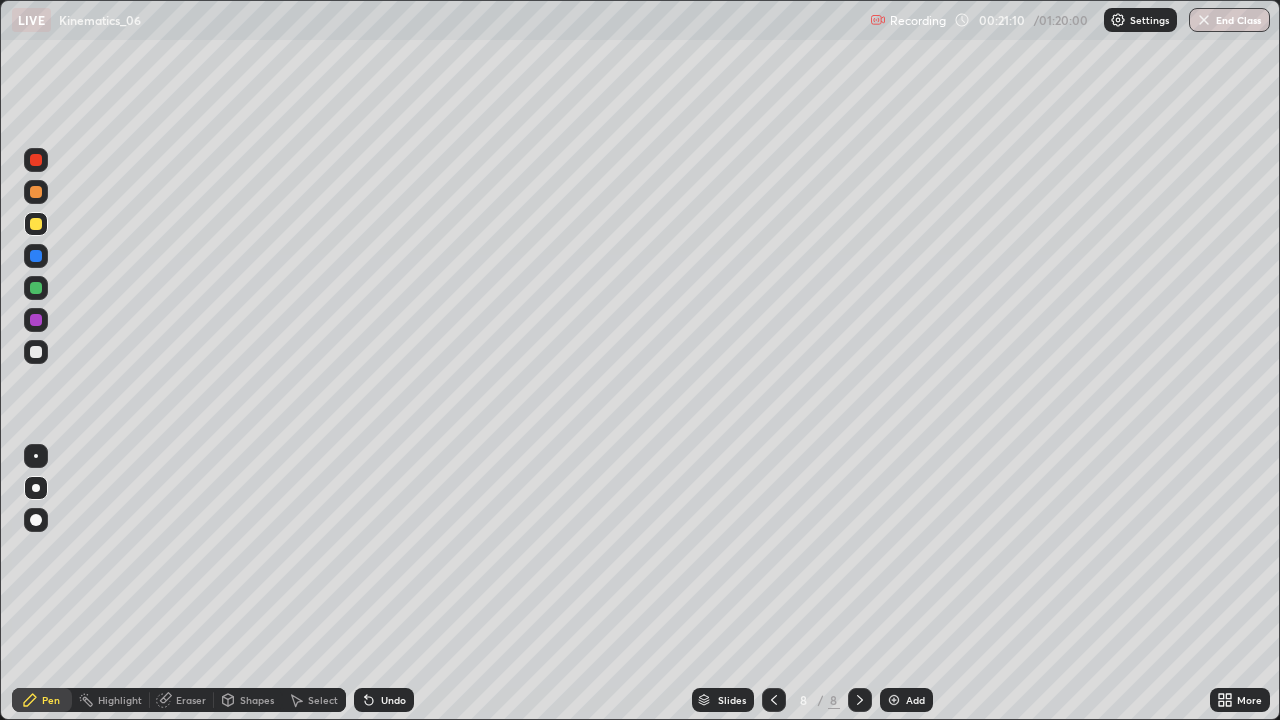 click 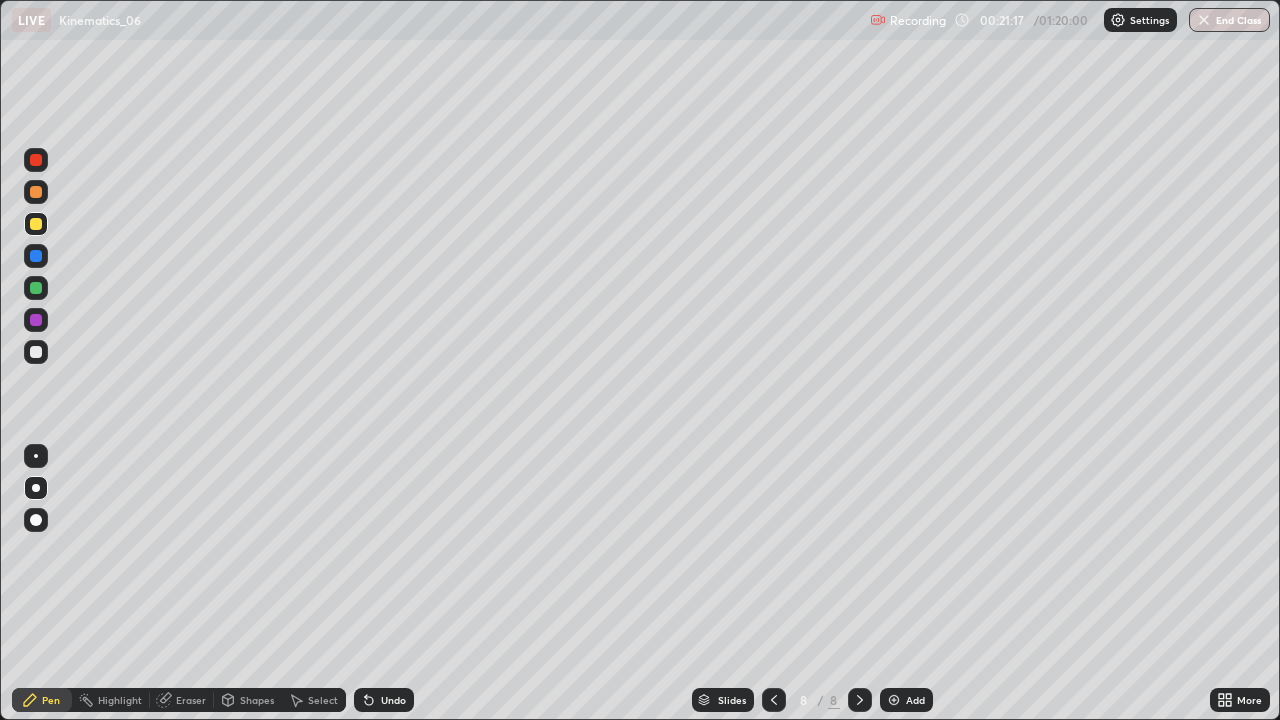 click at bounding box center [36, 352] 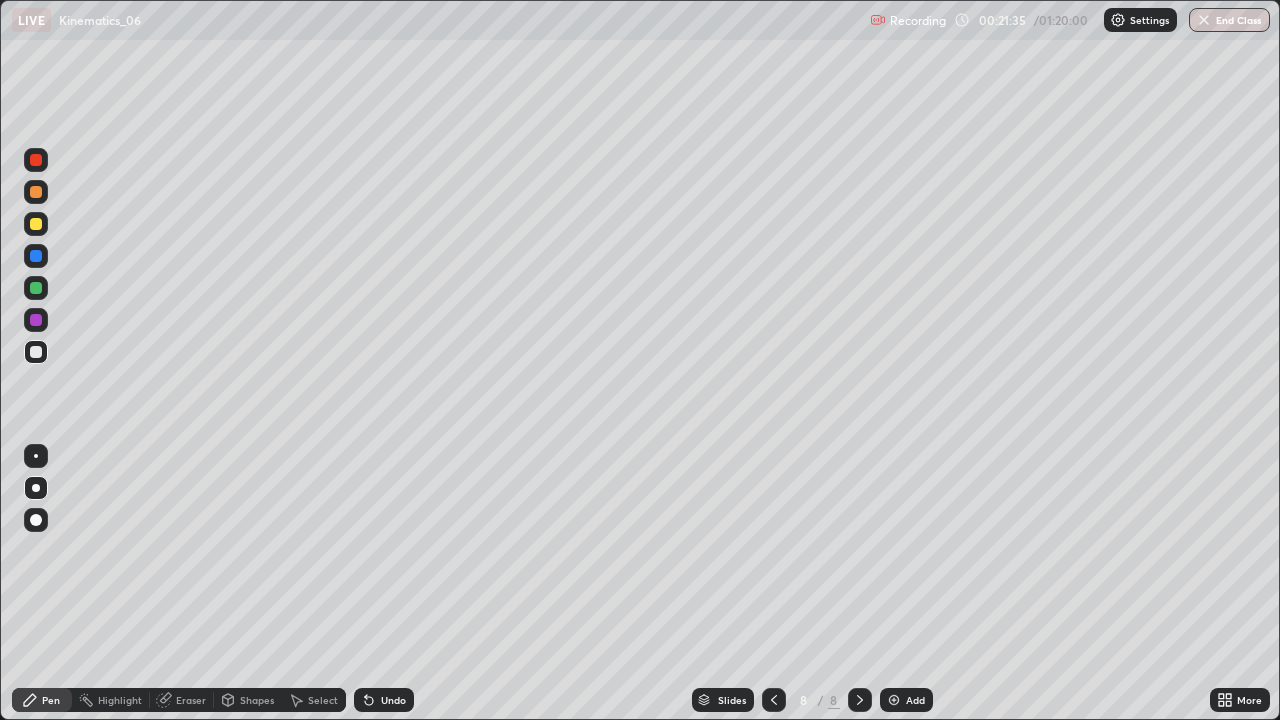 click at bounding box center [36, 224] 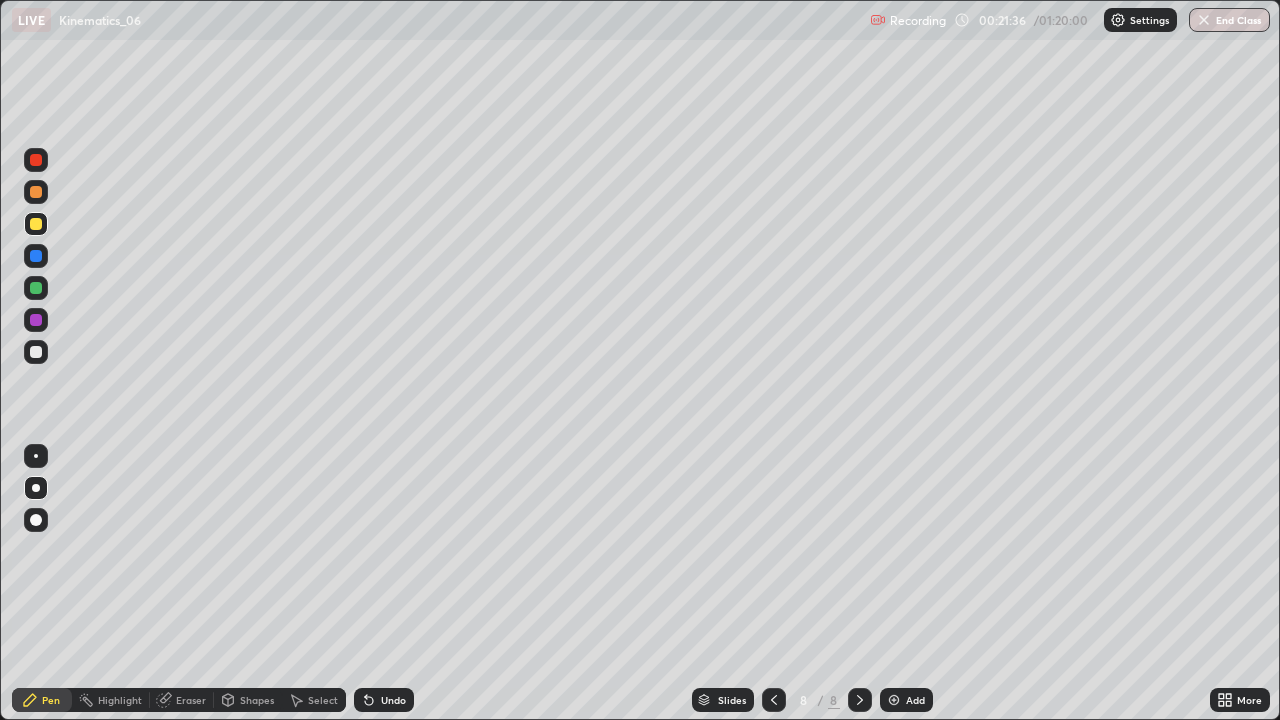 click at bounding box center [36, 192] 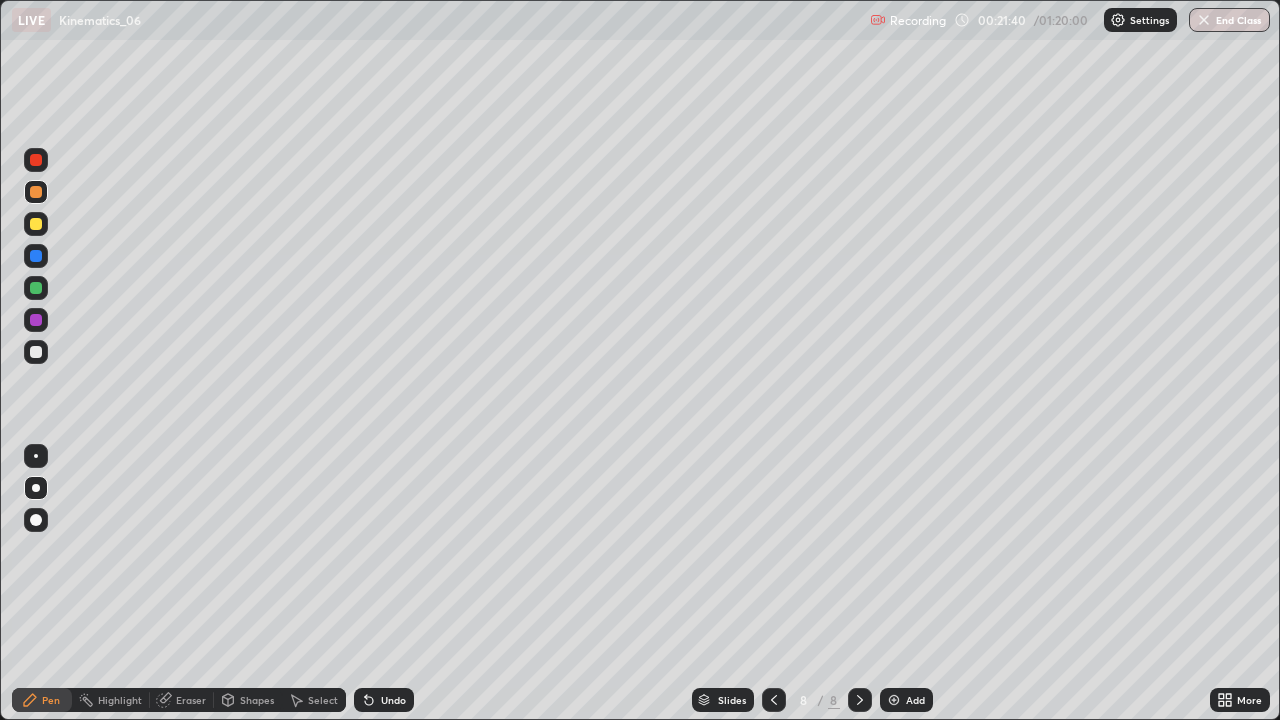 click on "Undo" at bounding box center (393, 700) 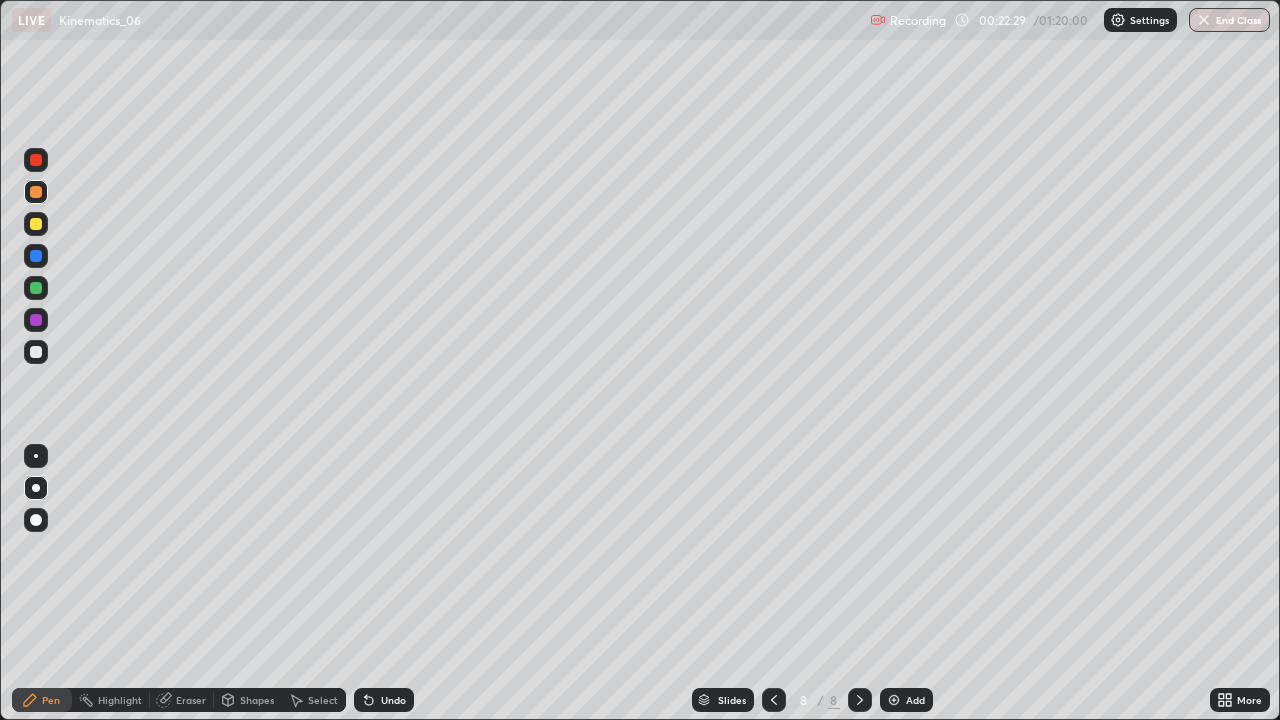 click at bounding box center [36, 352] 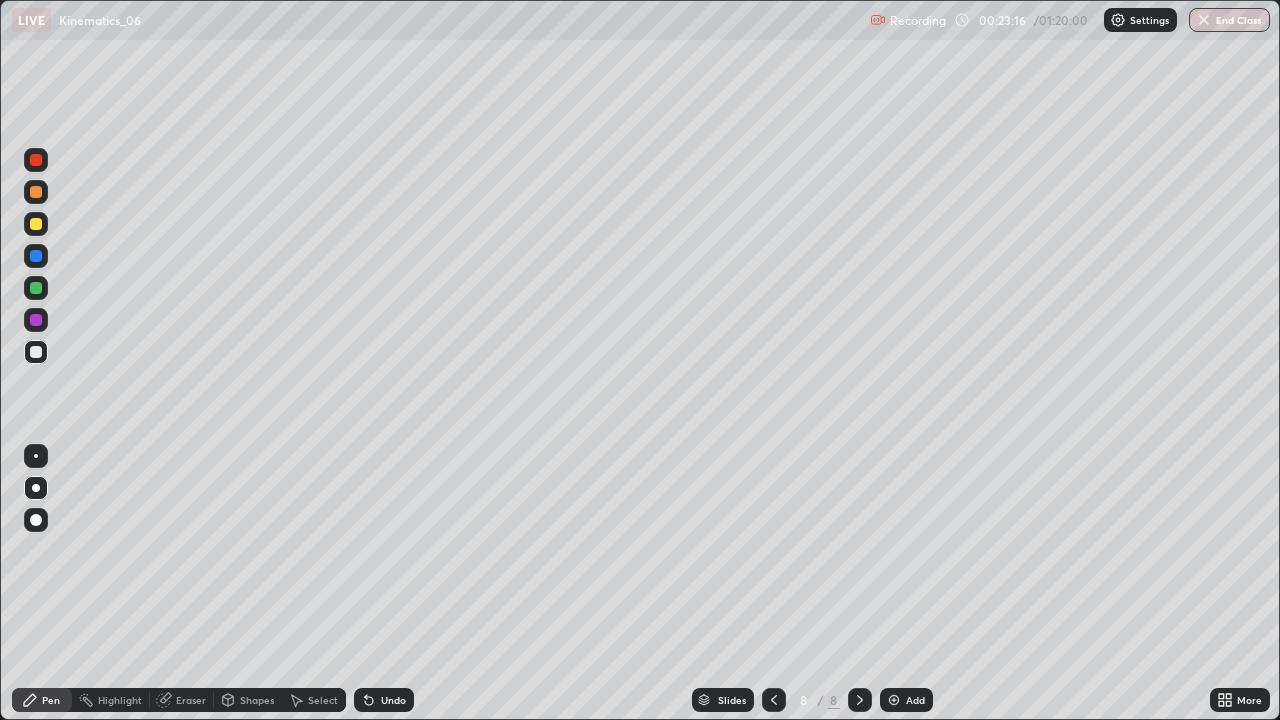 click on "Undo" at bounding box center (384, 700) 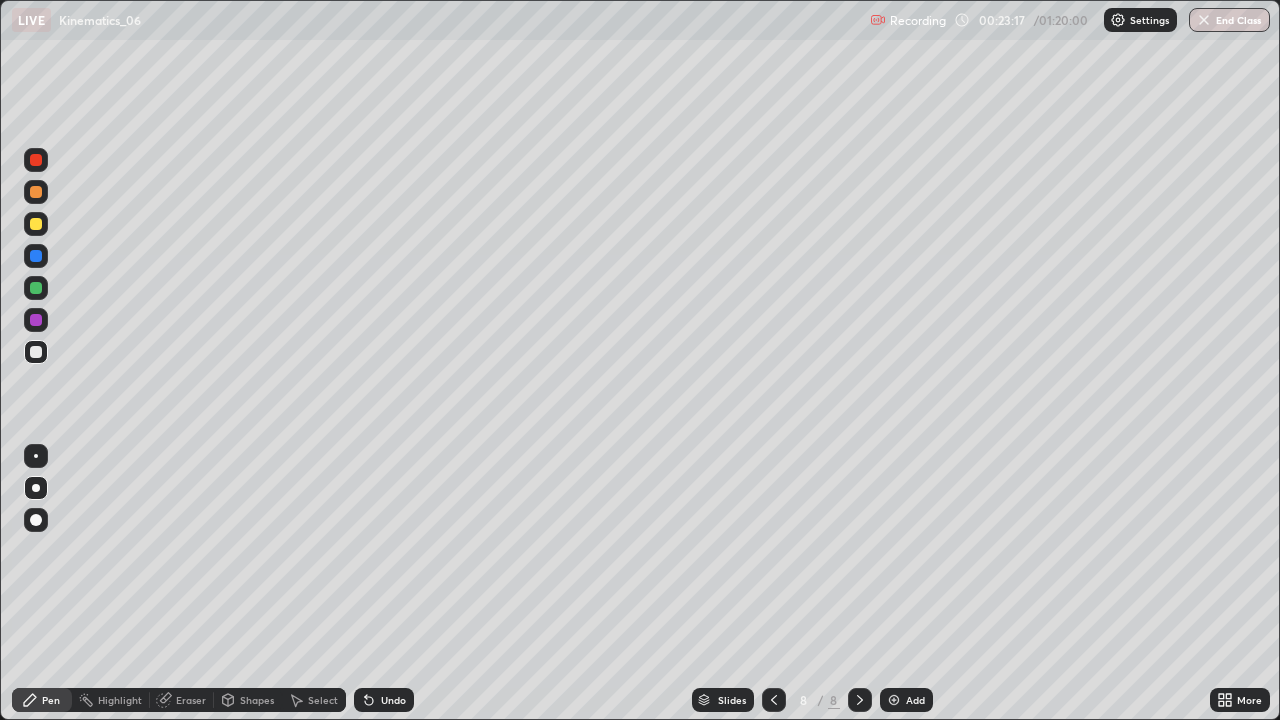click on "Undo" at bounding box center [393, 700] 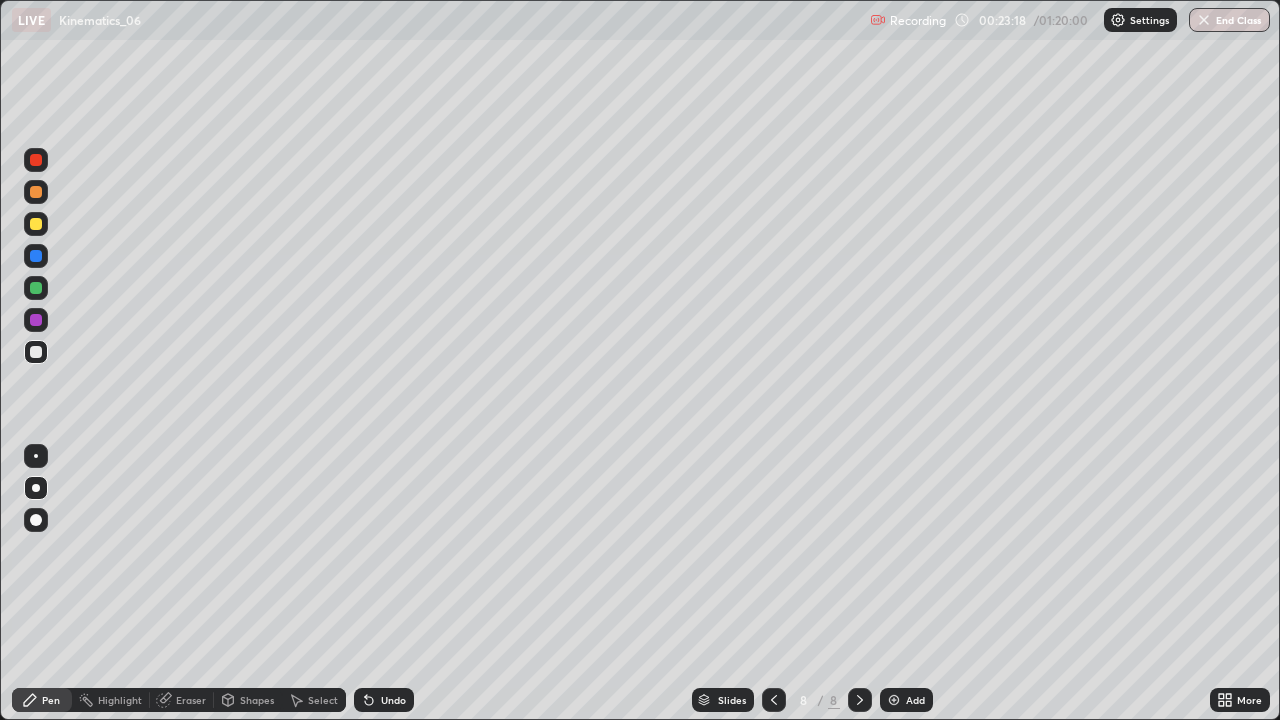 click on "Undo" at bounding box center (393, 700) 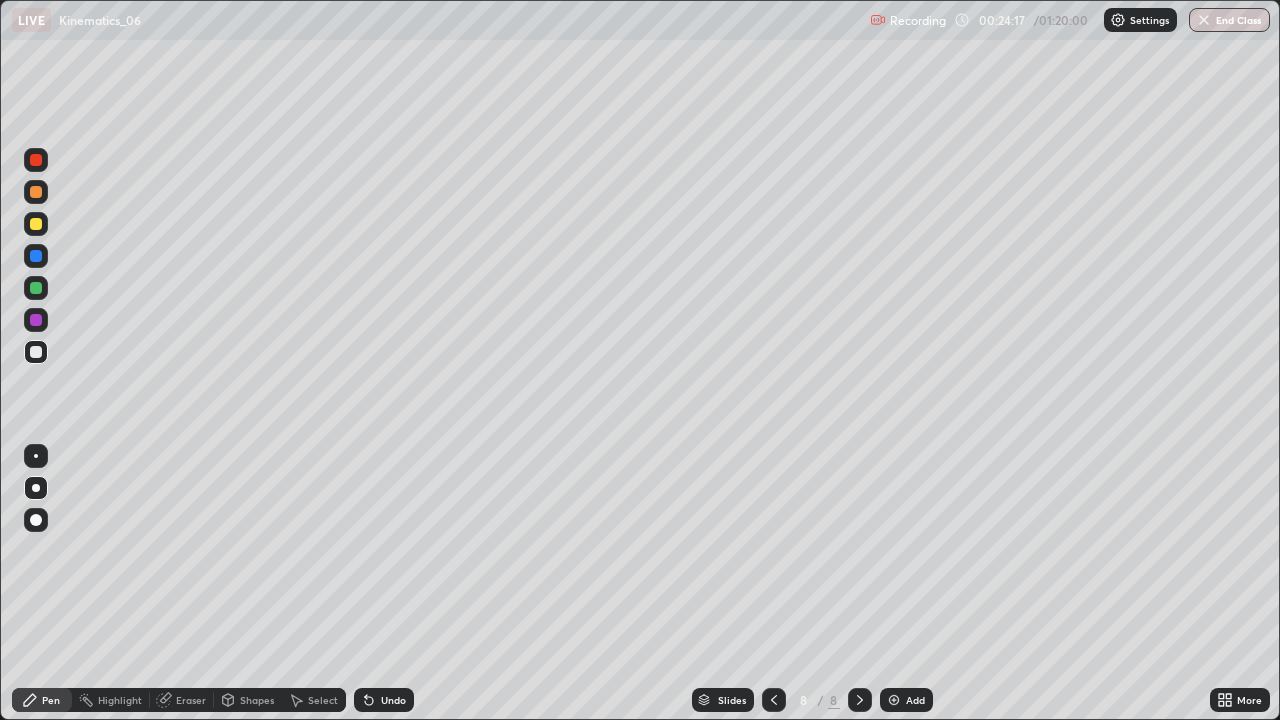 click on "Eraser" at bounding box center [191, 700] 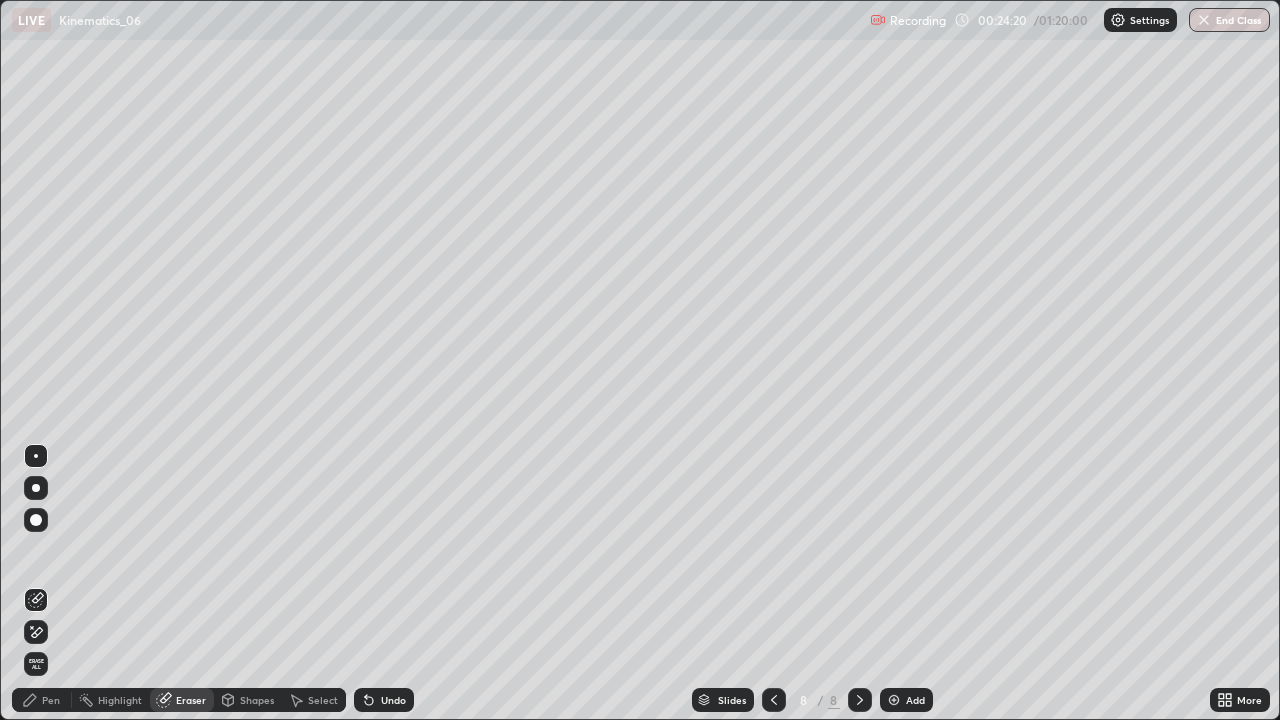 click on "Select" at bounding box center [323, 700] 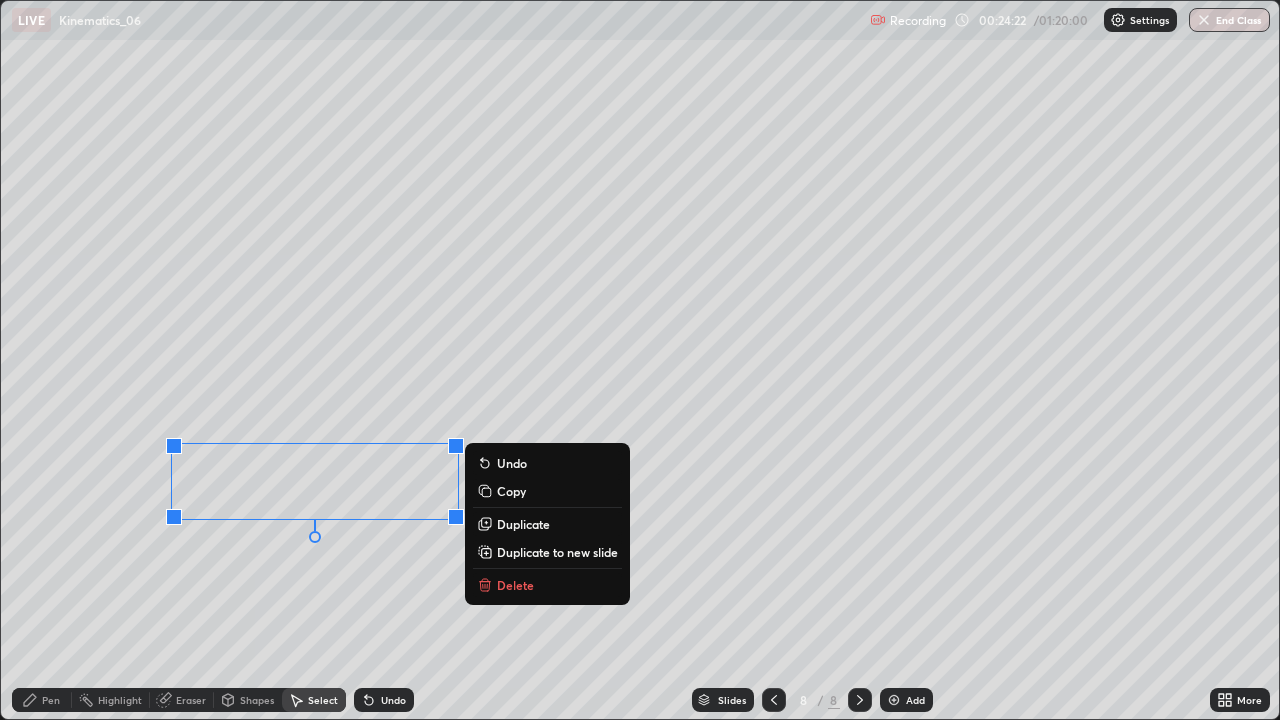 click on "Delete" at bounding box center (547, 585) 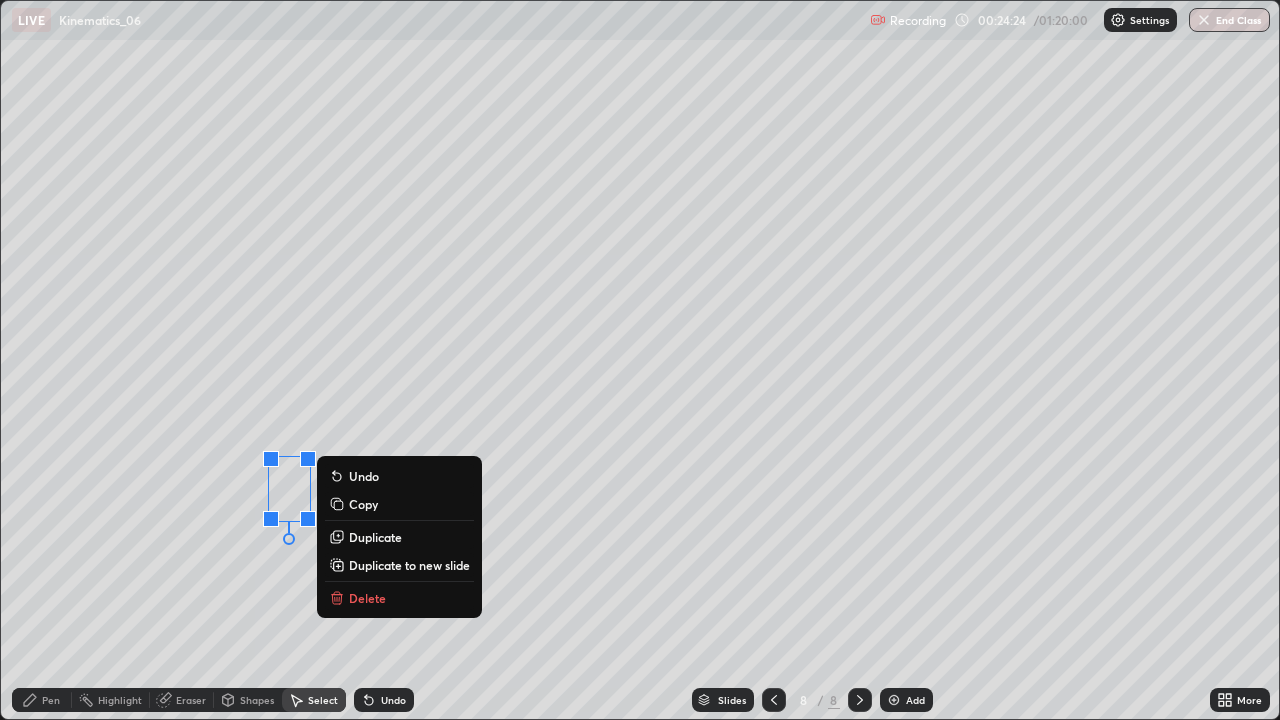 click on "Delete" at bounding box center (367, 598) 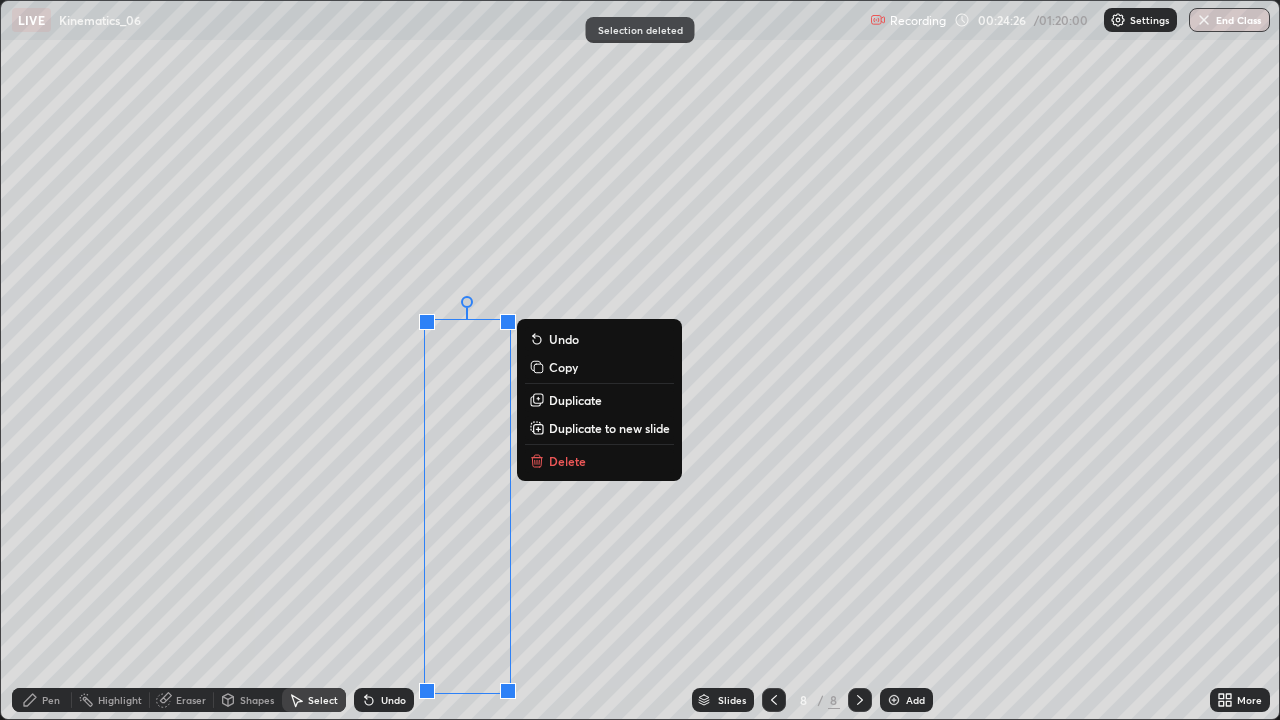 click on "Delete" at bounding box center (599, 461) 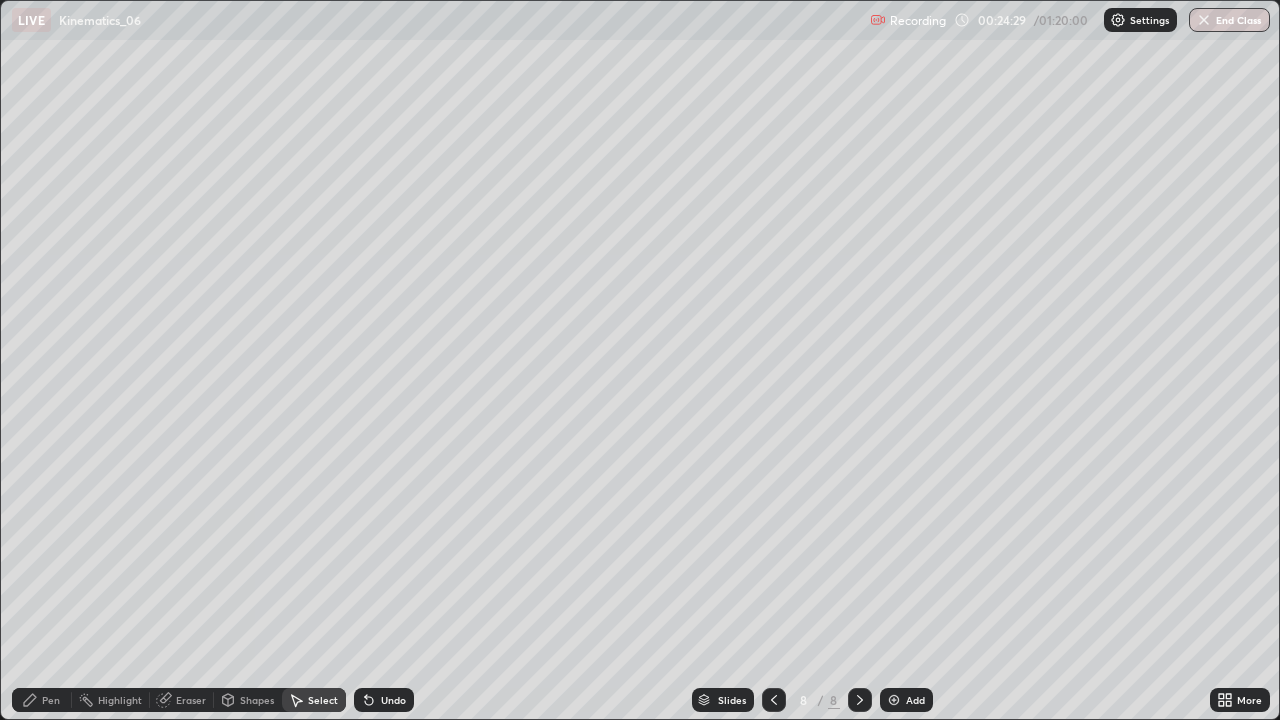 click on "Pen" at bounding box center [51, 700] 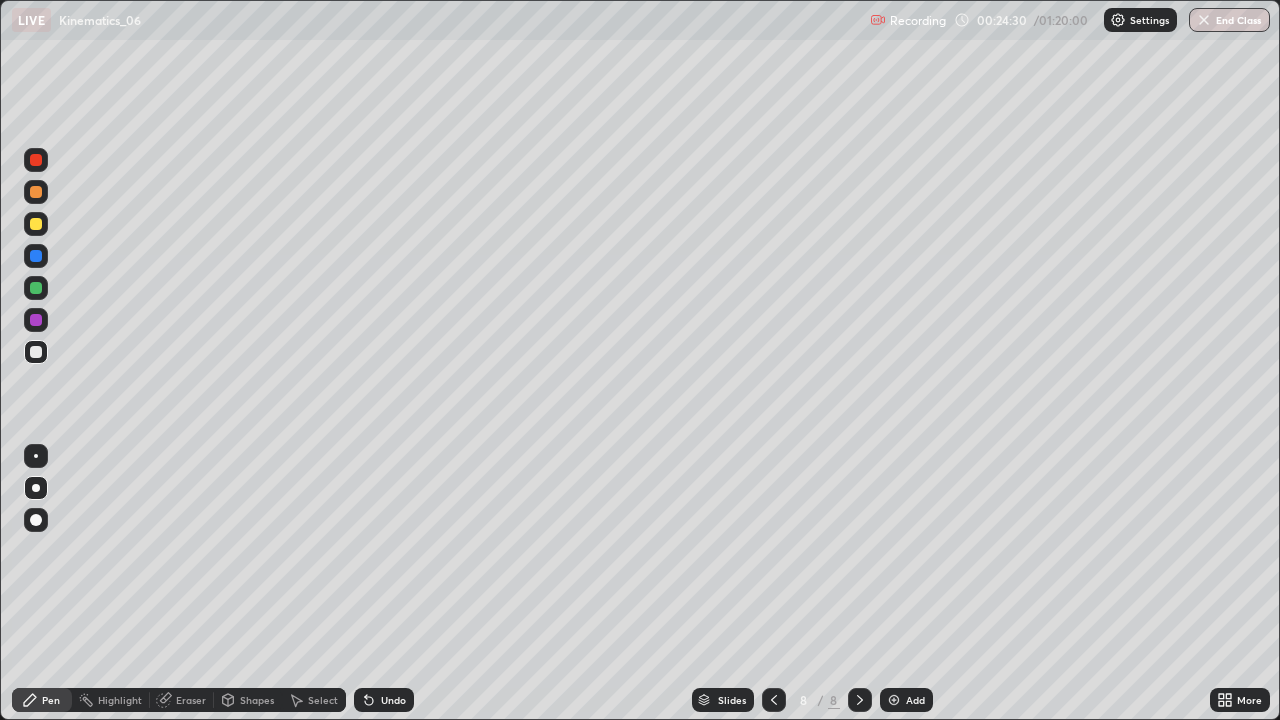 click at bounding box center (36, 352) 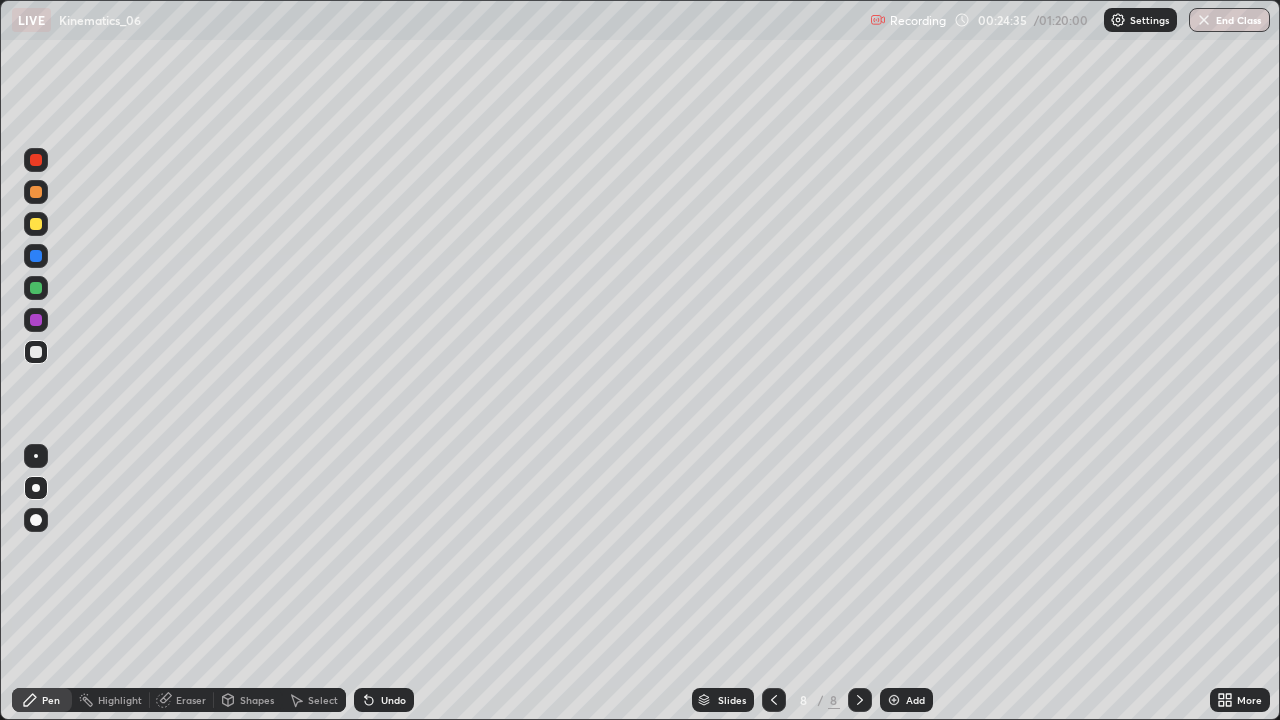 click on "Select" at bounding box center (314, 700) 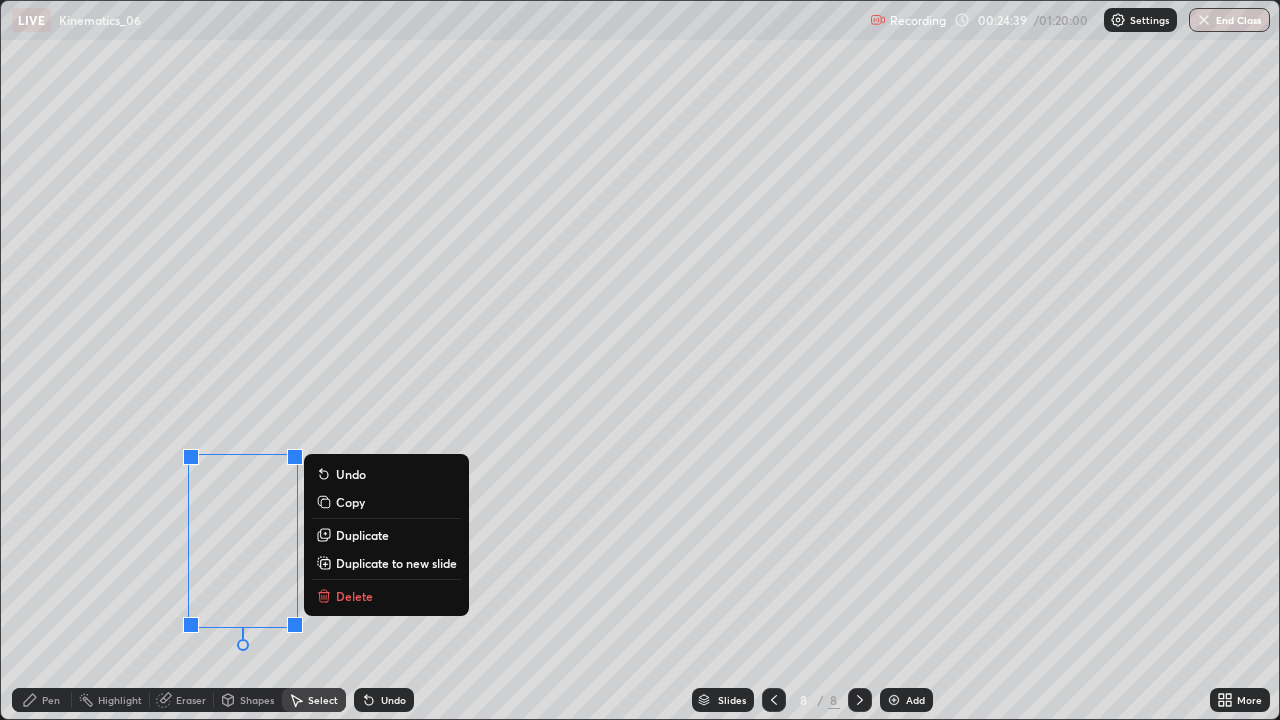 click on "Pen" at bounding box center (51, 700) 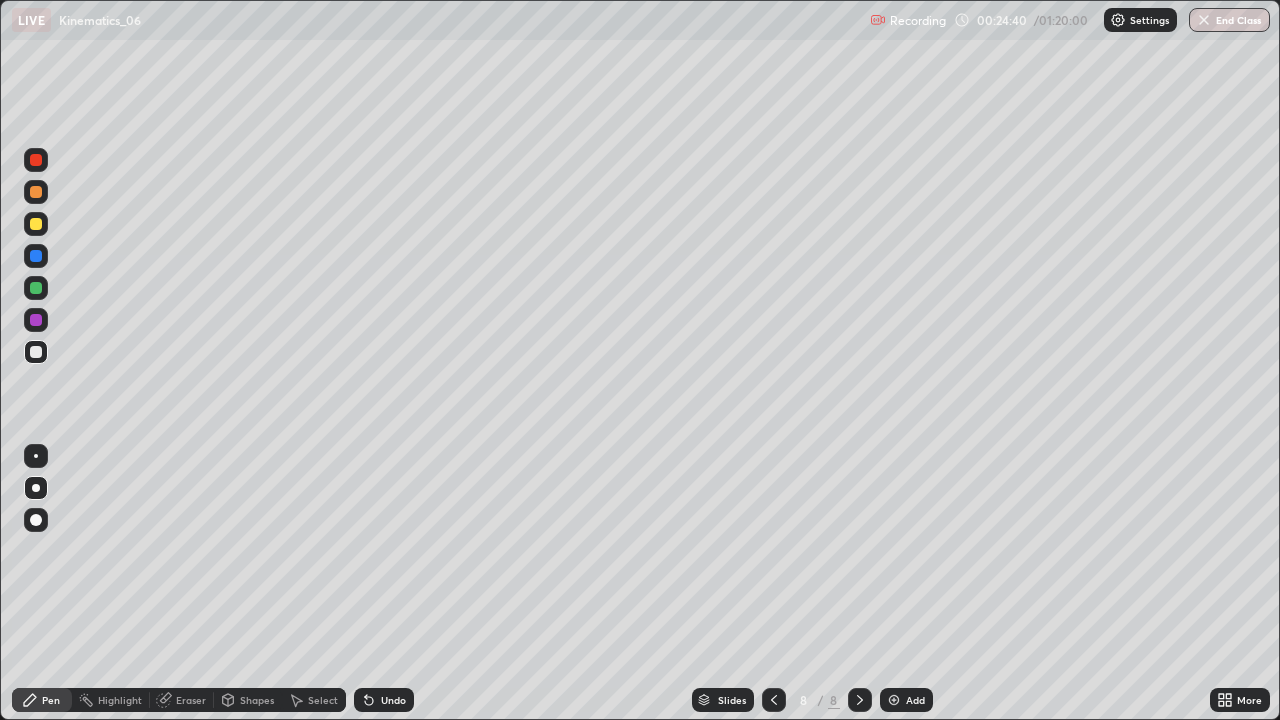 click at bounding box center [36, 352] 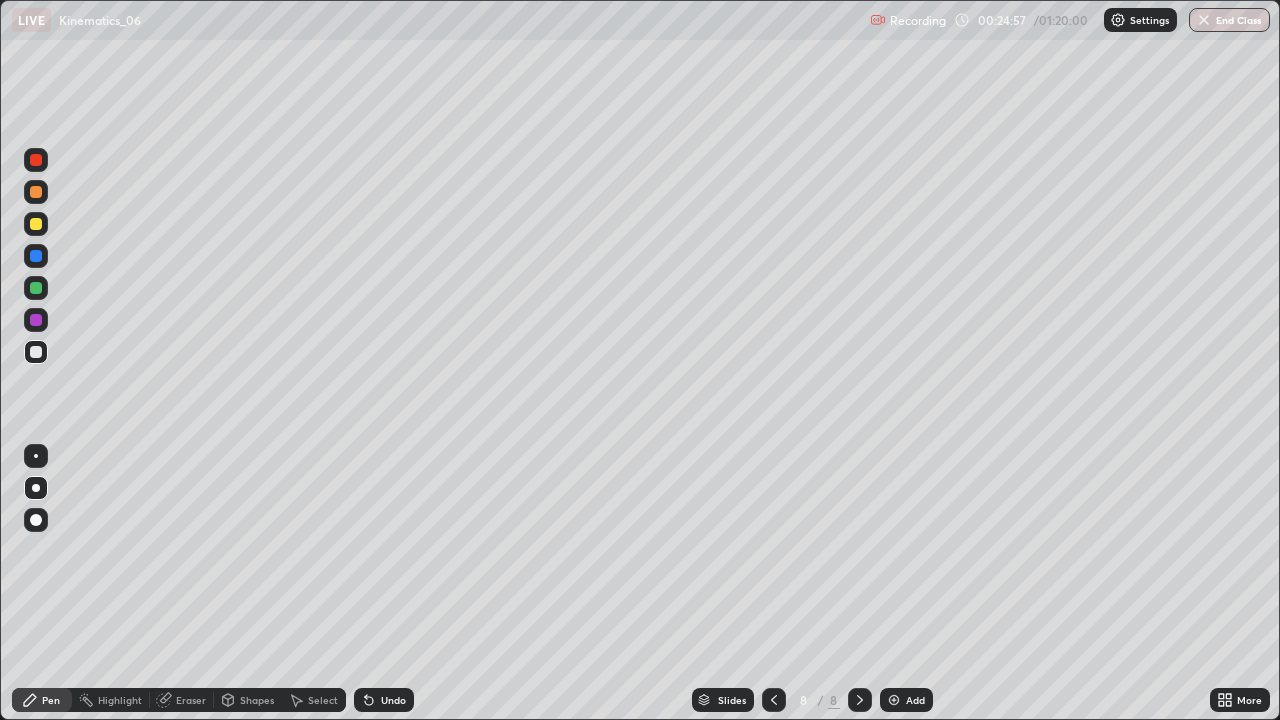 click at bounding box center (894, 700) 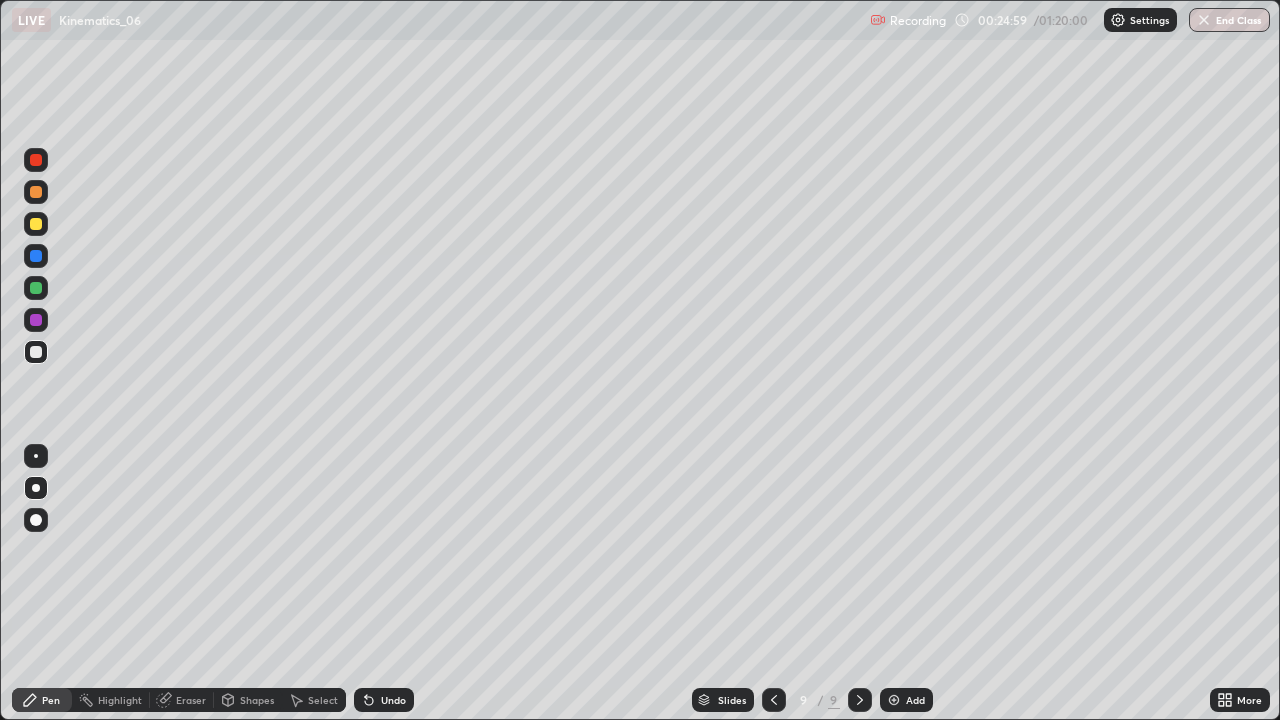 click at bounding box center (36, 224) 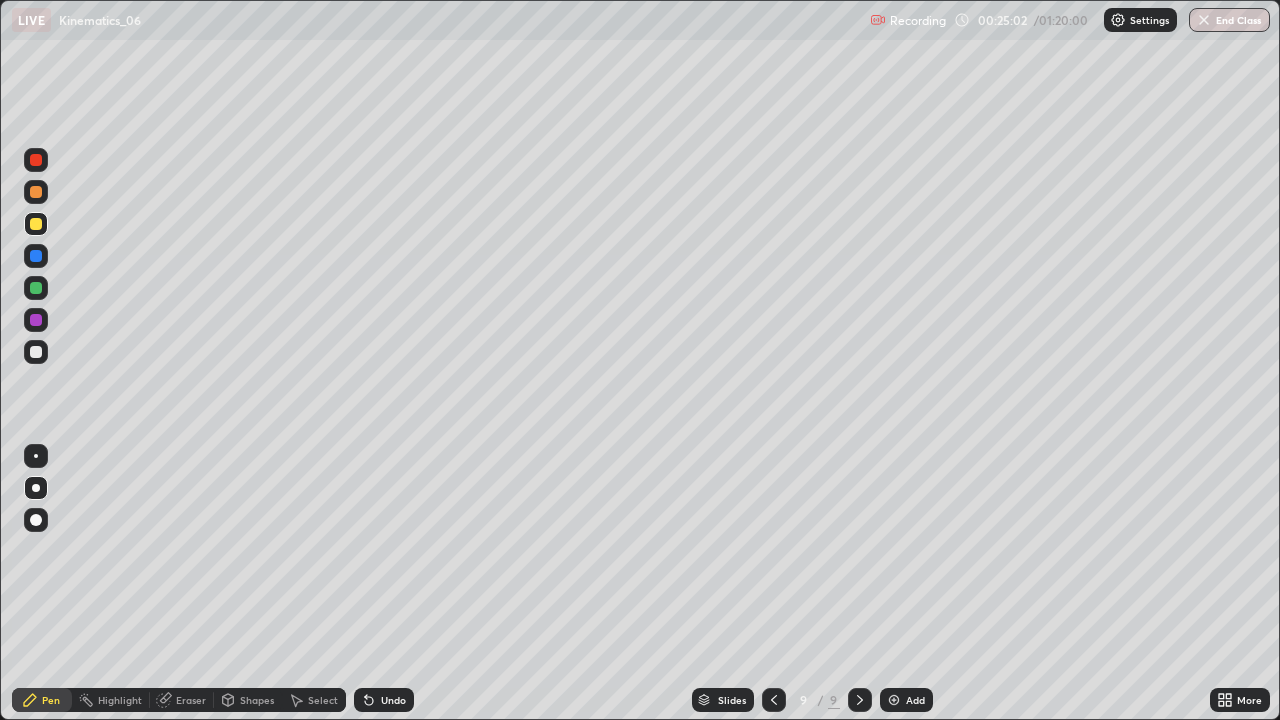 click at bounding box center (36, 192) 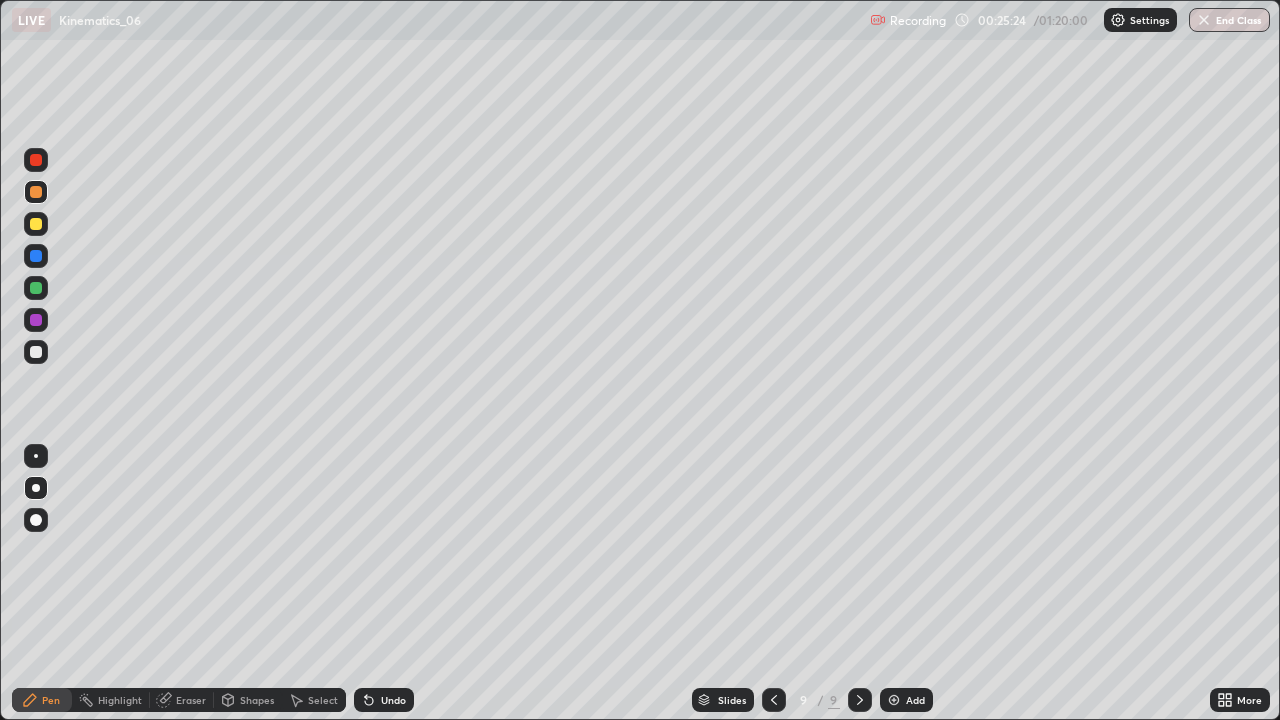 click on "Undo" at bounding box center [393, 700] 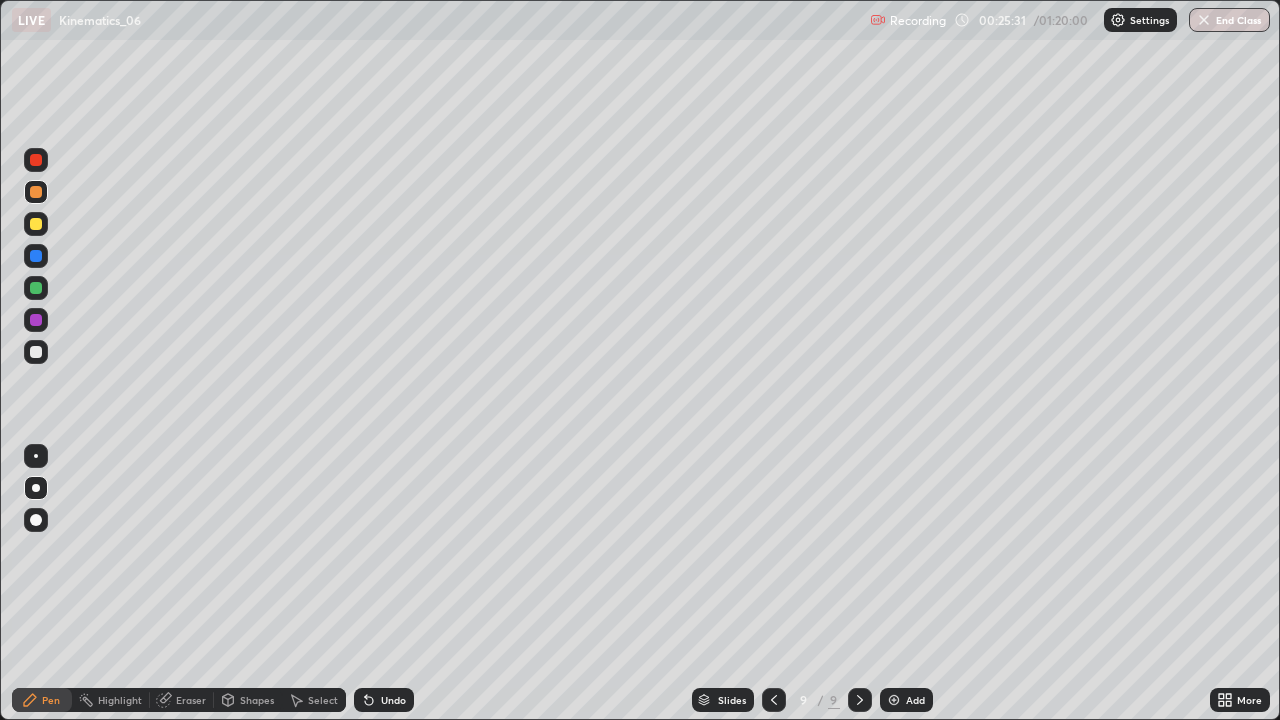 click at bounding box center (36, 352) 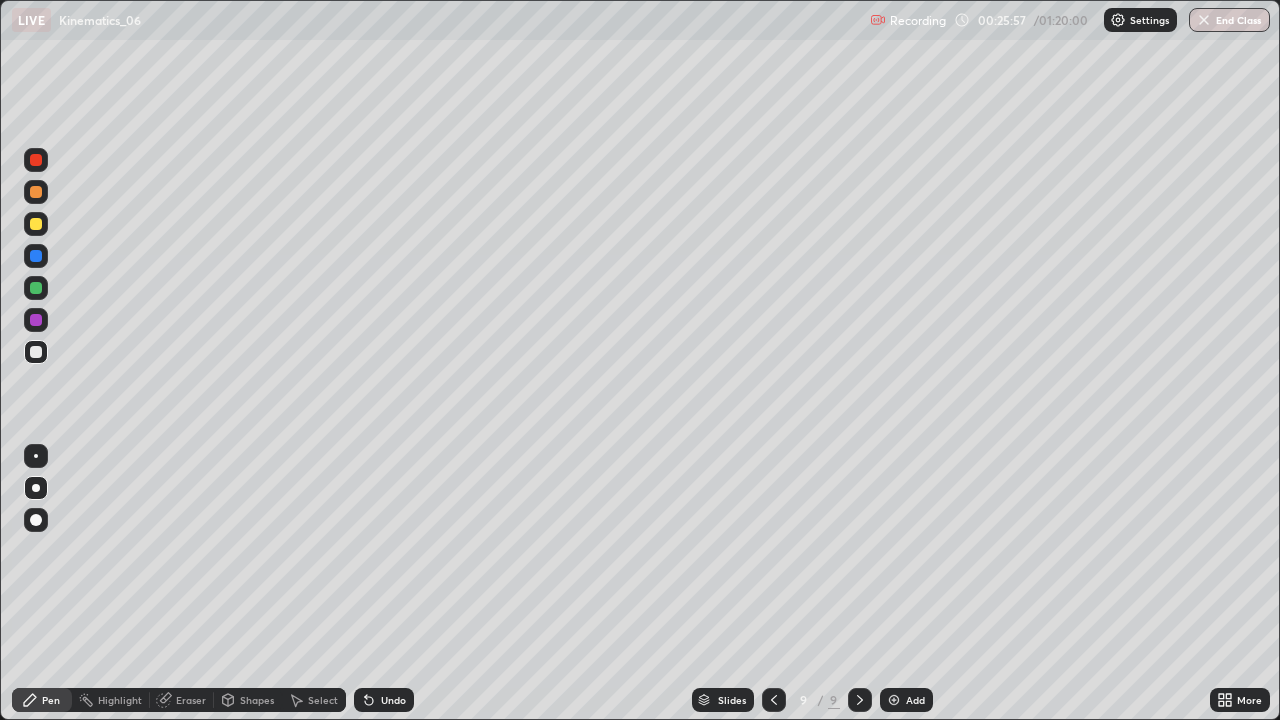 click on "Undo" at bounding box center [384, 700] 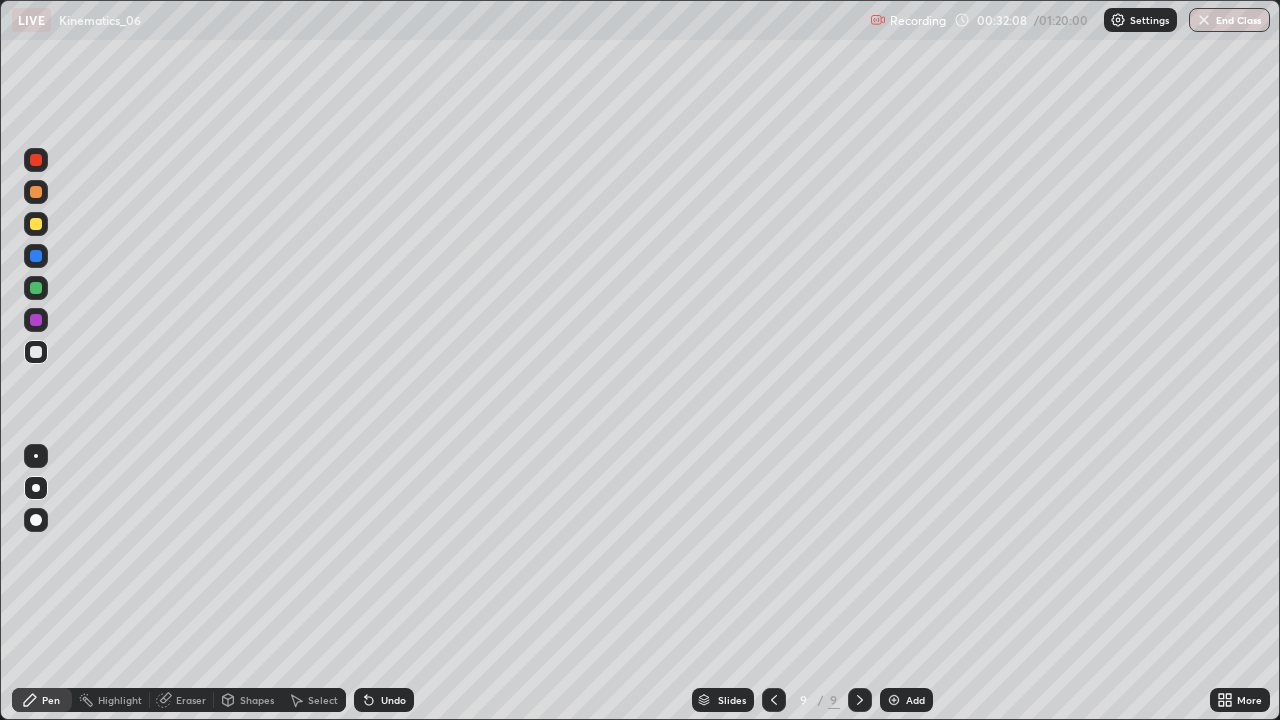 click at bounding box center [894, 700] 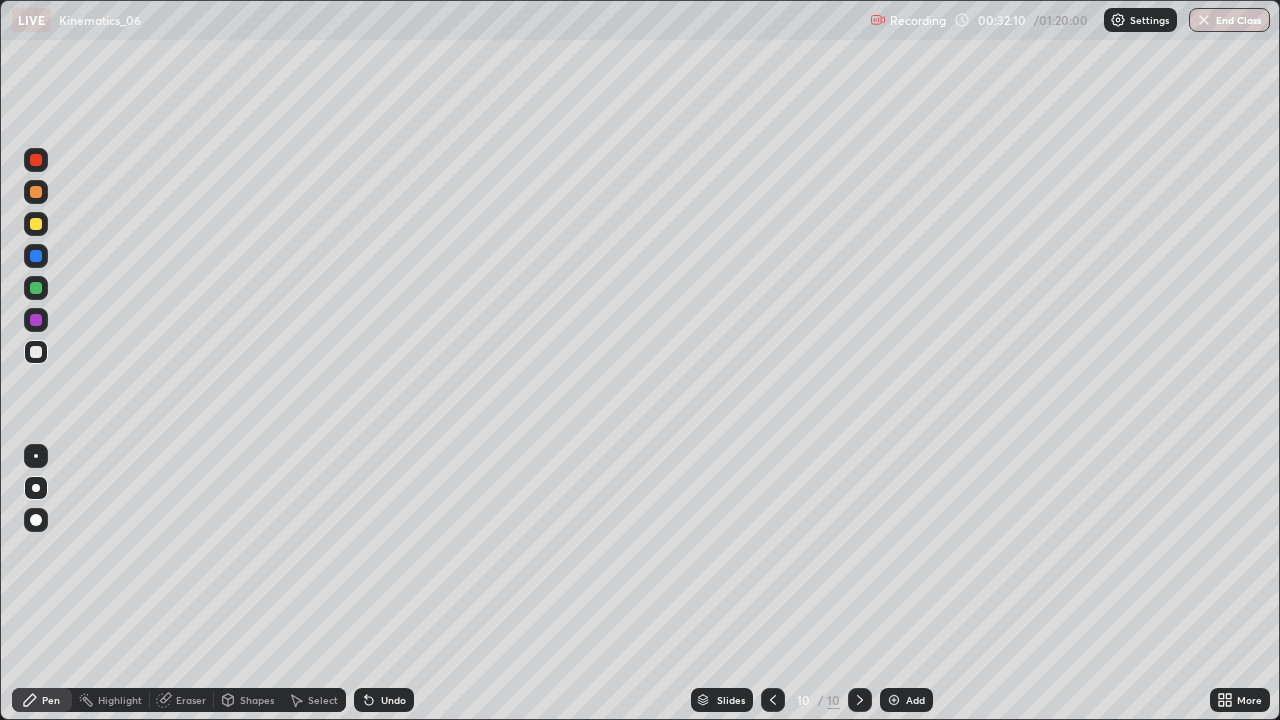 click at bounding box center (36, 224) 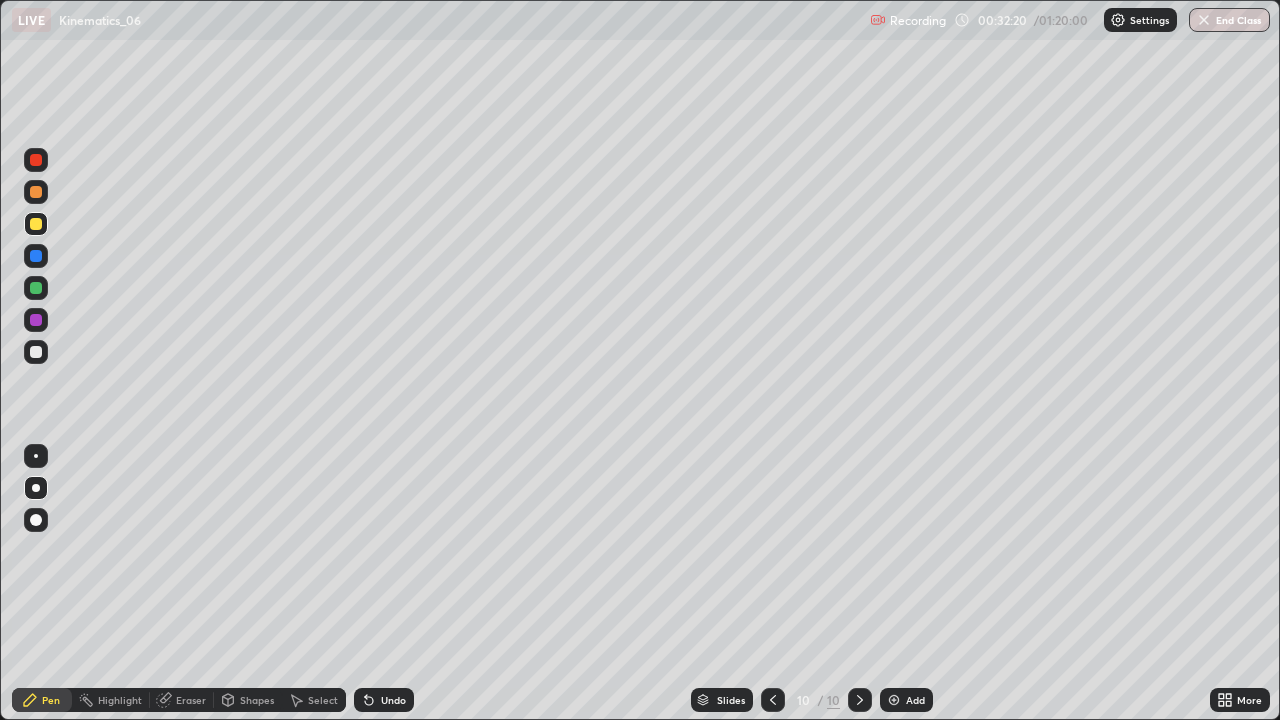 click at bounding box center [36, 224] 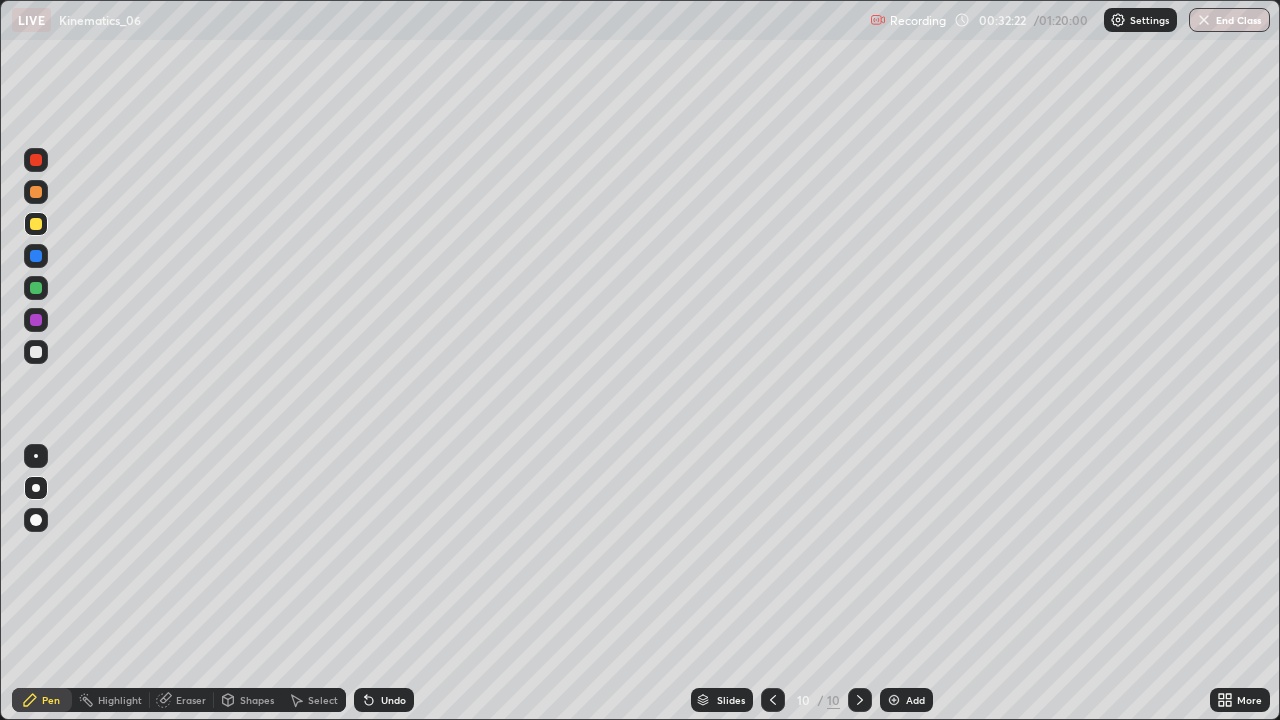 click on "Undo" at bounding box center [380, 700] 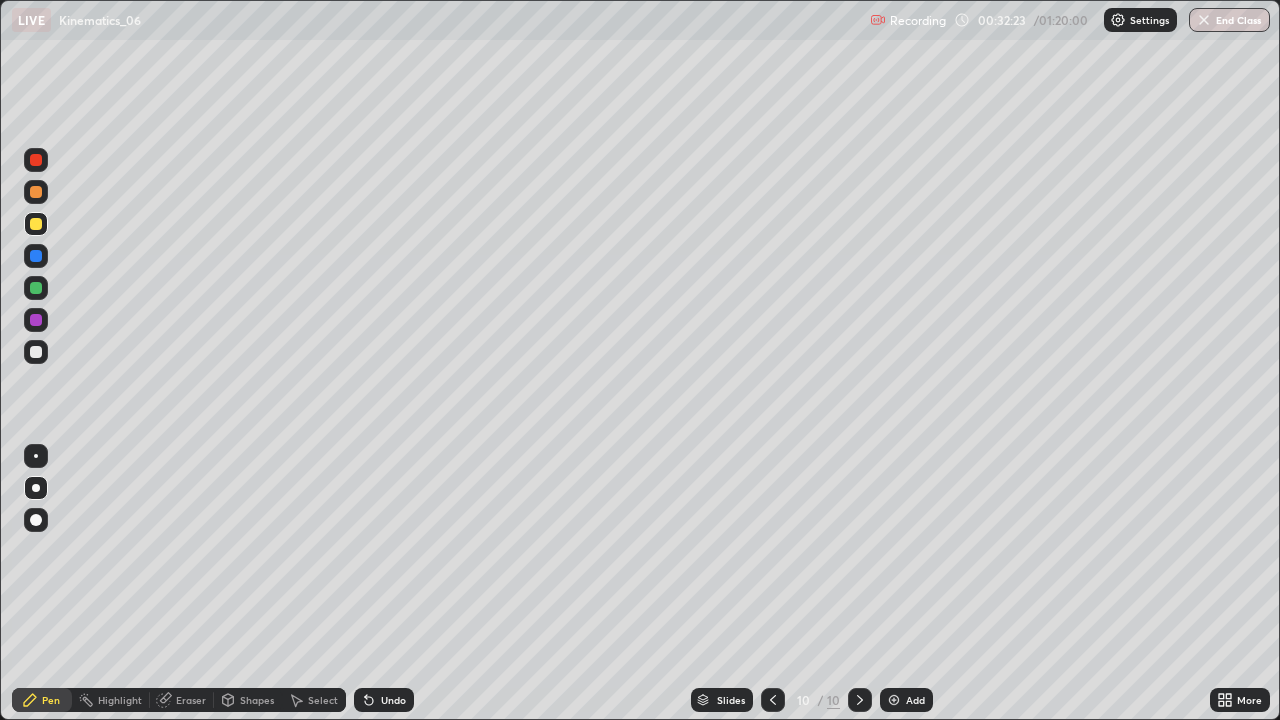 click at bounding box center (36, 352) 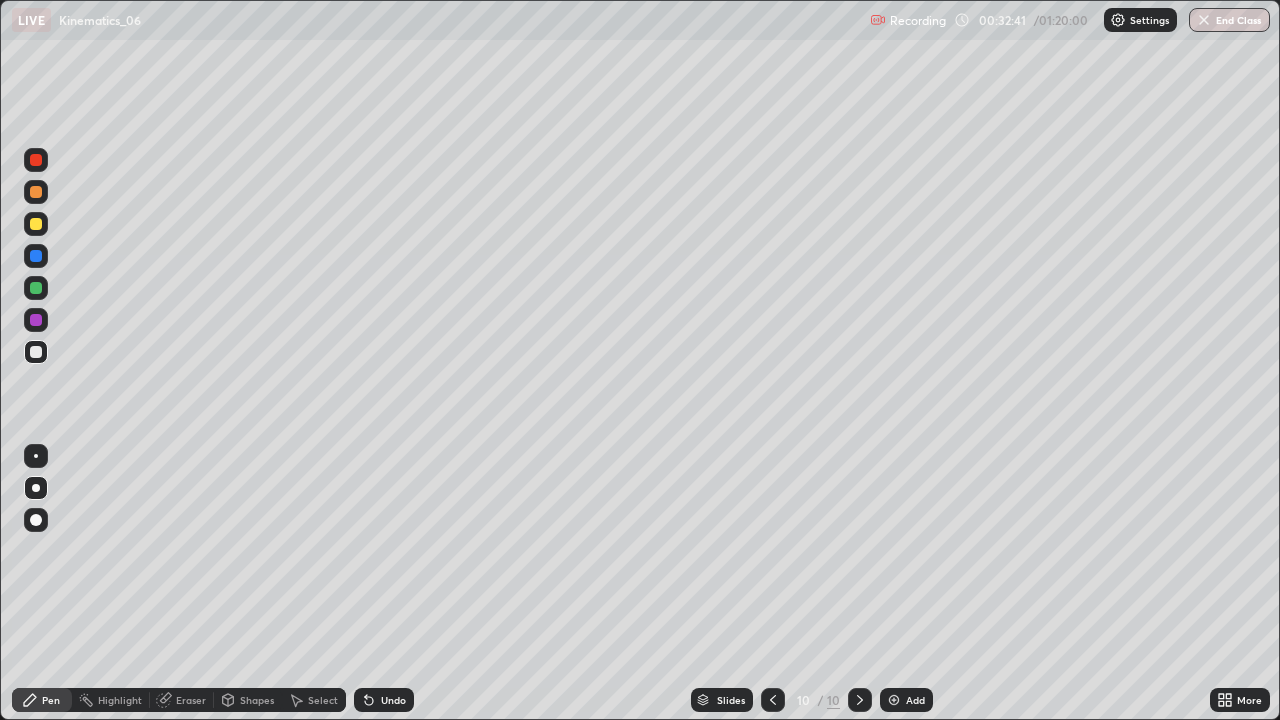 click on "Undo" at bounding box center (384, 700) 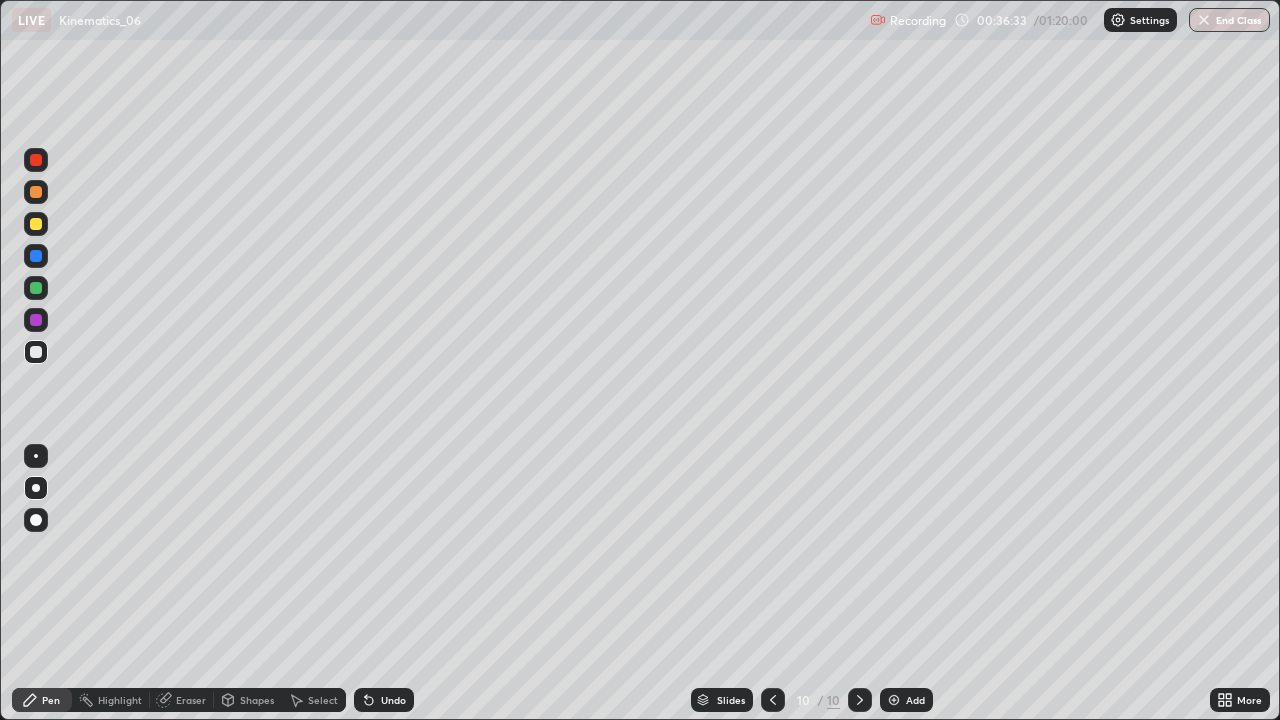 click on "Add" at bounding box center [915, 700] 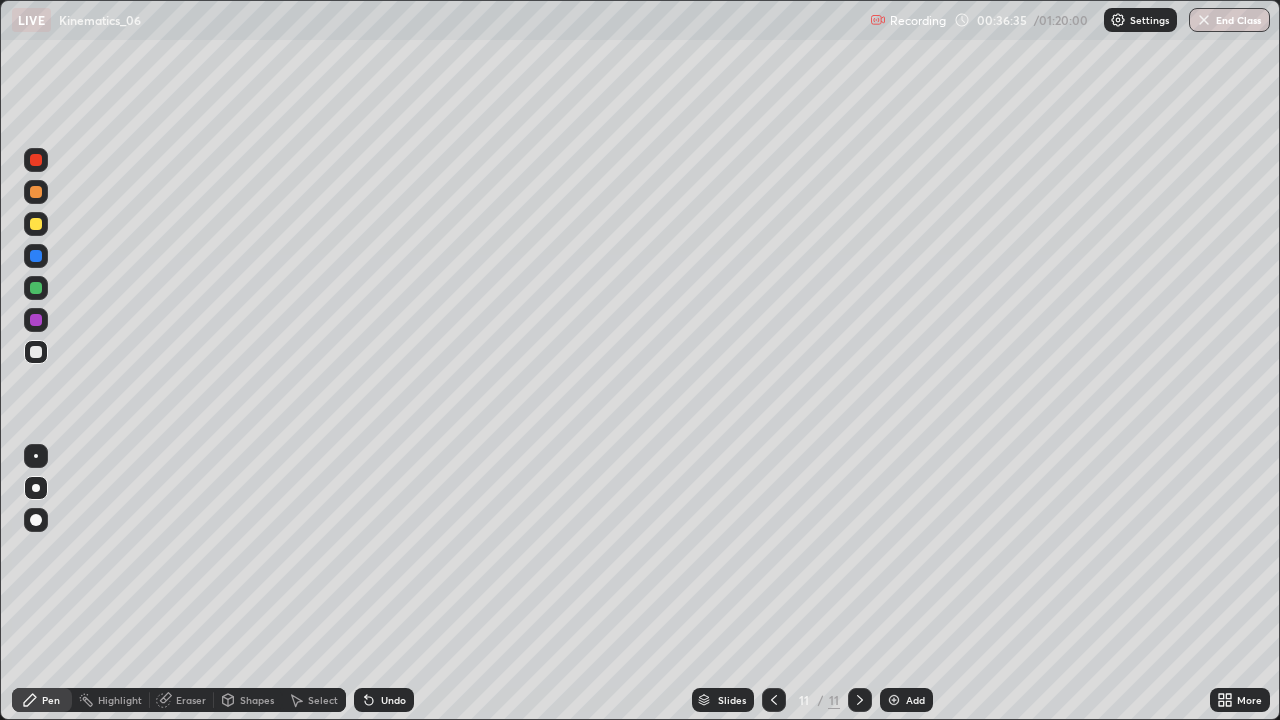 click at bounding box center [36, 224] 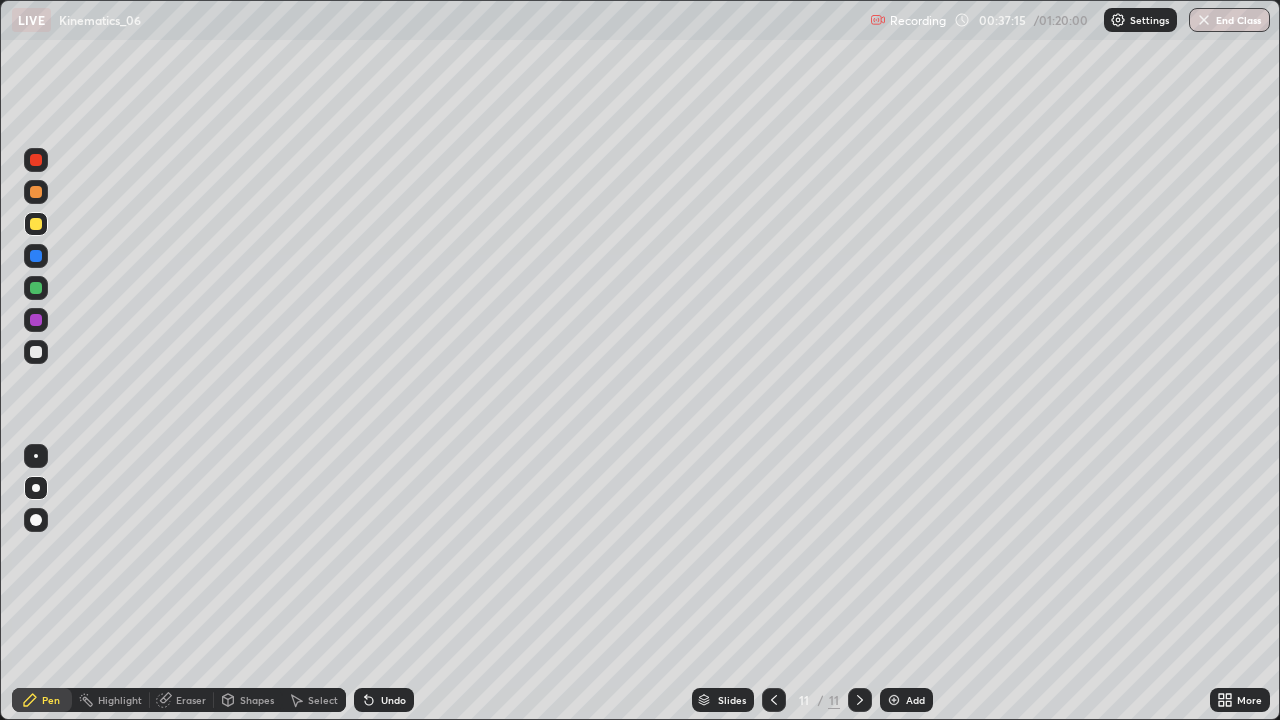click at bounding box center (36, 352) 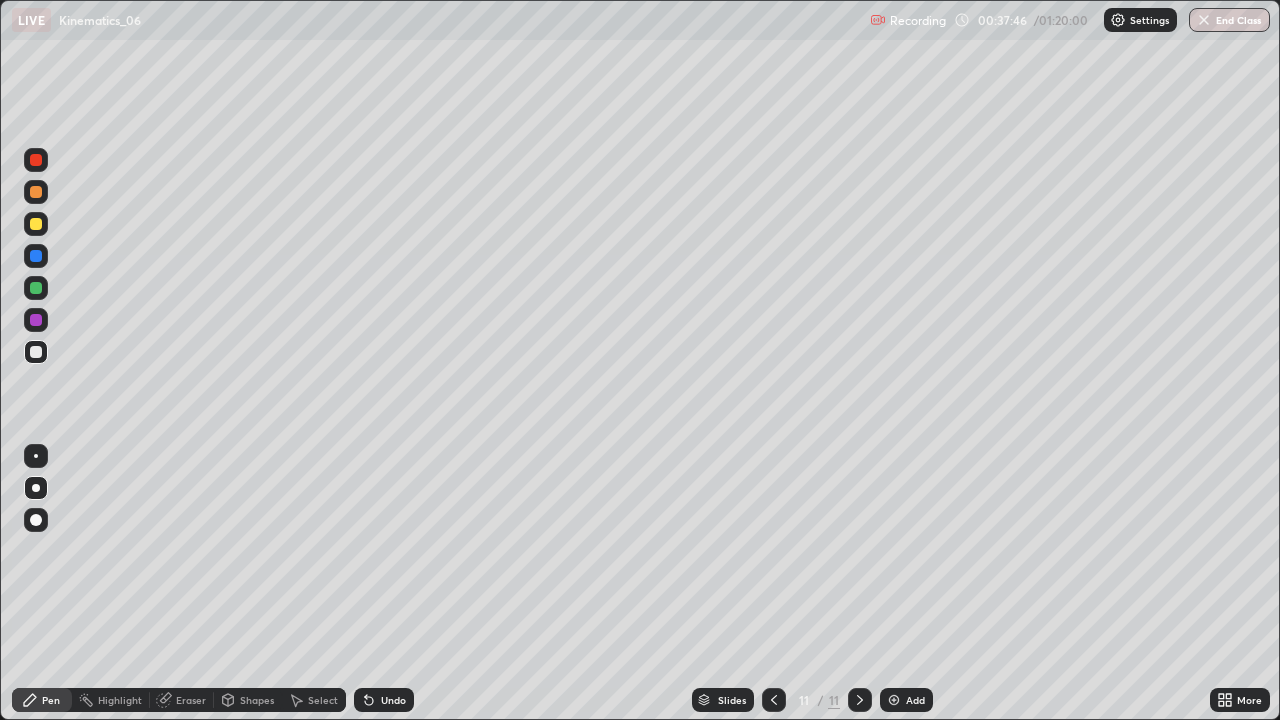 click on "Undo" at bounding box center (384, 700) 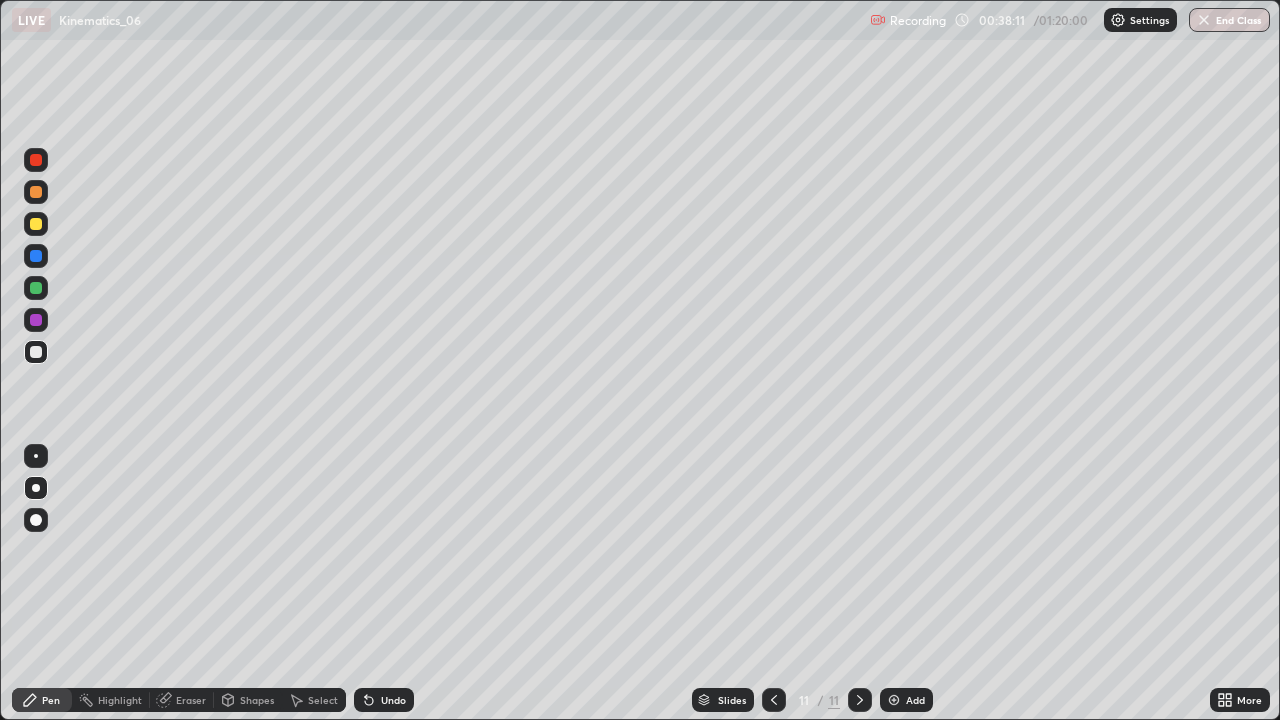 click on "Undo" at bounding box center [393, 700] 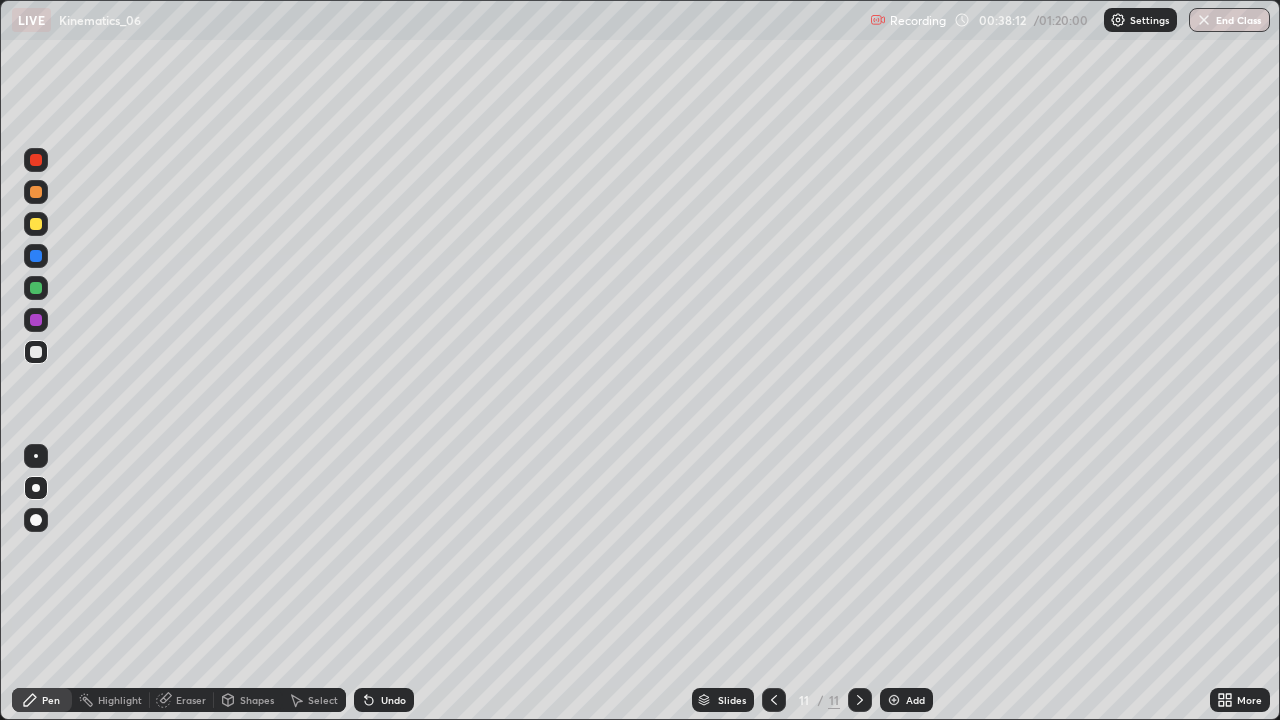 click on "Undo" at bounding box center [384, 700] 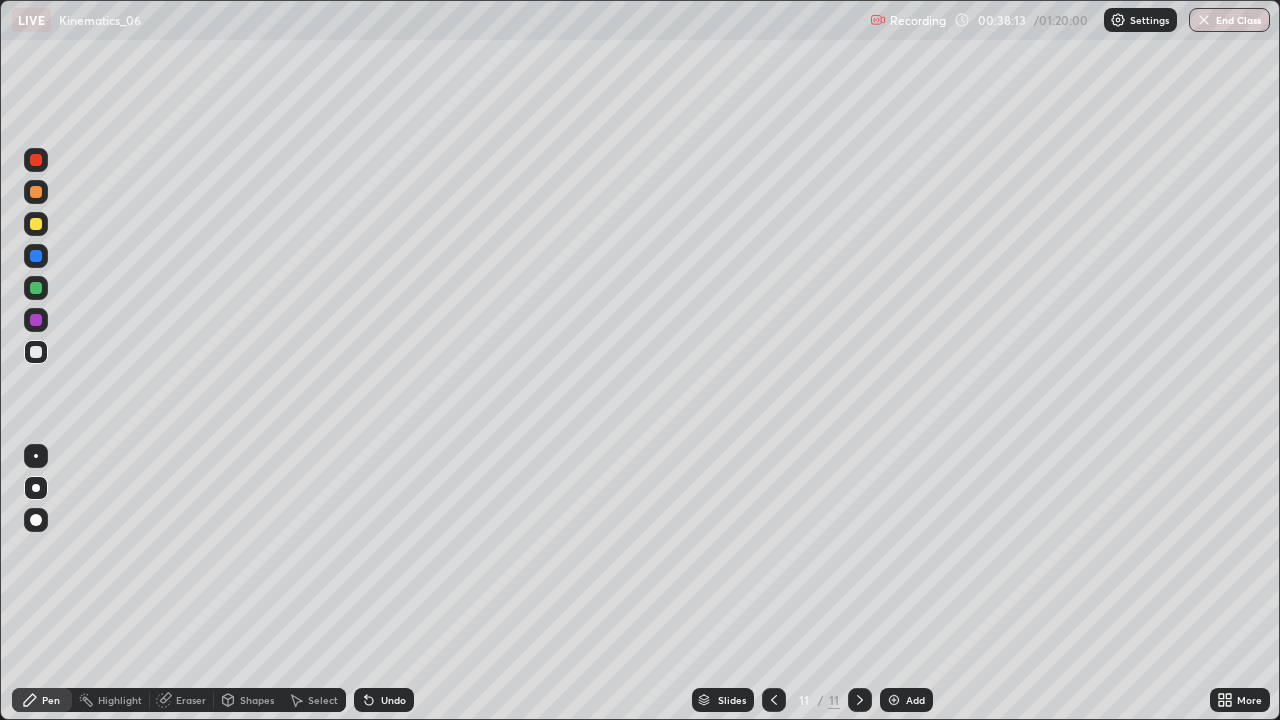 click on "Undo" at bounding box center (393, 700) 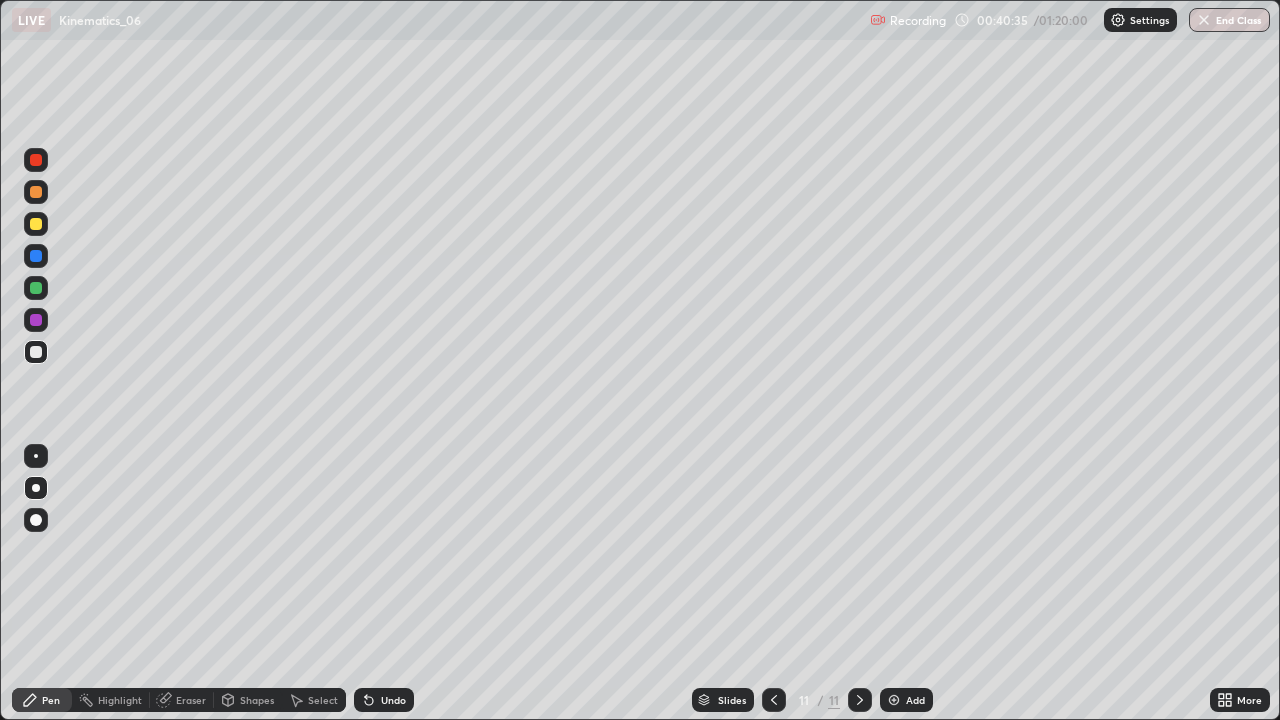 click on "Undo" at bounding box center [393, 700] 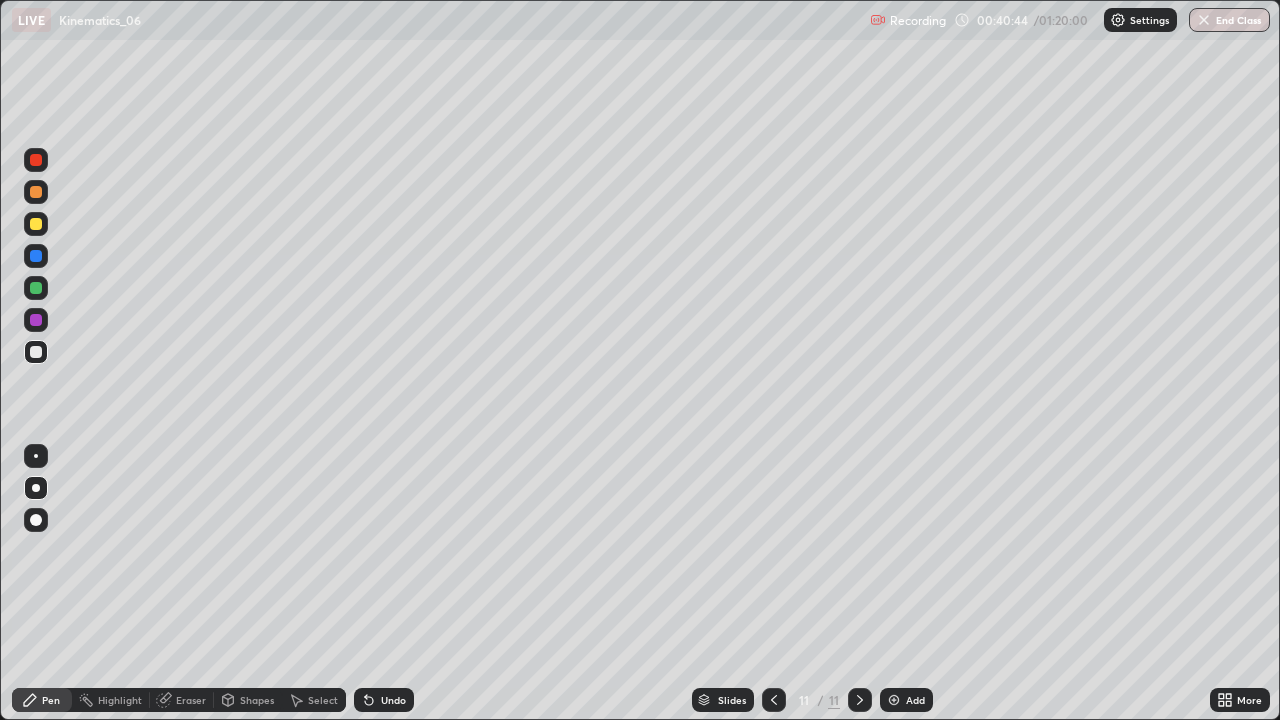 click on "Undo" at bounding box center (384, 700) 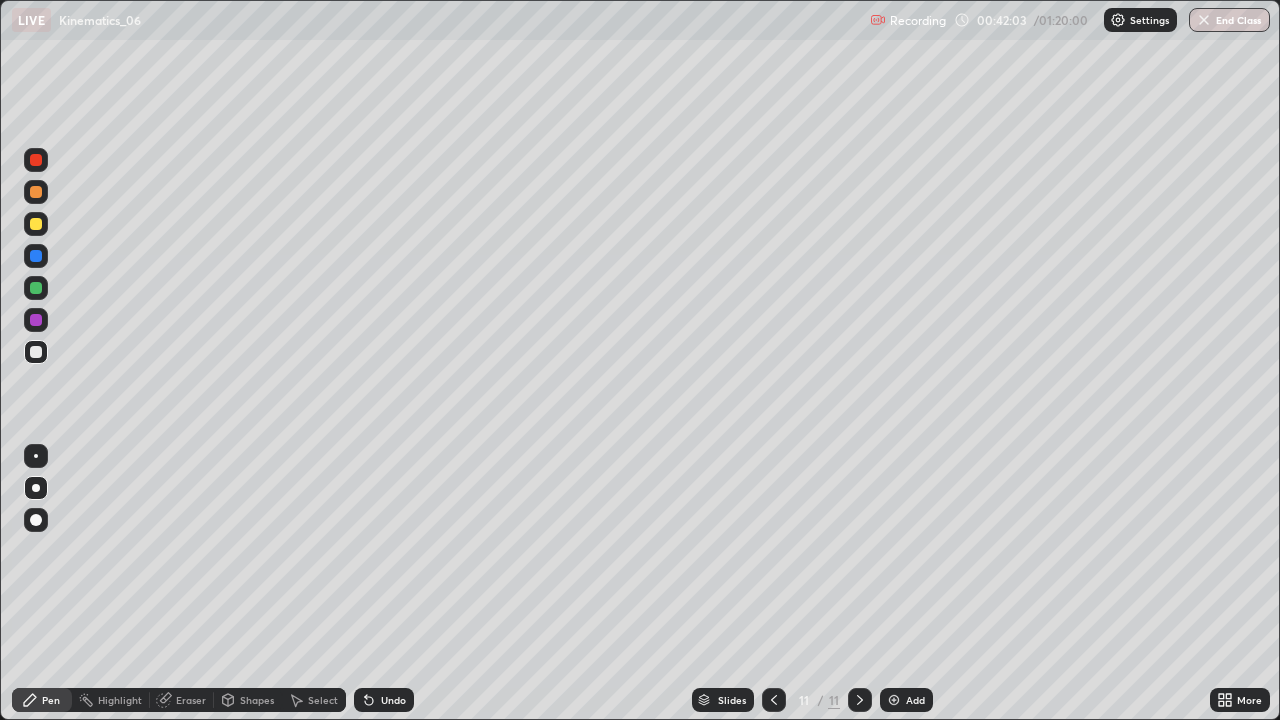 click on "Undo" at bounding box center [384, 700] 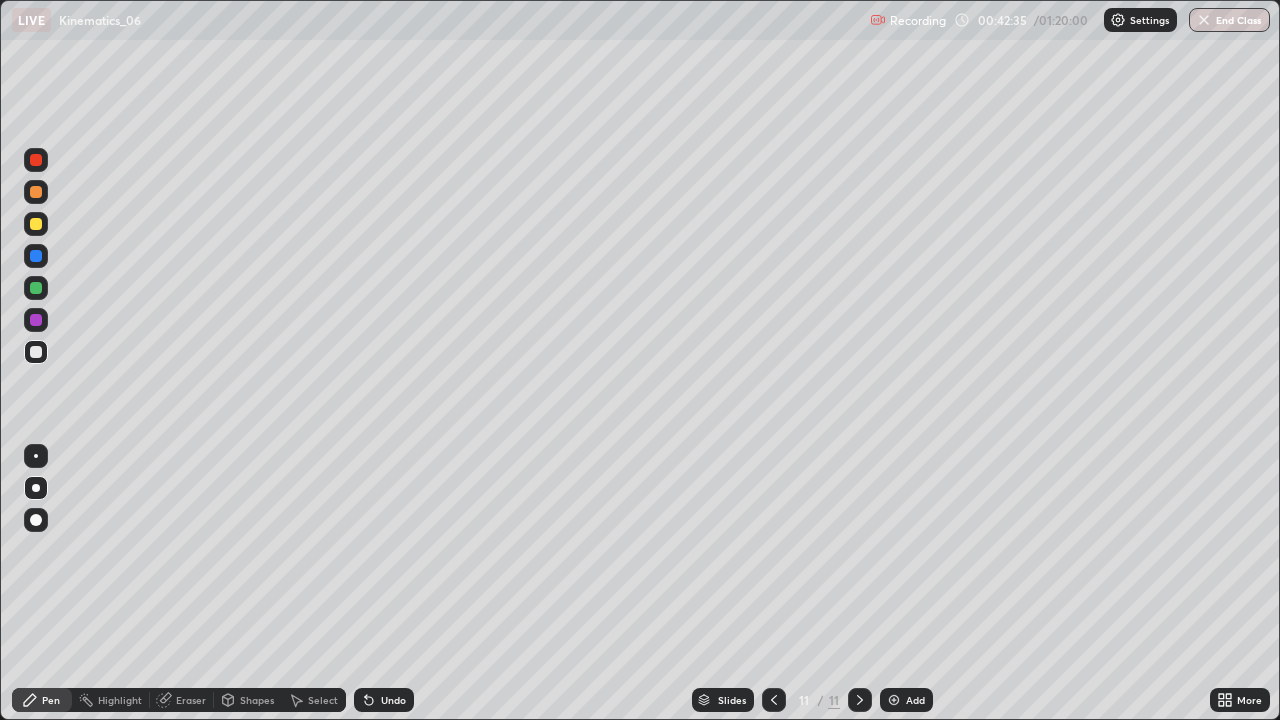 click on "Eraser" at bounding box center (191, 700) 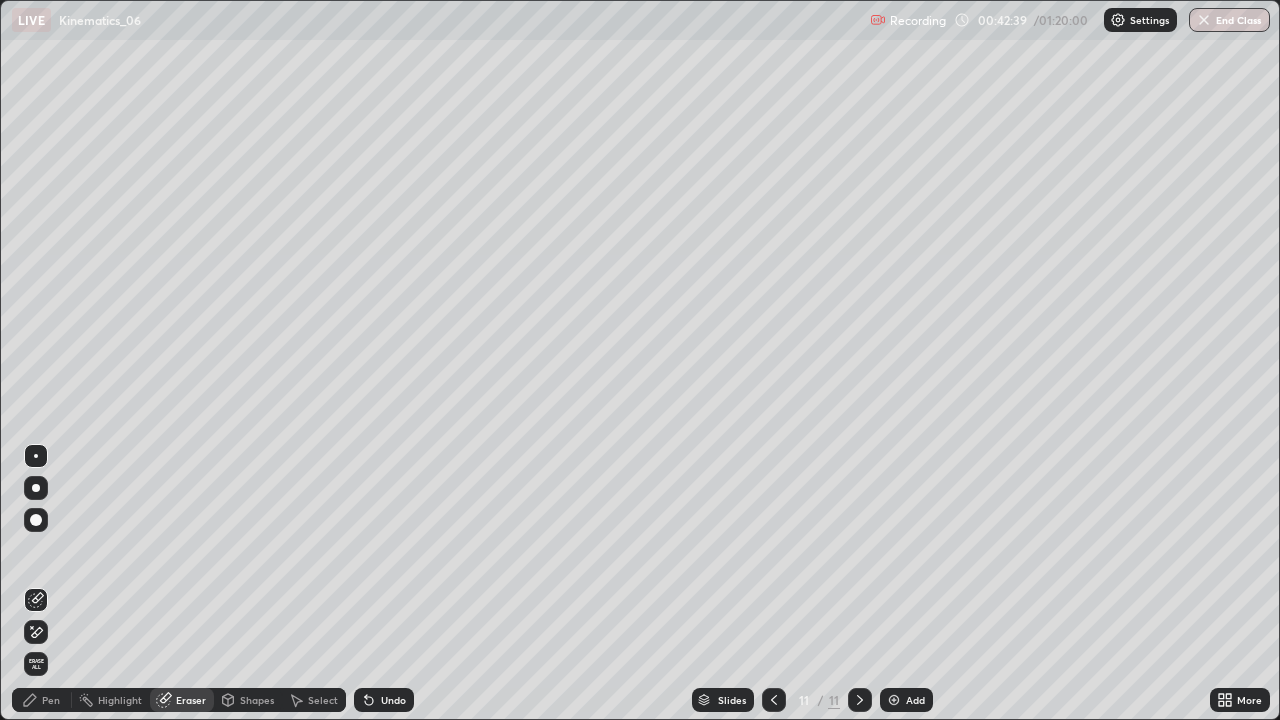 click on "Eraser" at bounding box center (191, 700) 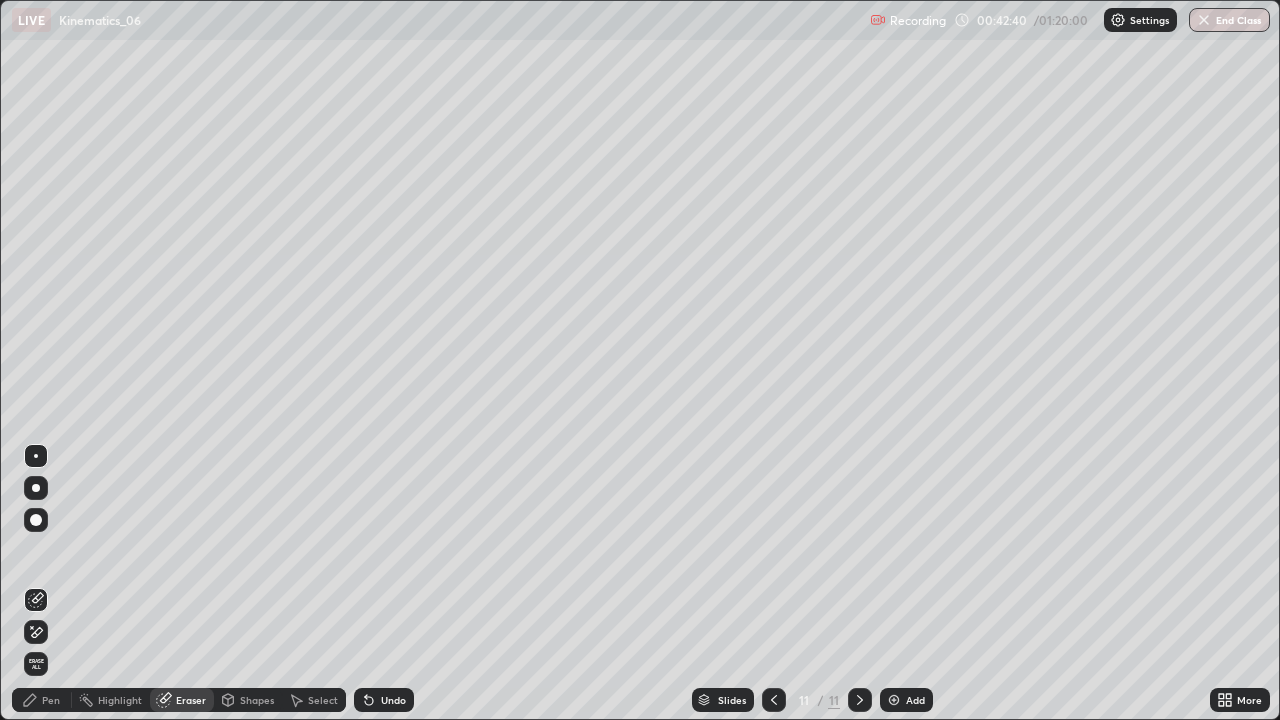 click on "Eraser" at bounding box center (191, 700) 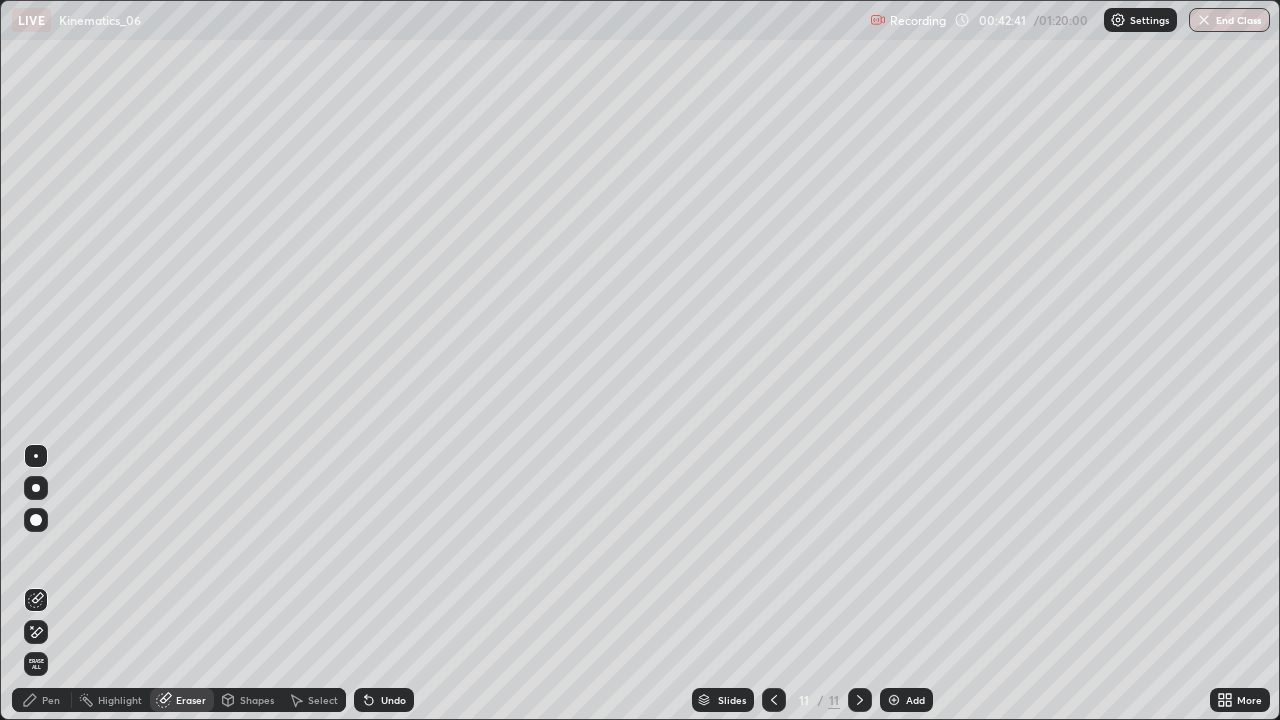 click on "Eraser" at bounding box center [191, 700] 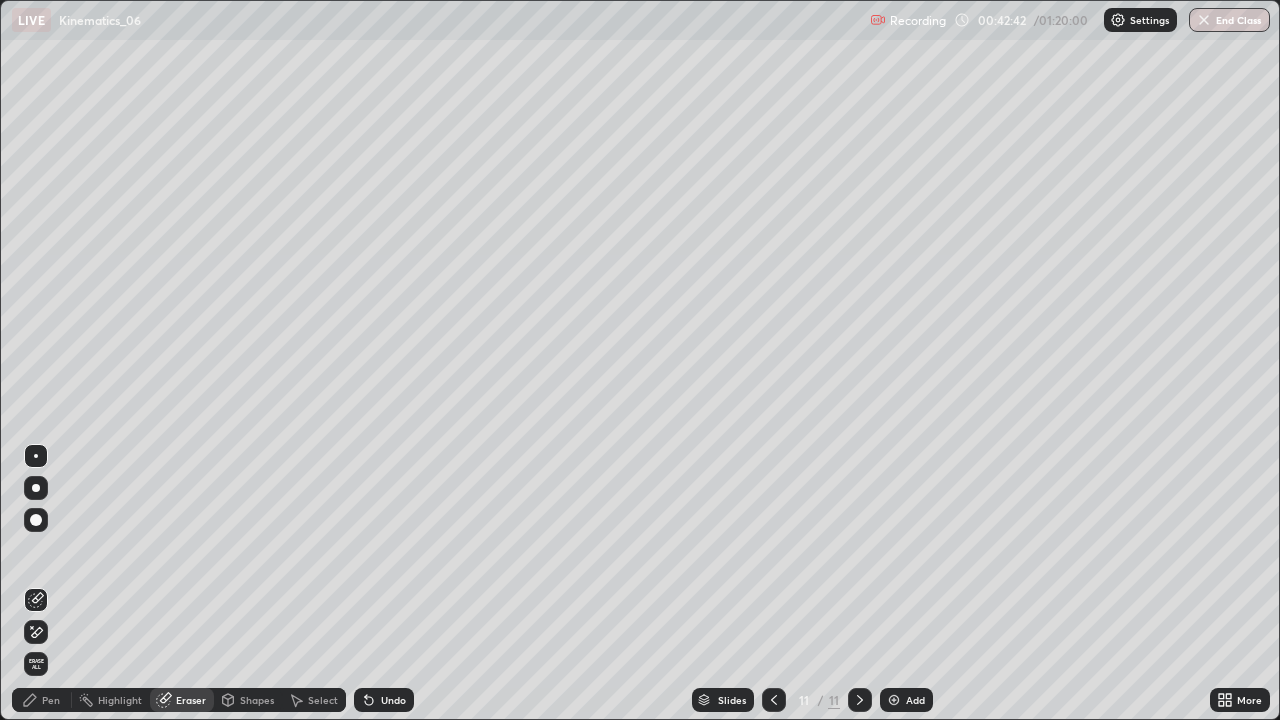 click on "Eraser" at bounding box center [191, 700] 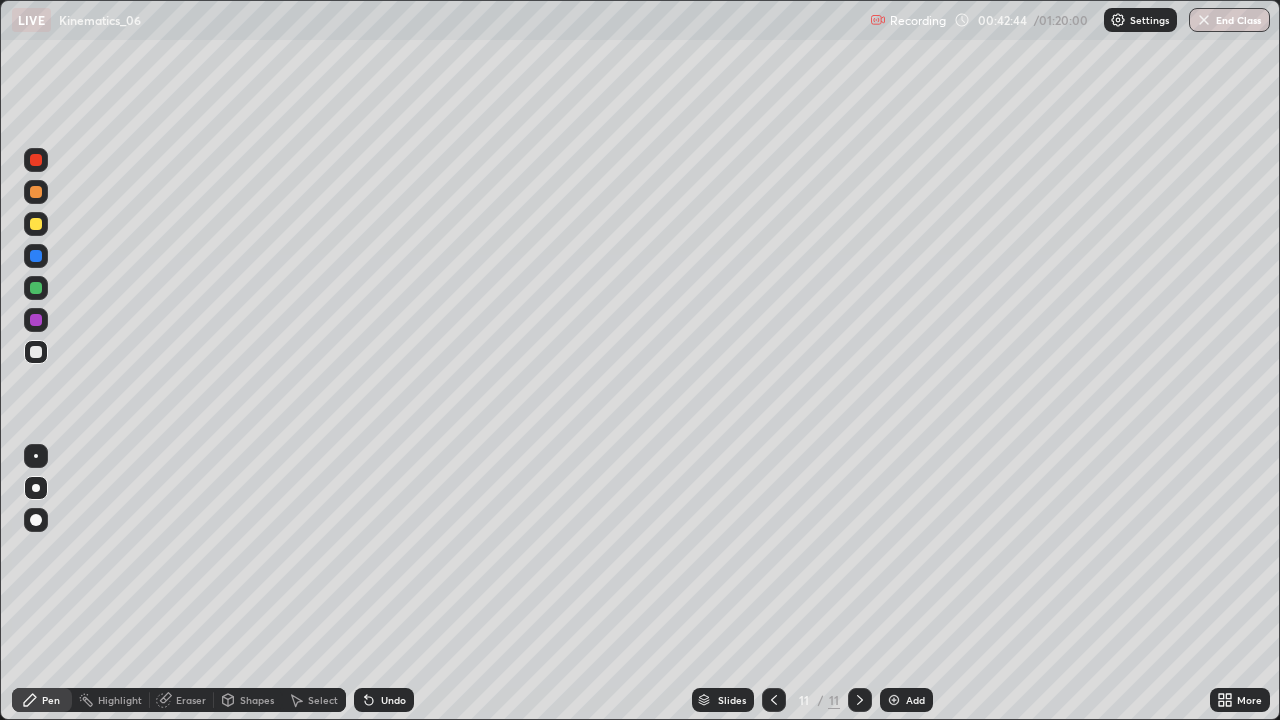 click at bounding box center (36, 224) 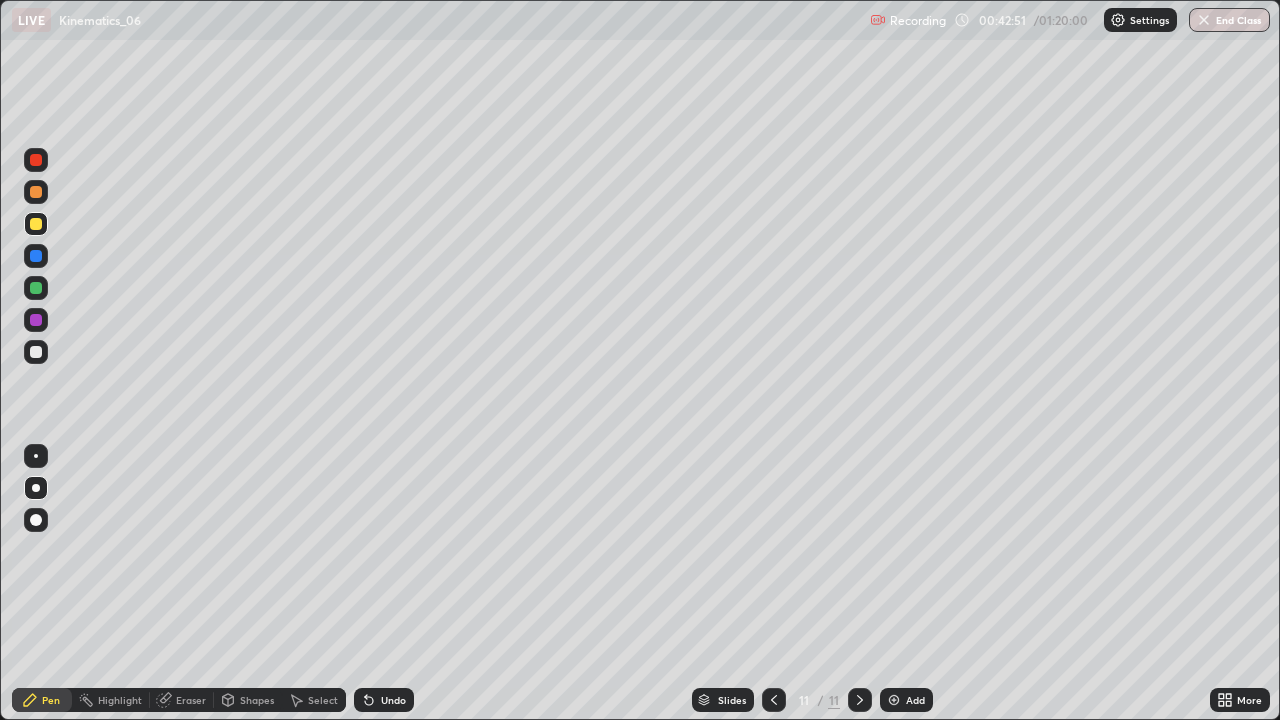 click at bounding box center (36, 352) 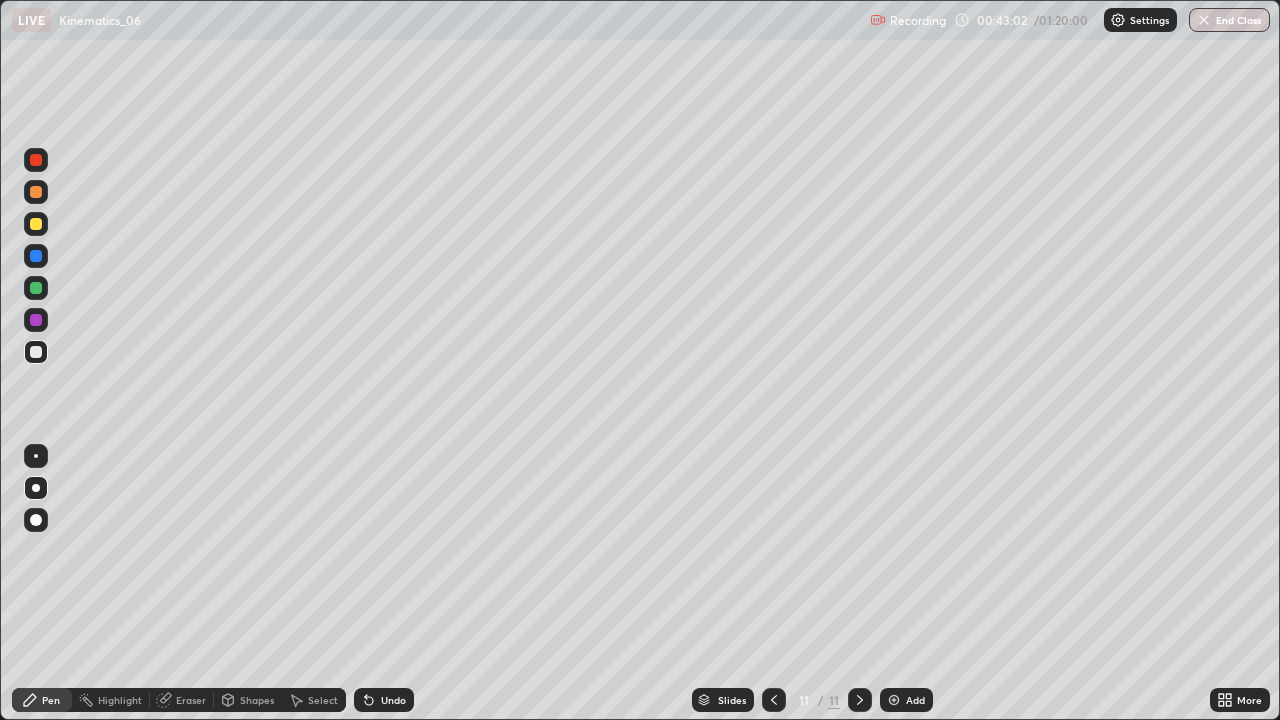 click on "Undo" at bounding box center (393, 700) 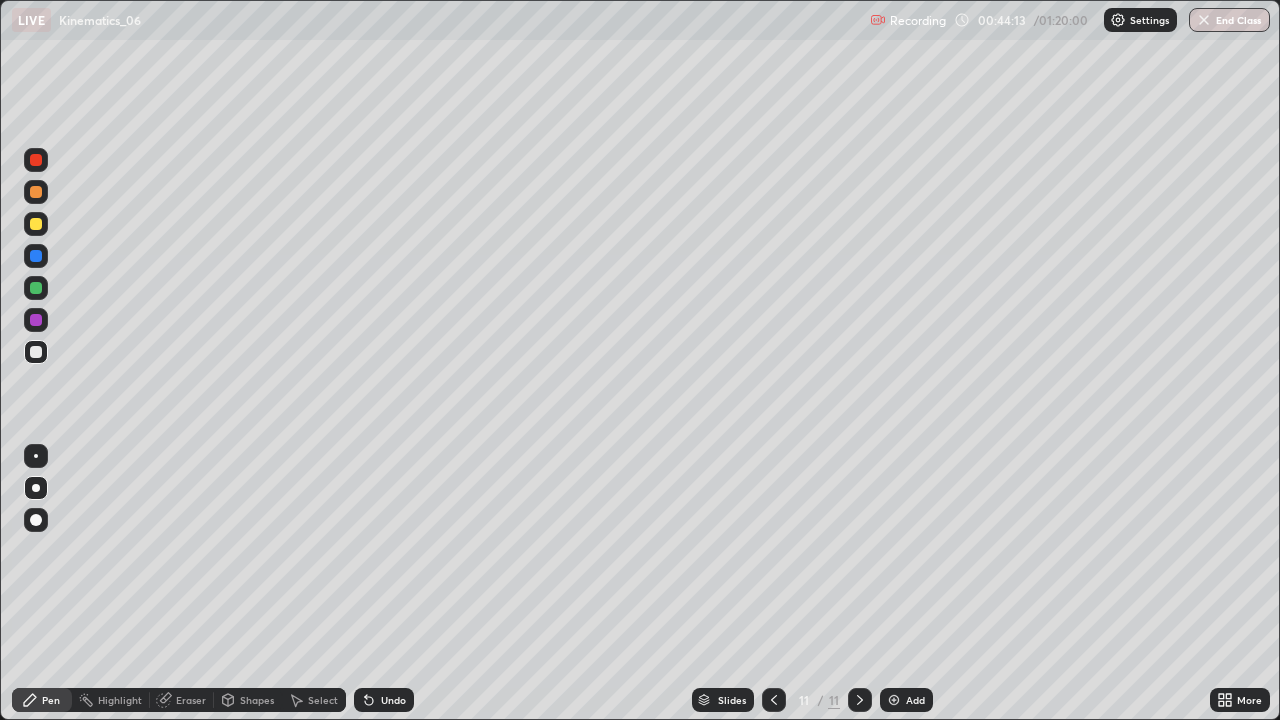 click at bounding box center (36, 224) 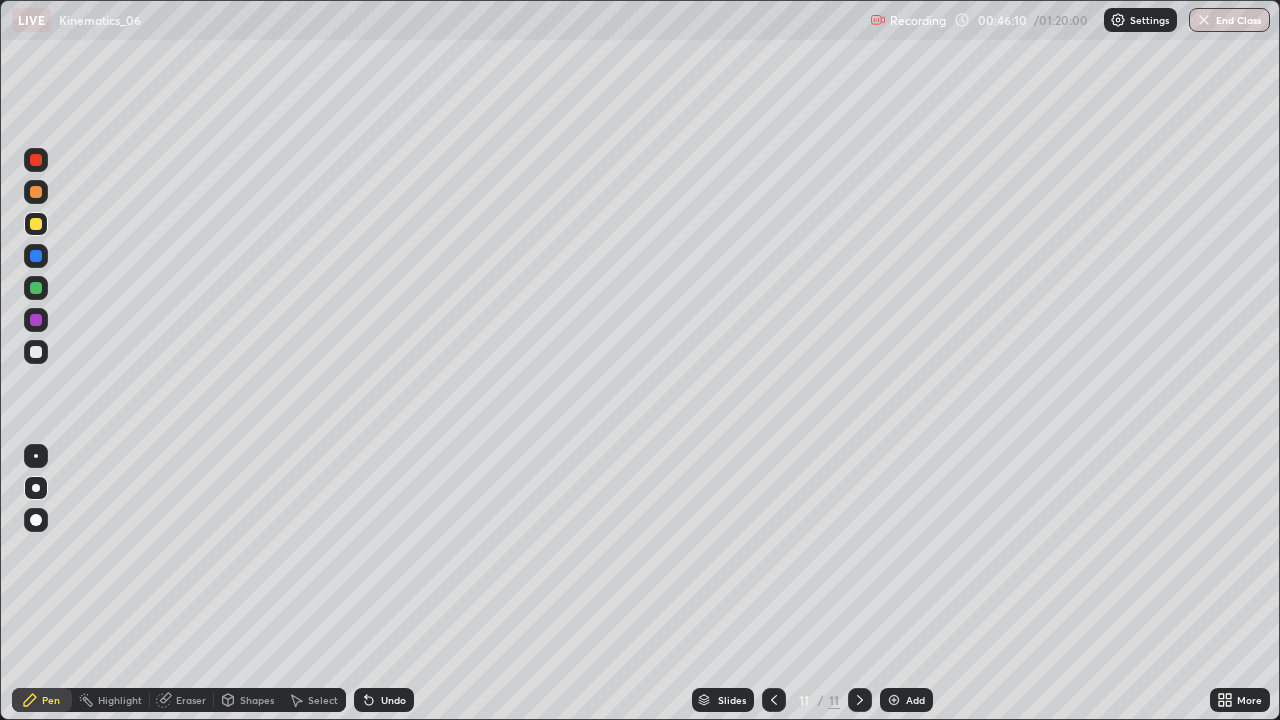 click 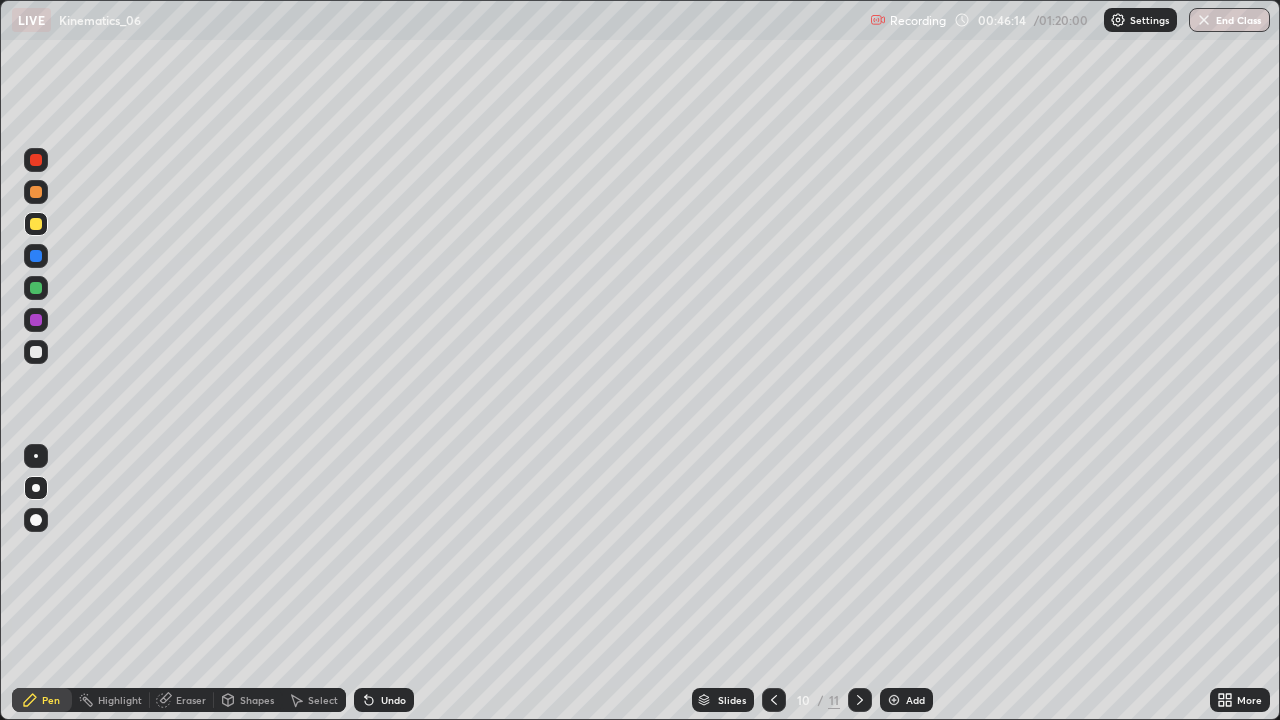 click at bounding box center [860, 700] 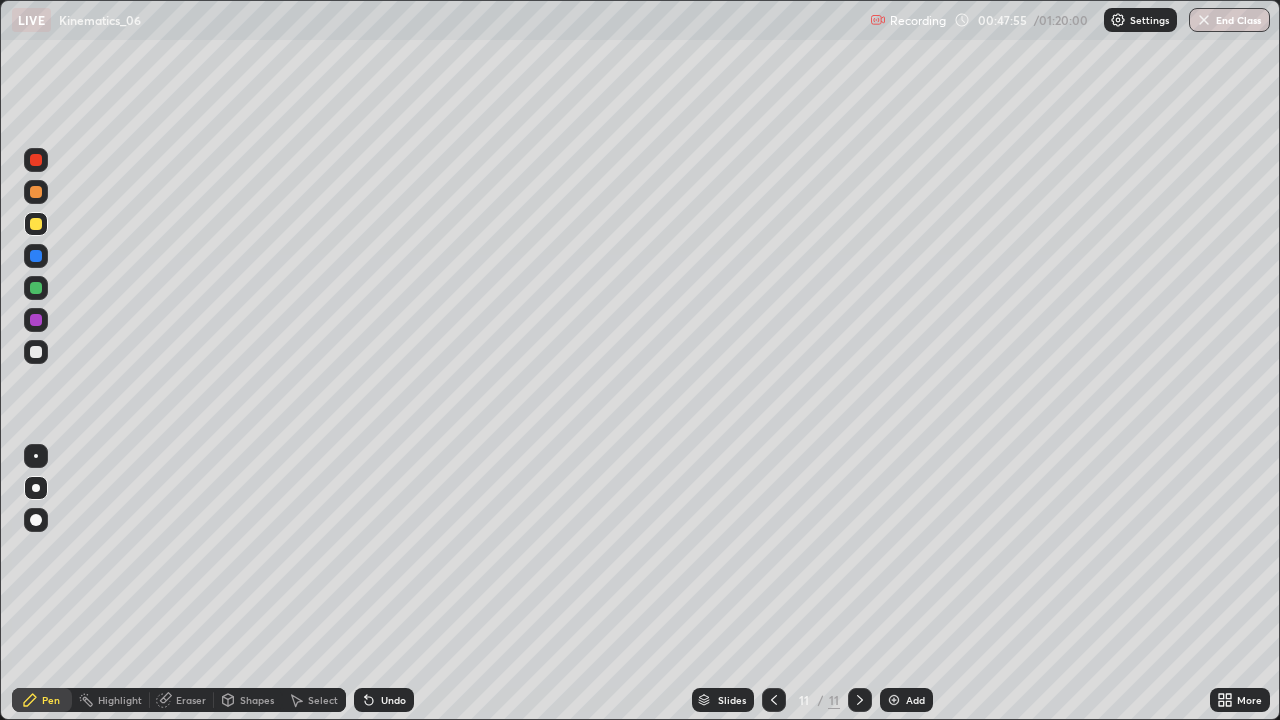 click on "Add" at bounding box center (906, 700) 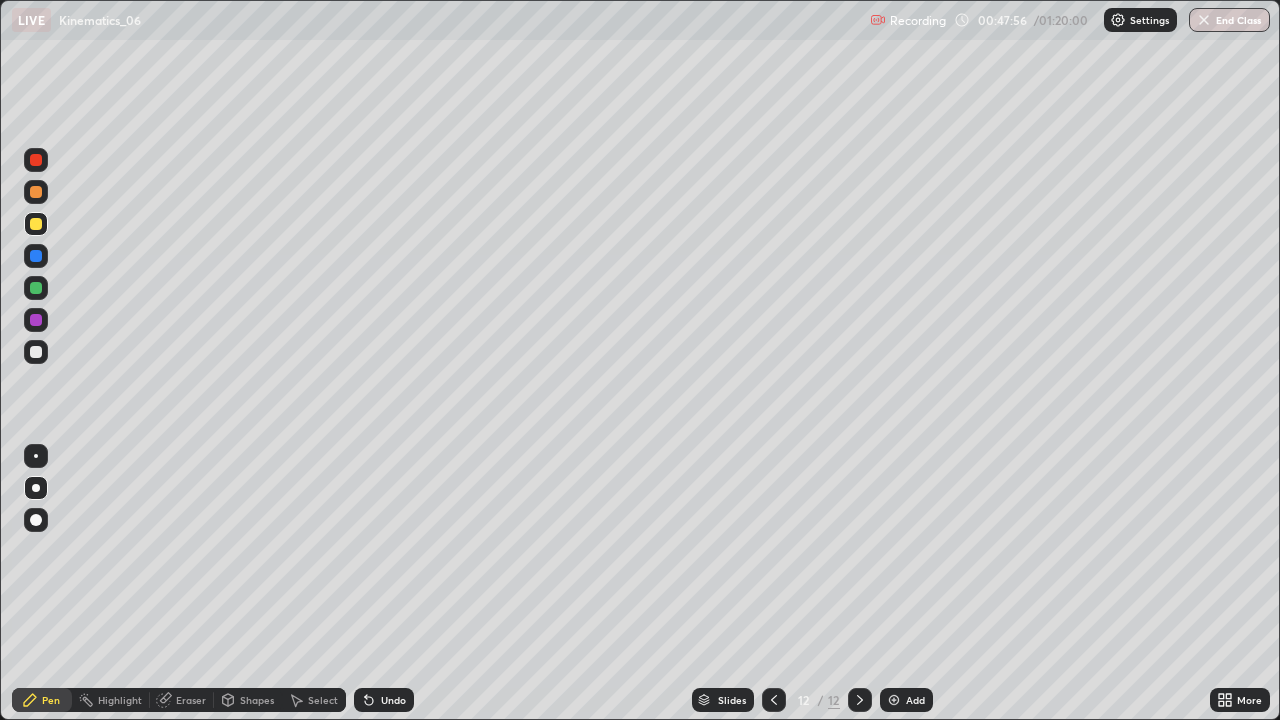 click at bounding box center [36, 224] 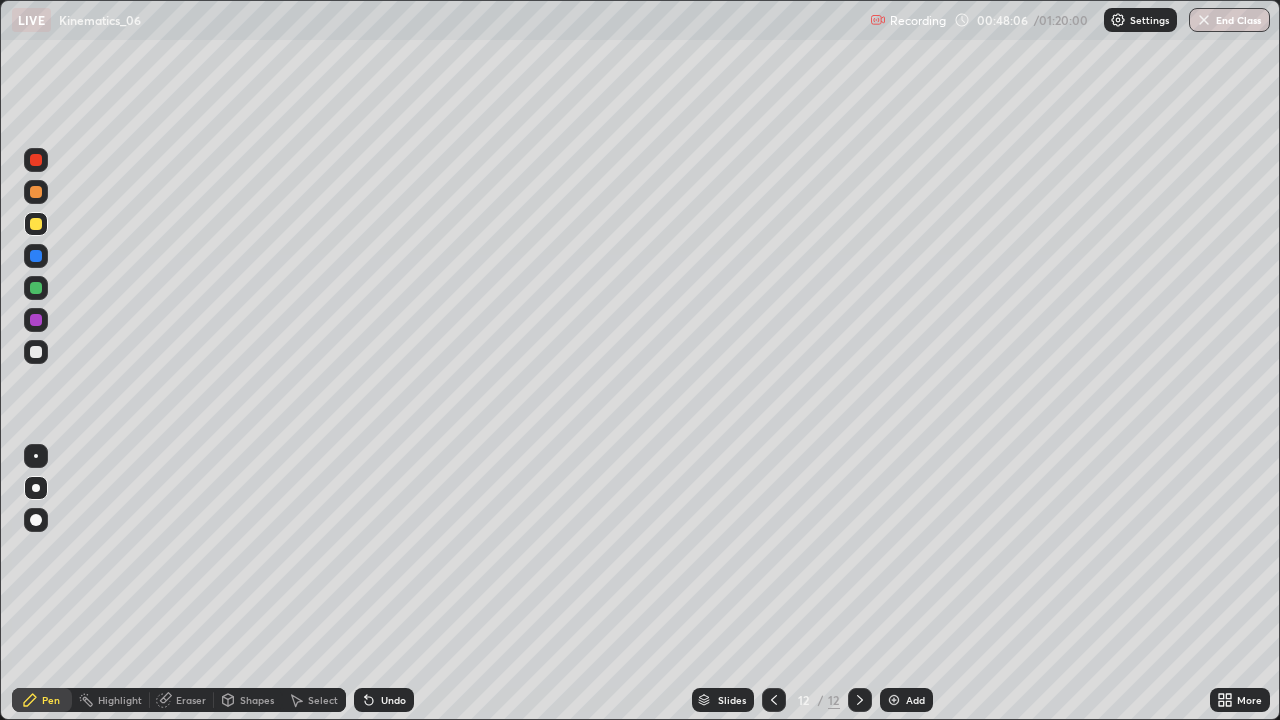 click at bounding box center [36, 224] 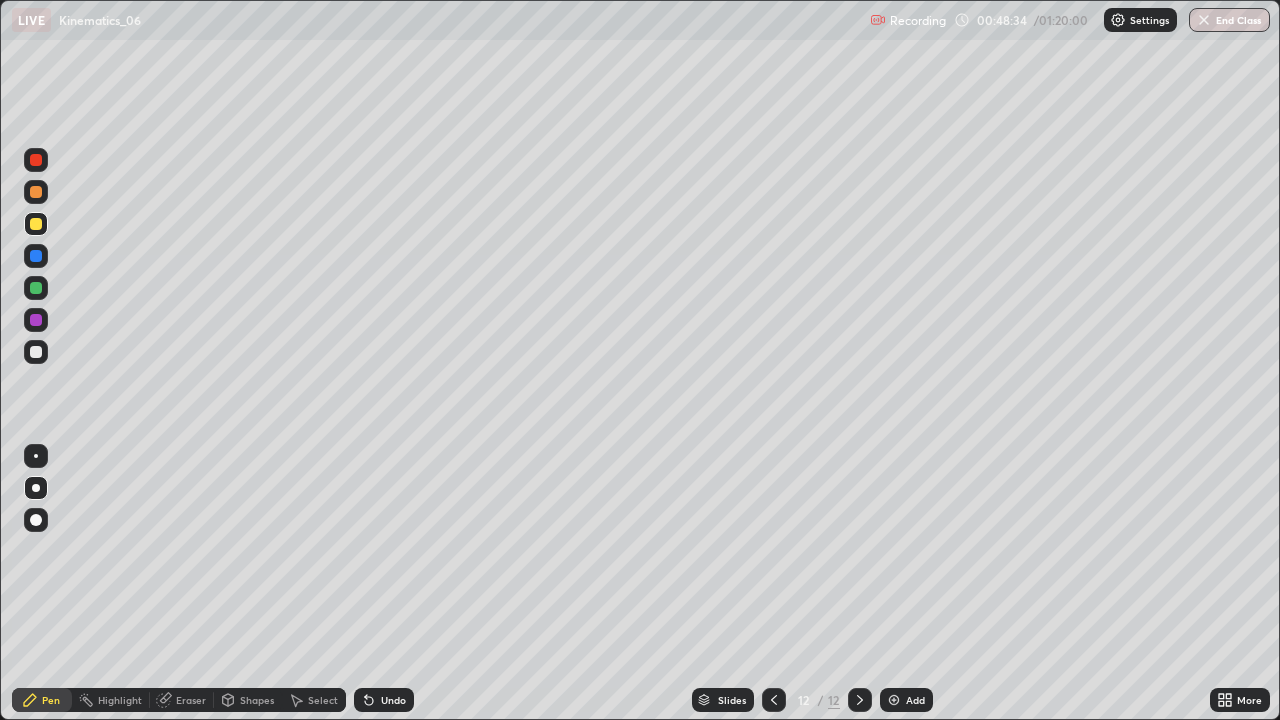 click at bounding box center [36, 352] 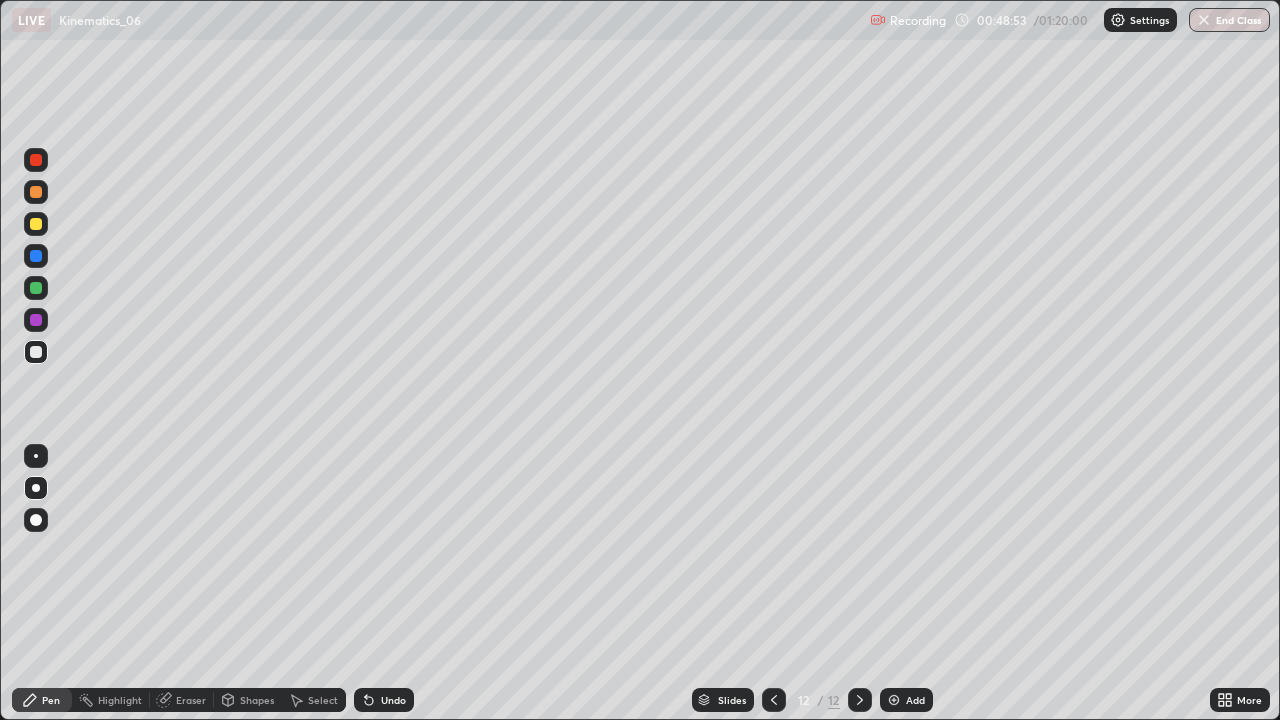 click on "Undo" at bounding box center (384, 700) 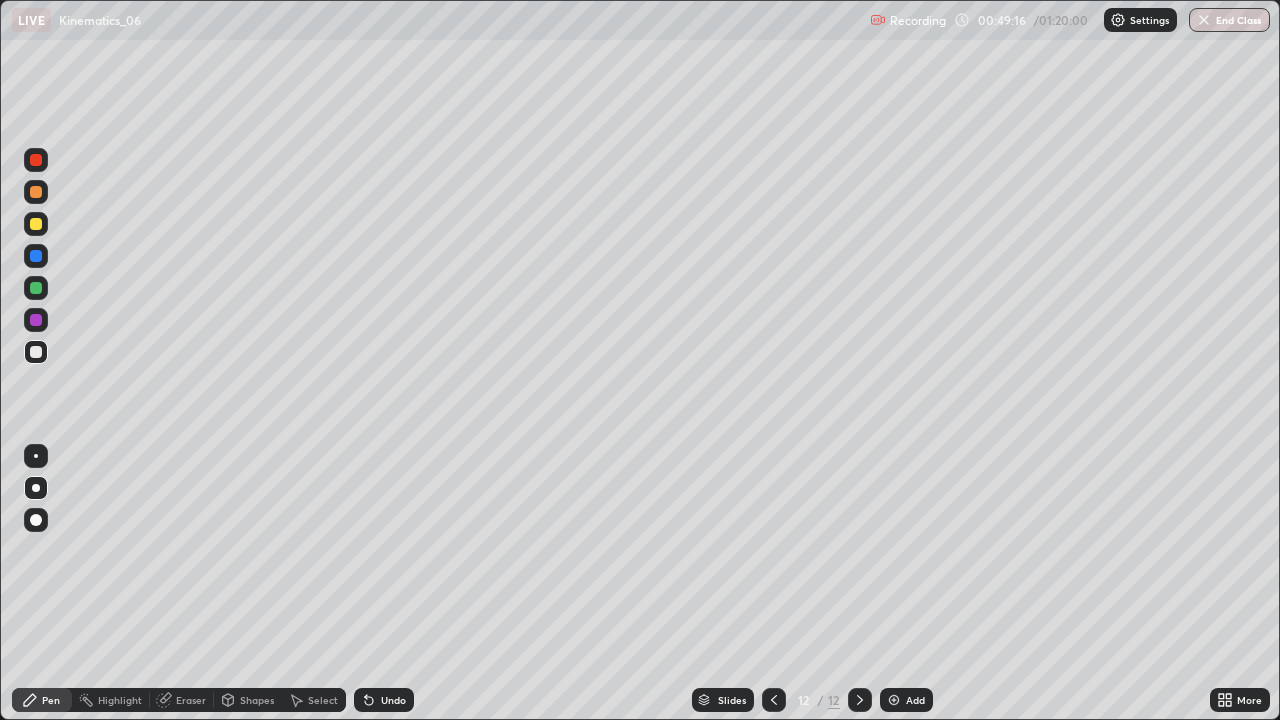 click at bounding box center [36, 224] 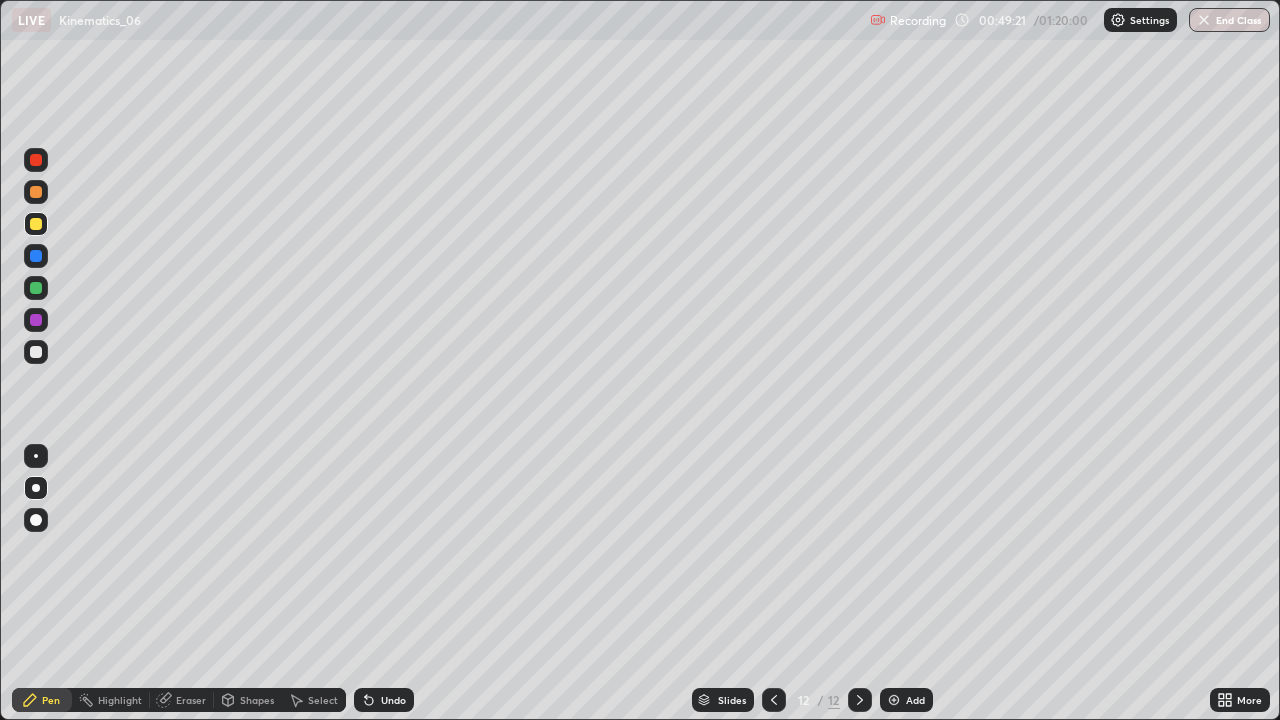 click at bounding box center (36, 352) 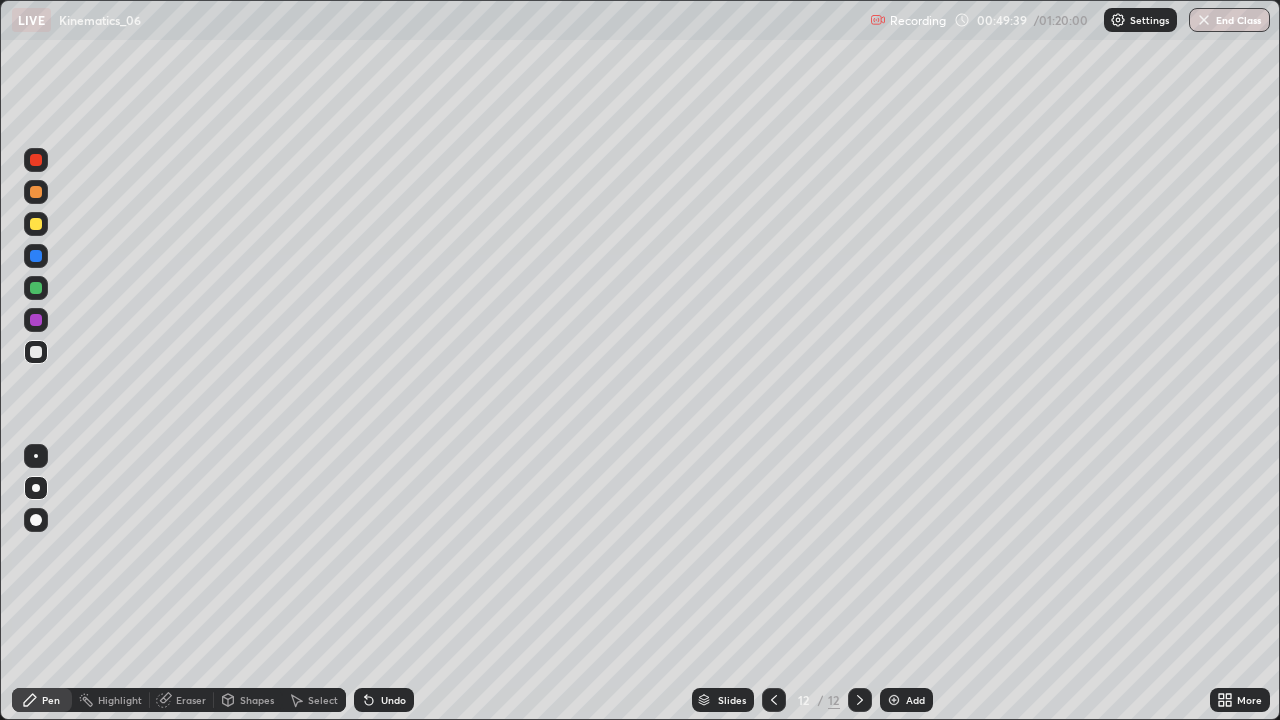 click at bounding box center (36, 224) 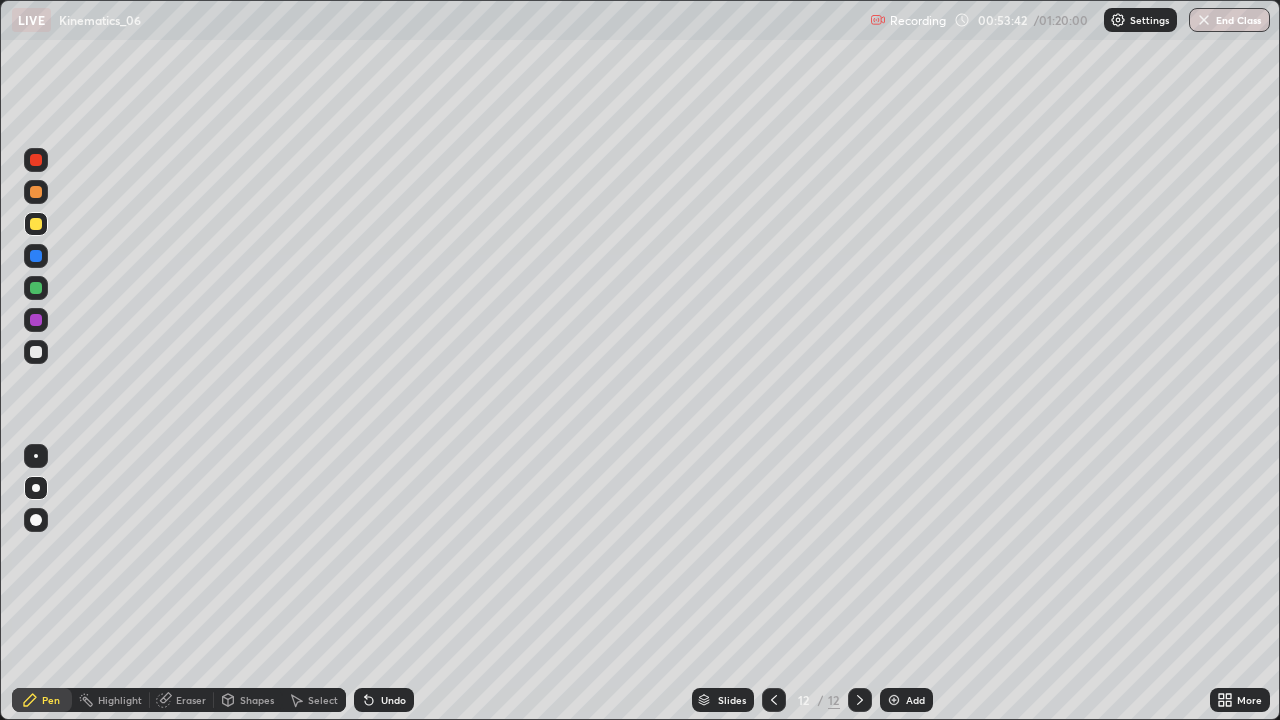 click at bounding box center [894, 700] 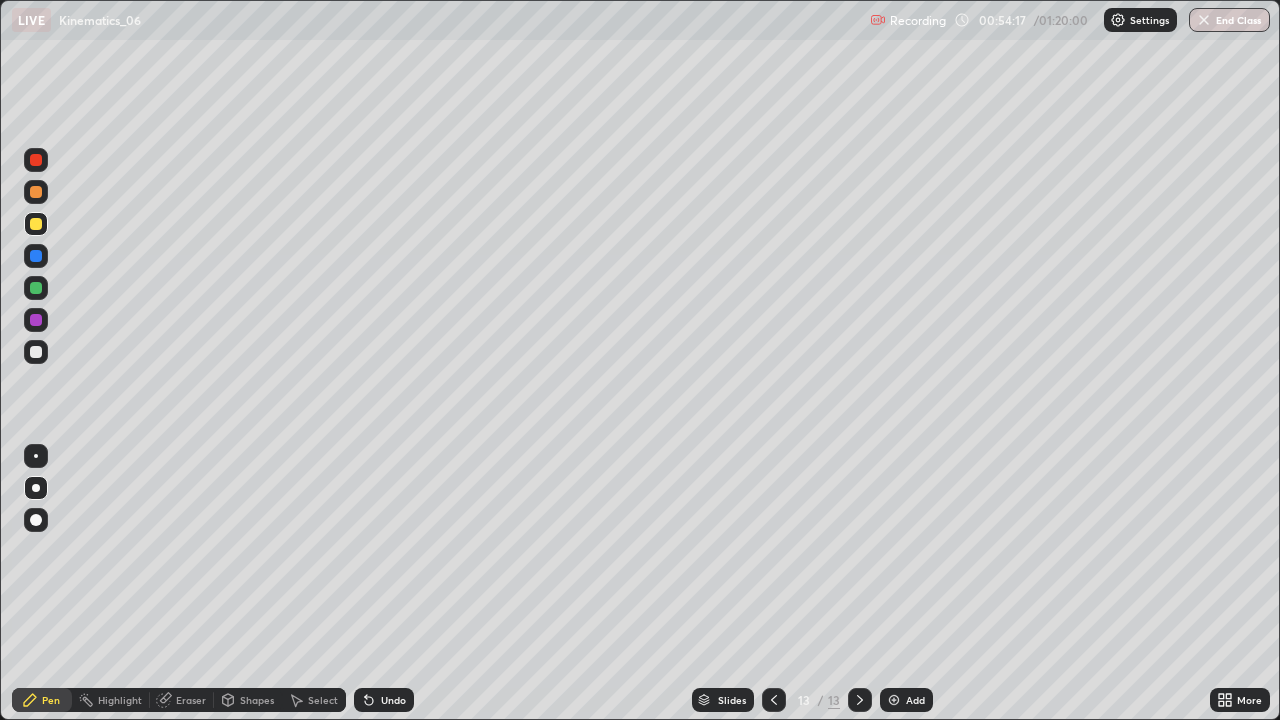 click at bounding box center [36, 352] 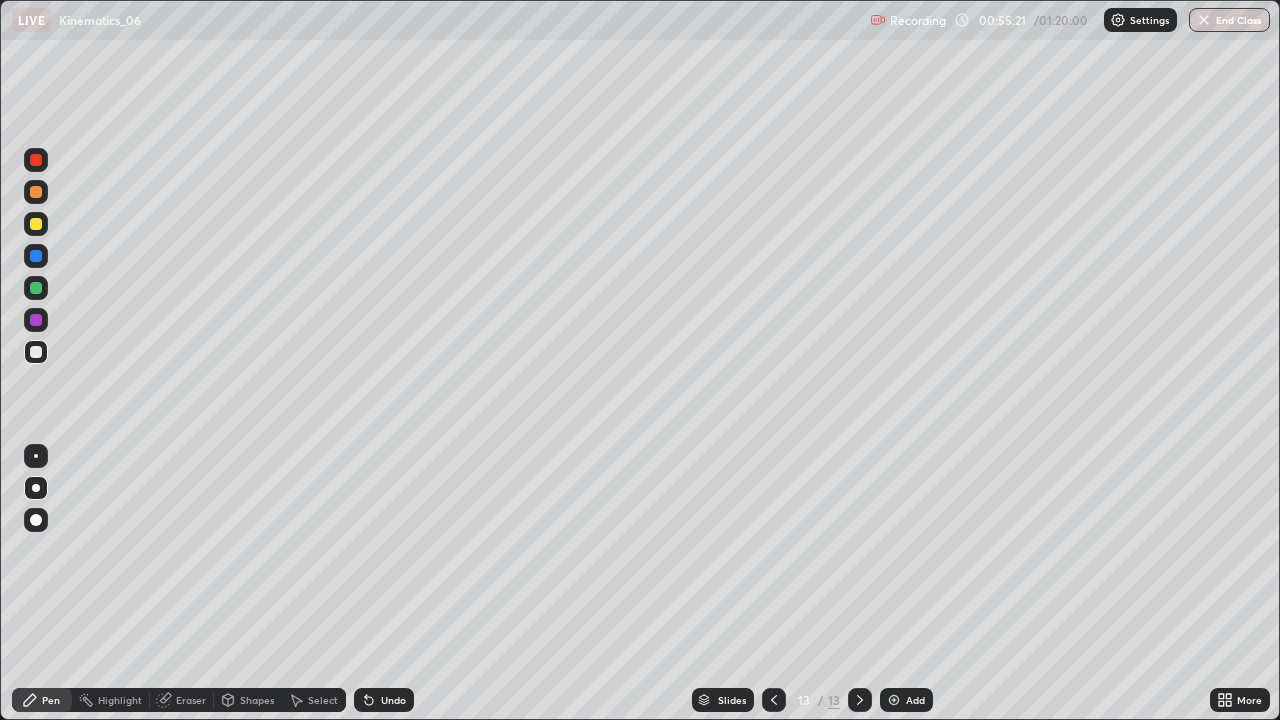 click at bounding box center (36, 224) 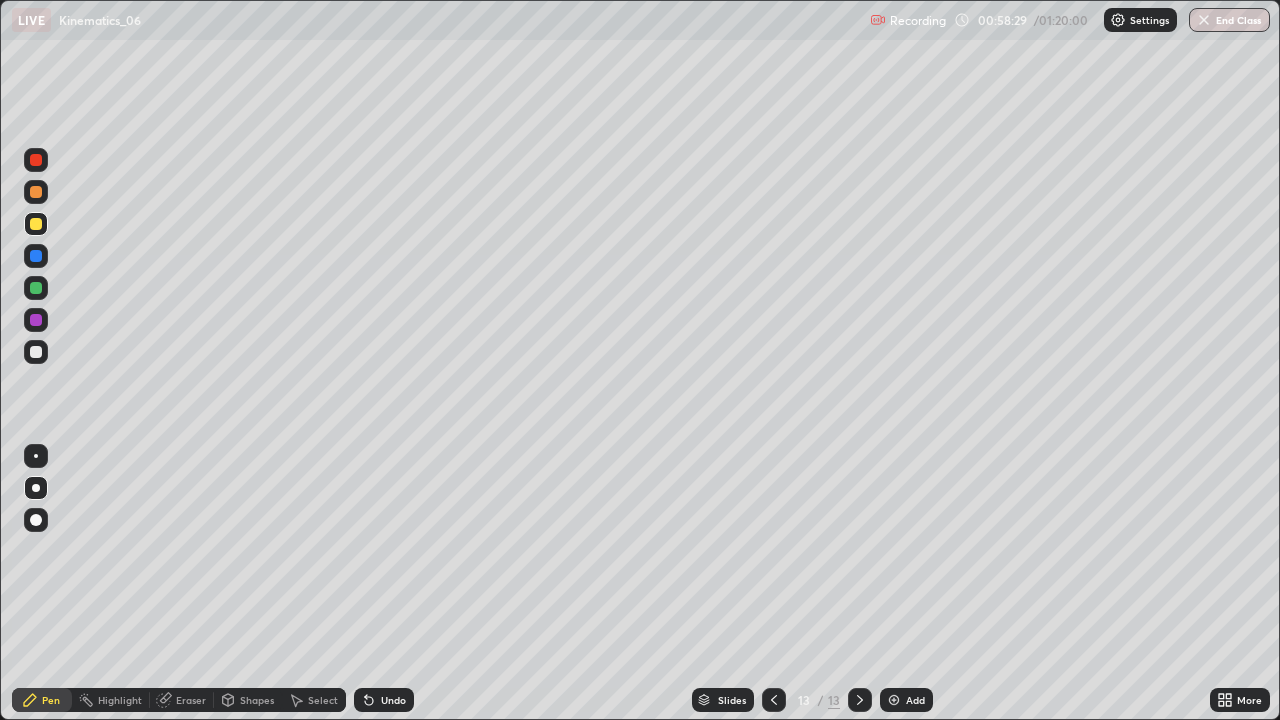 click at bounding box center [894, 700] 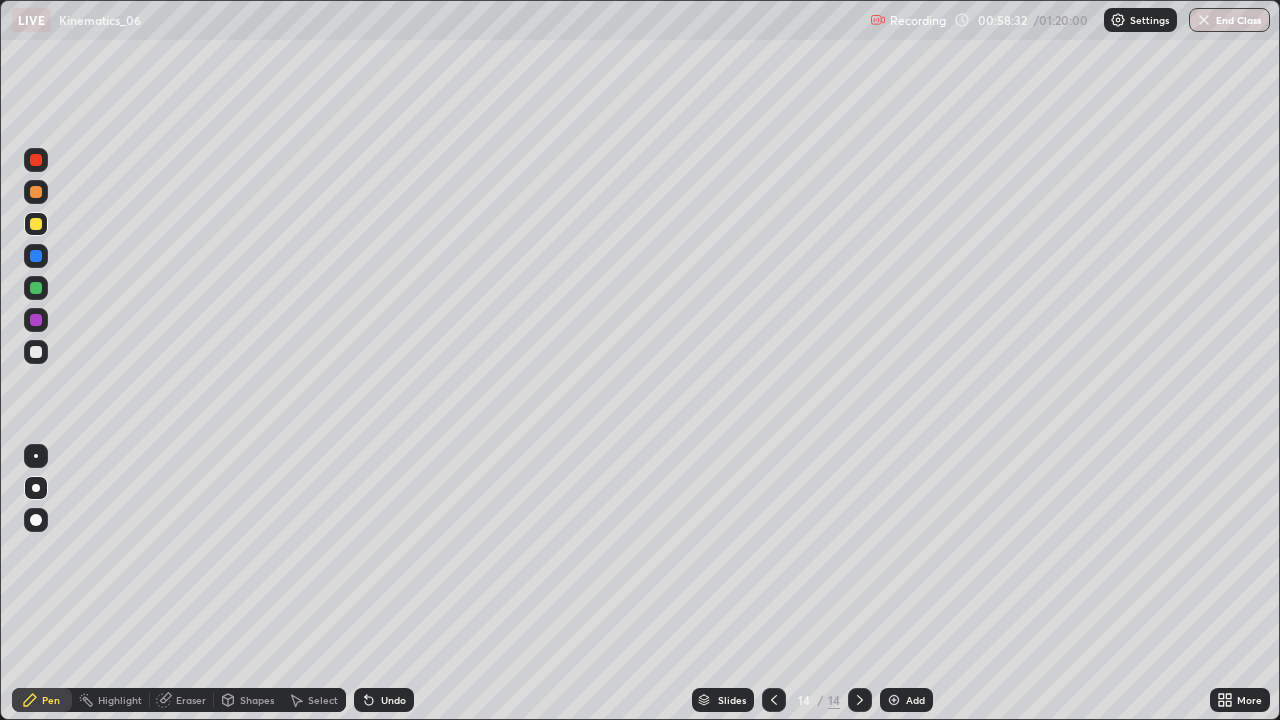 click at bounding box center [36, 224] 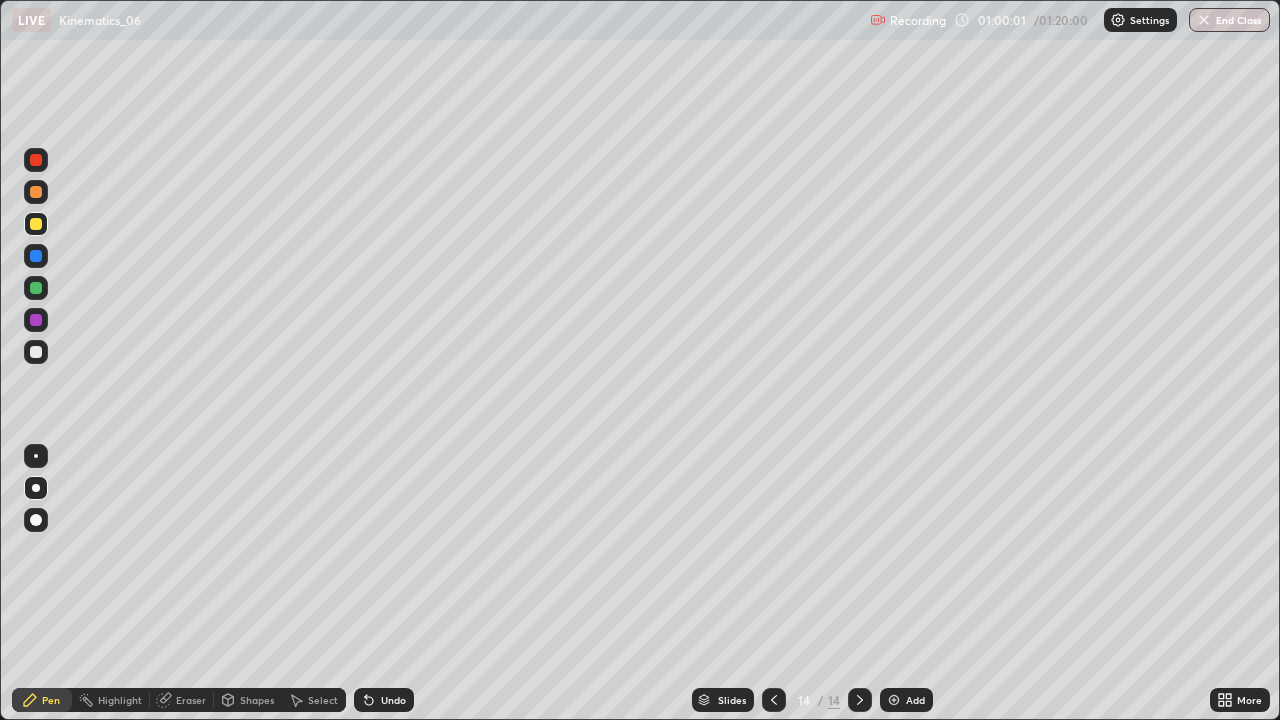 click at bounding box center (36, 352) 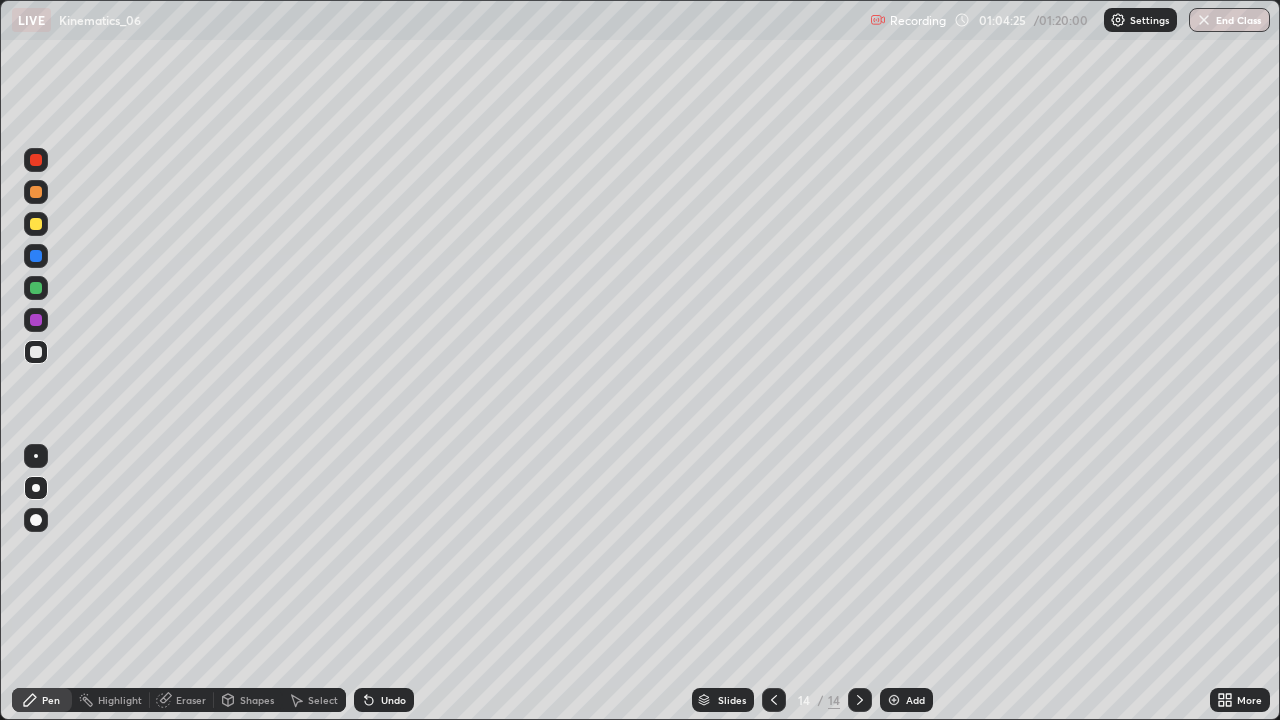 click on "Add" at bounding box center [915, 700] 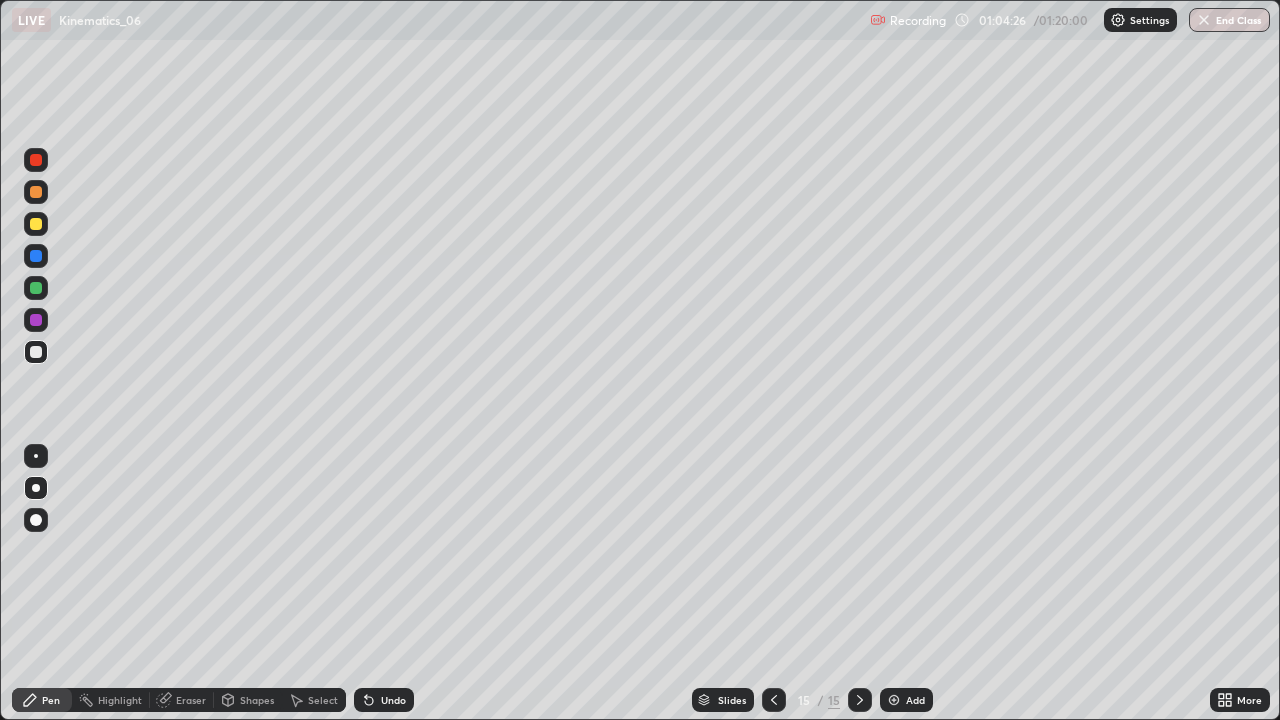 click at bounding box center (36, 224) 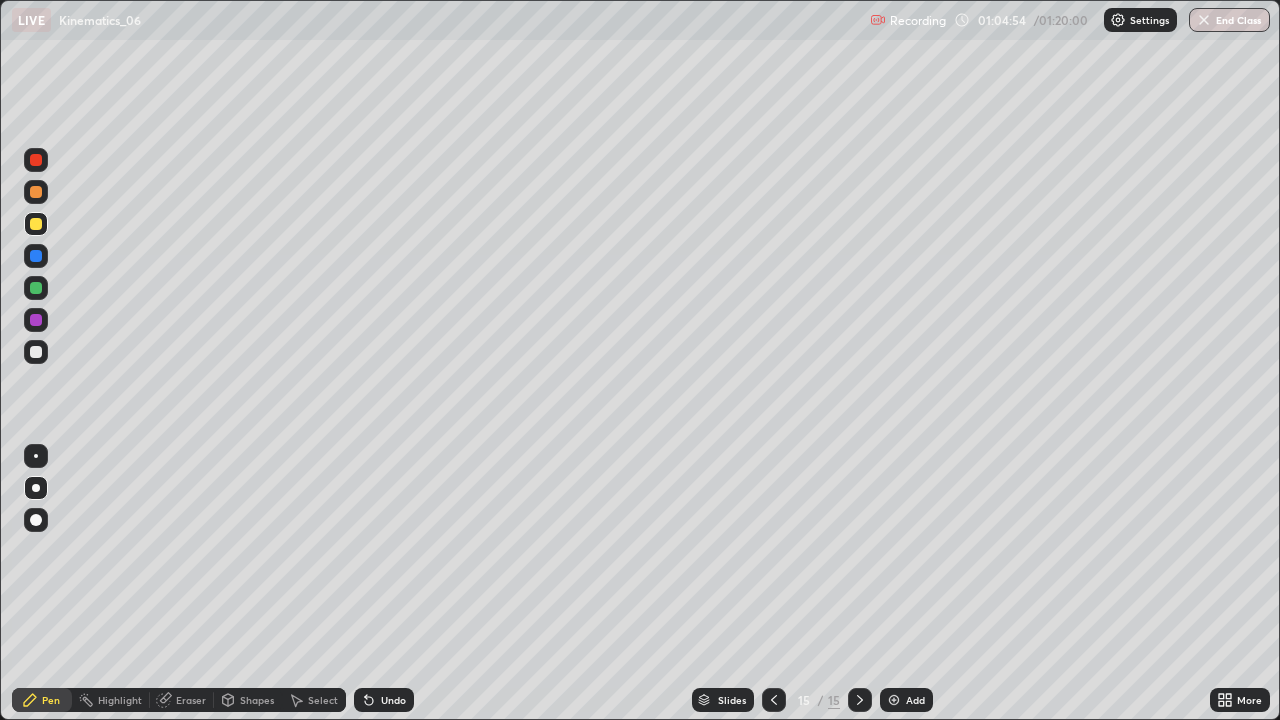 click at bounding box center (36, 288) 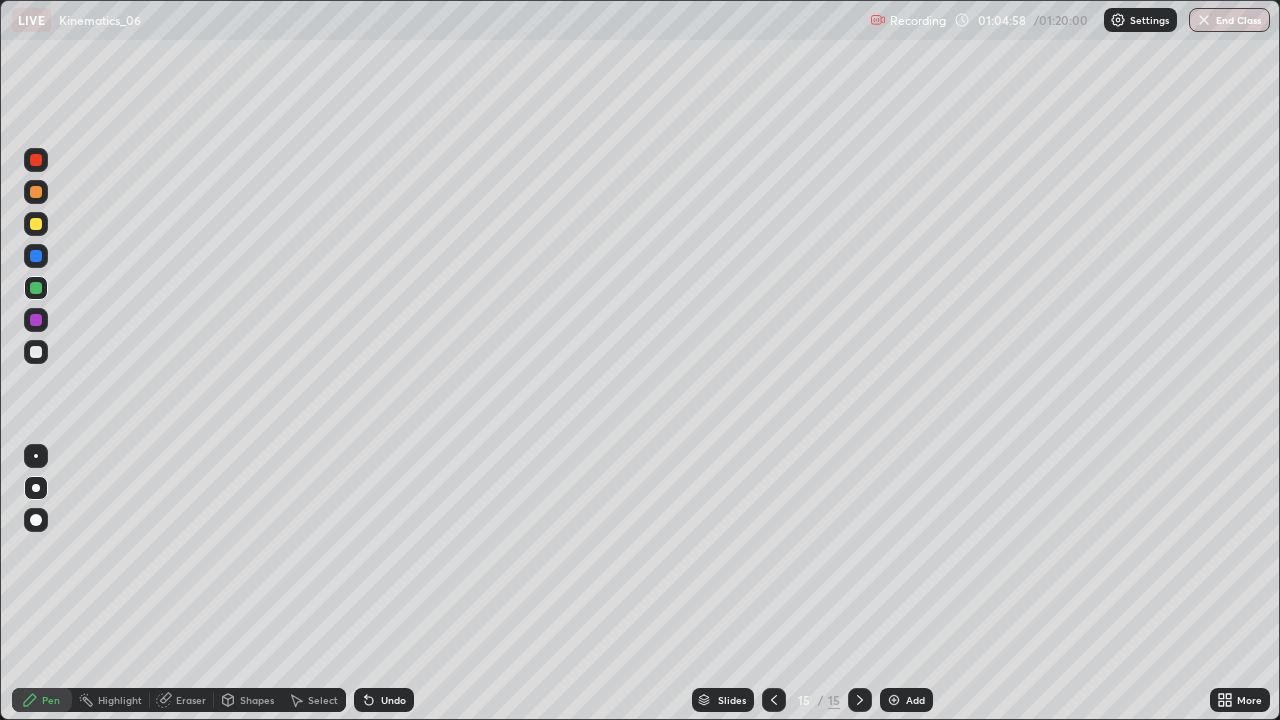 click at bounding box center [36, 352] 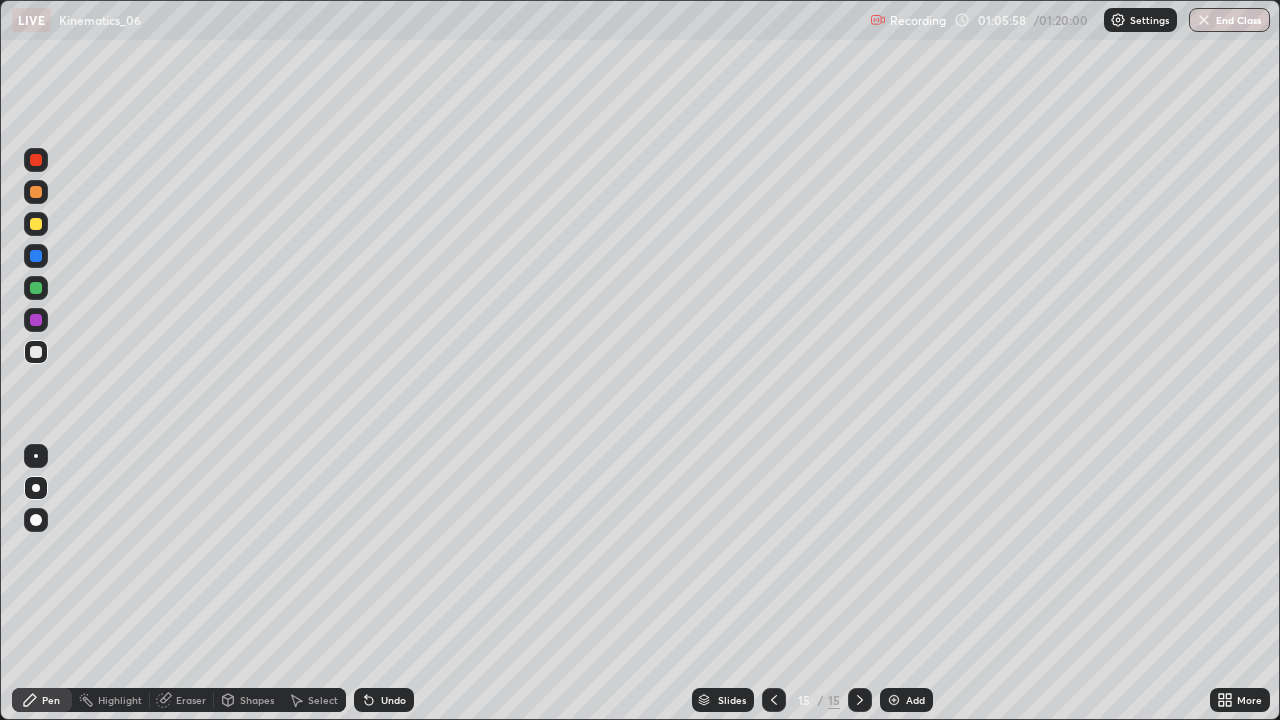 click on "Eraser" at bounding box center (191, 700) 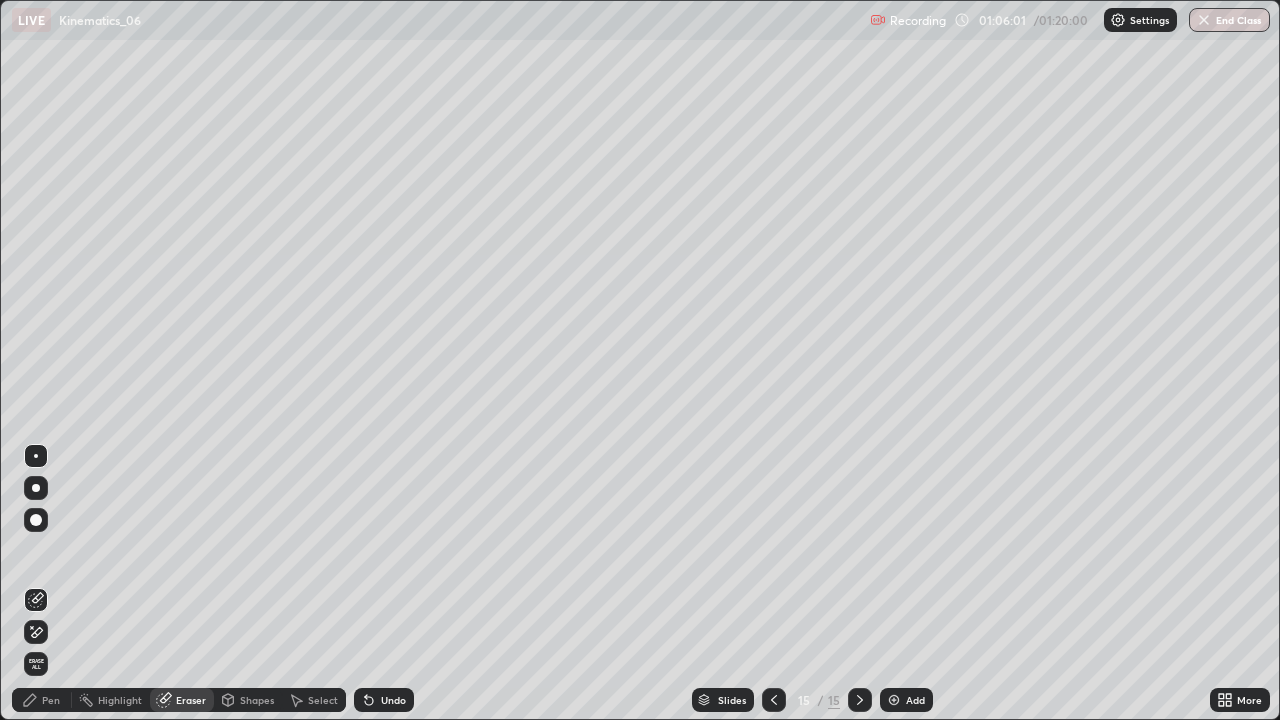 click on "Pen" at bounding box center (51, 700) 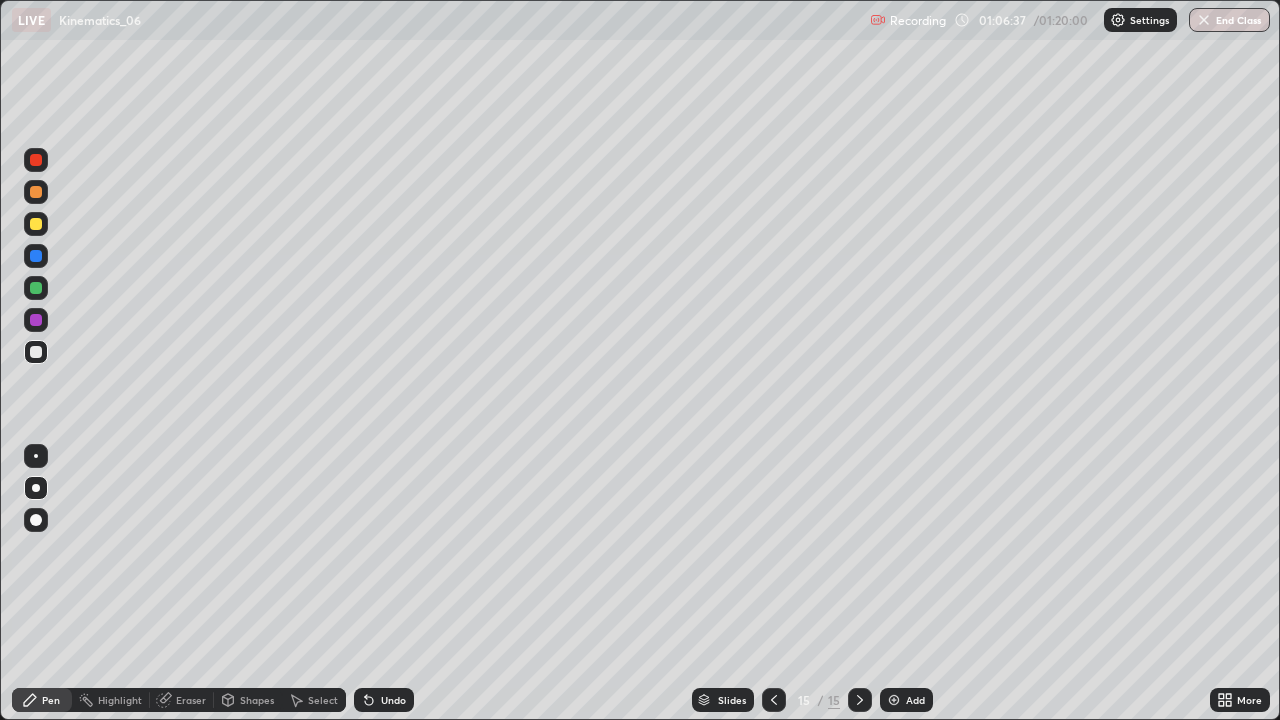 click 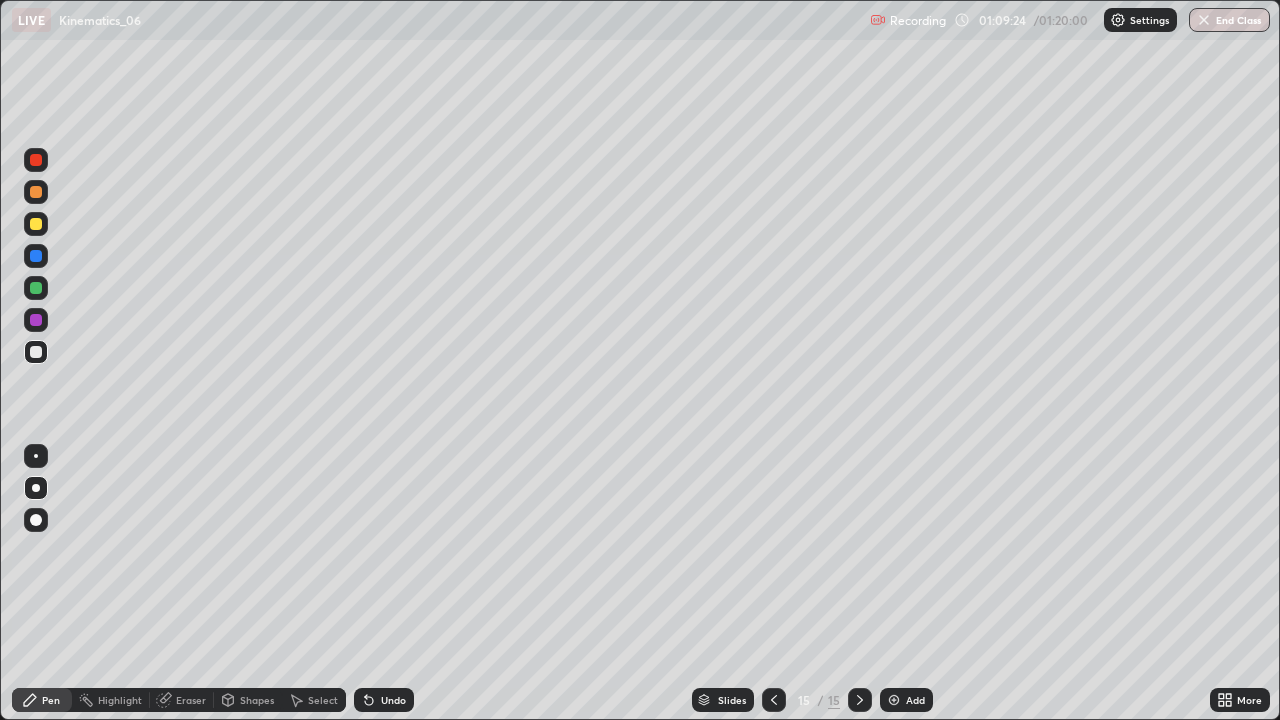 click at bounding box center [894, 700] 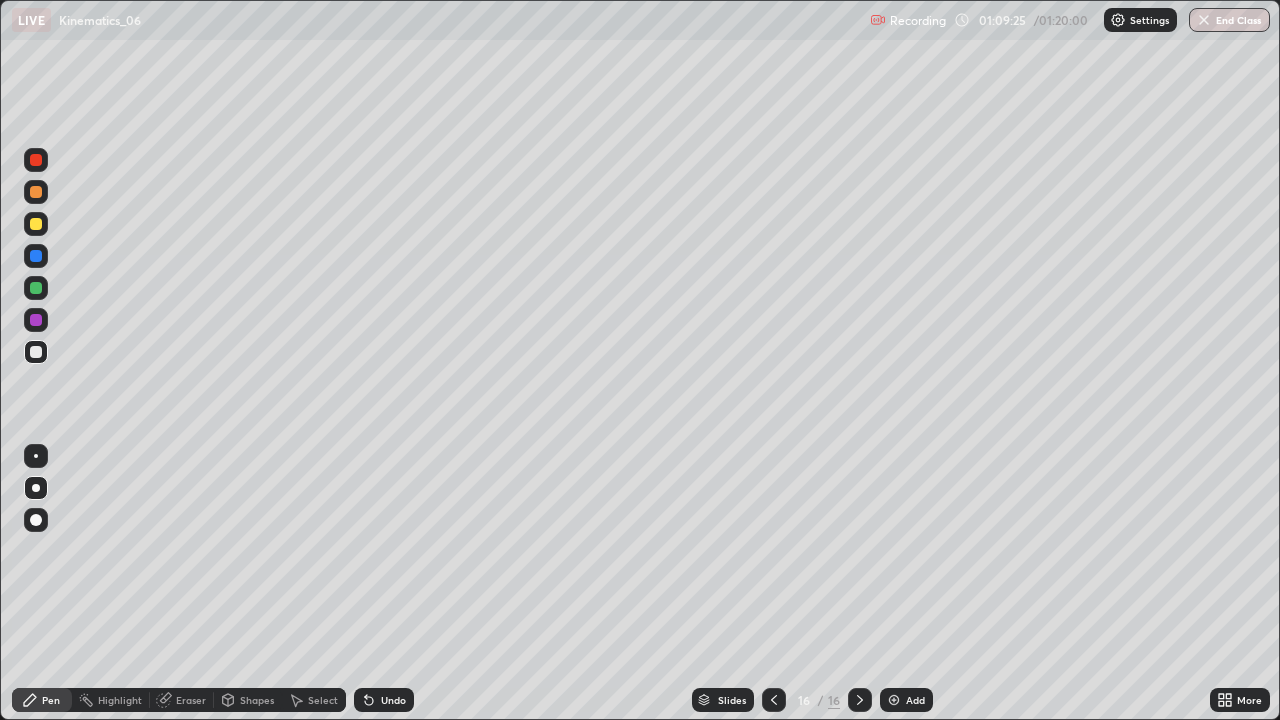 click at bounding box center [36, 224] 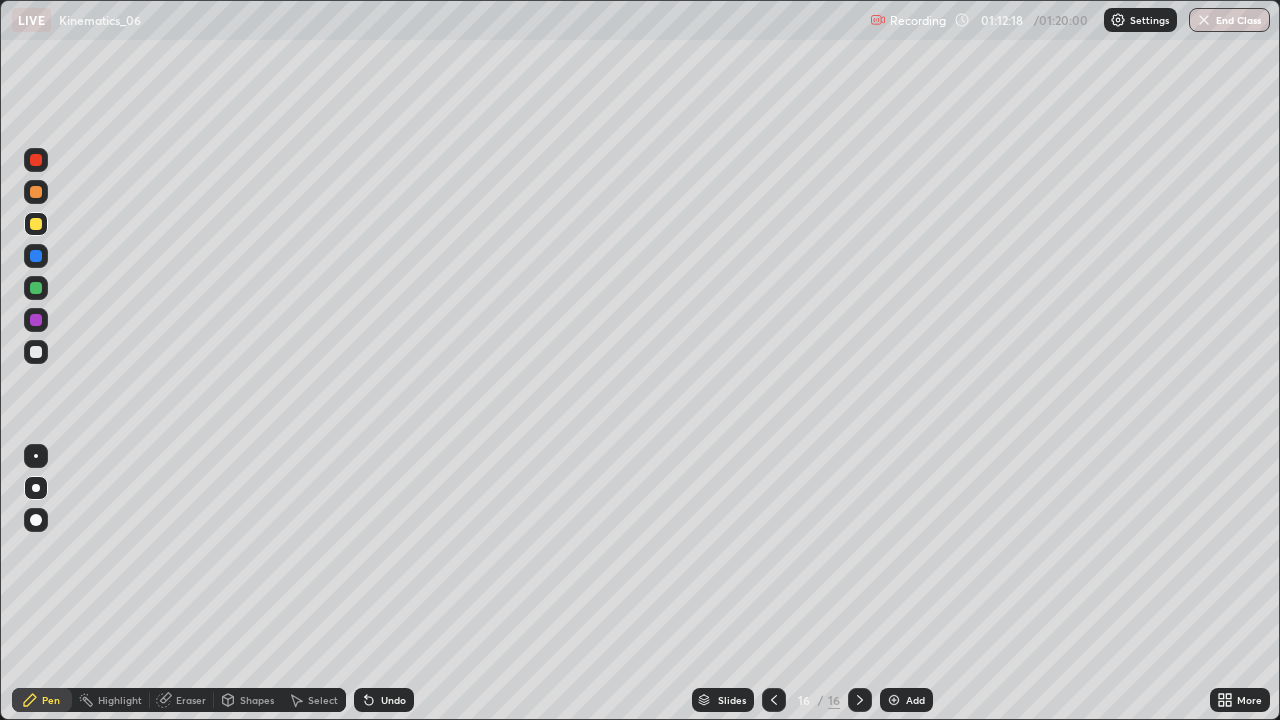 click at bounding box center (36, 352) 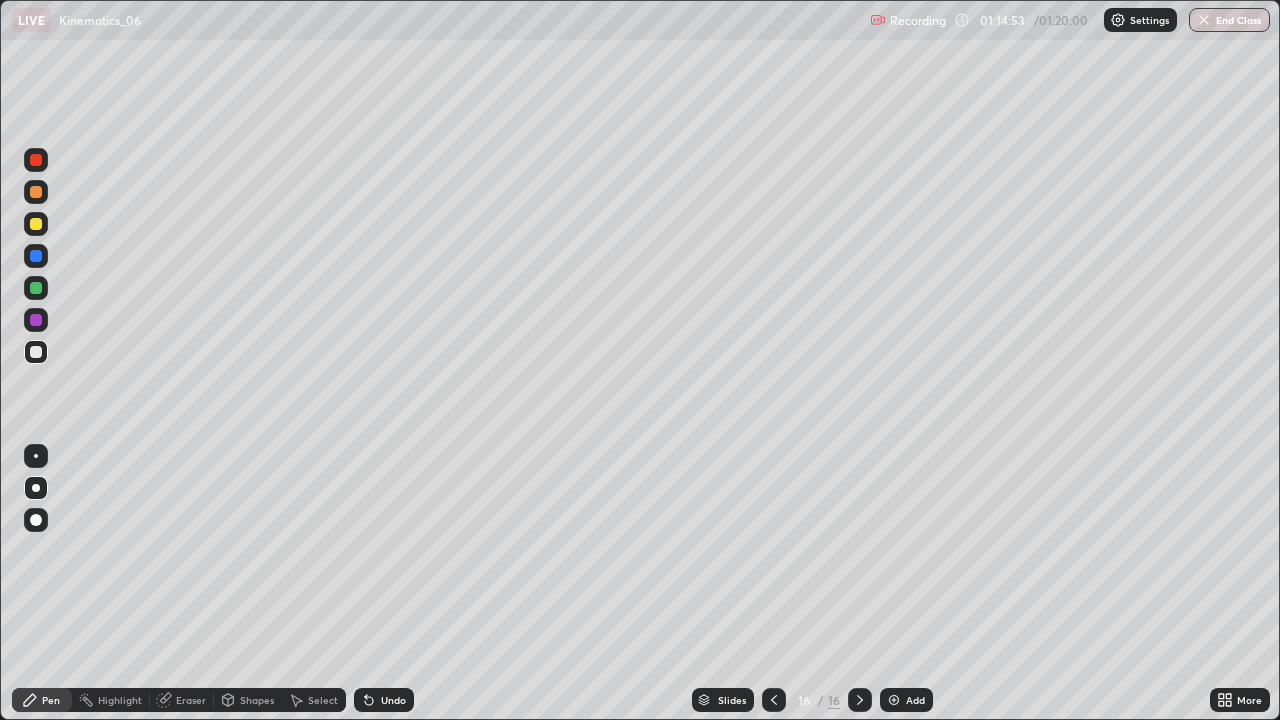 click on "End Class" at bounding box center (1229, 20) 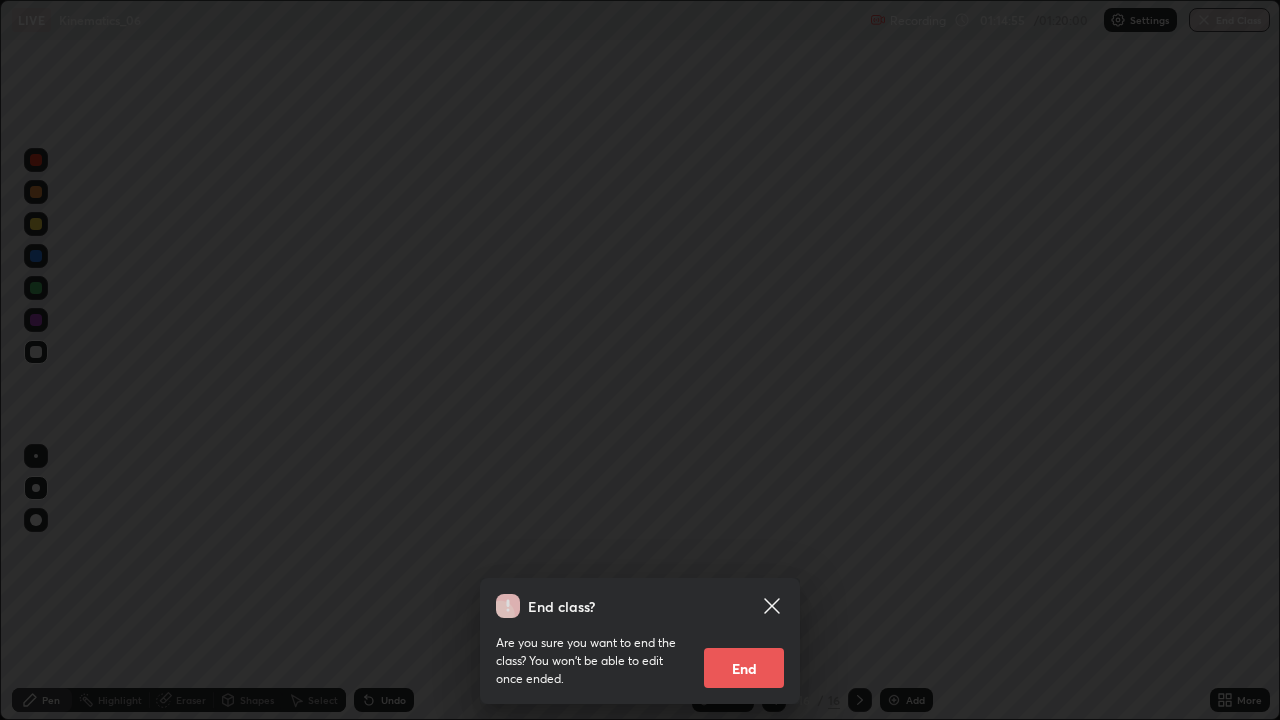 click on "End" at bounding box center (744, 668) 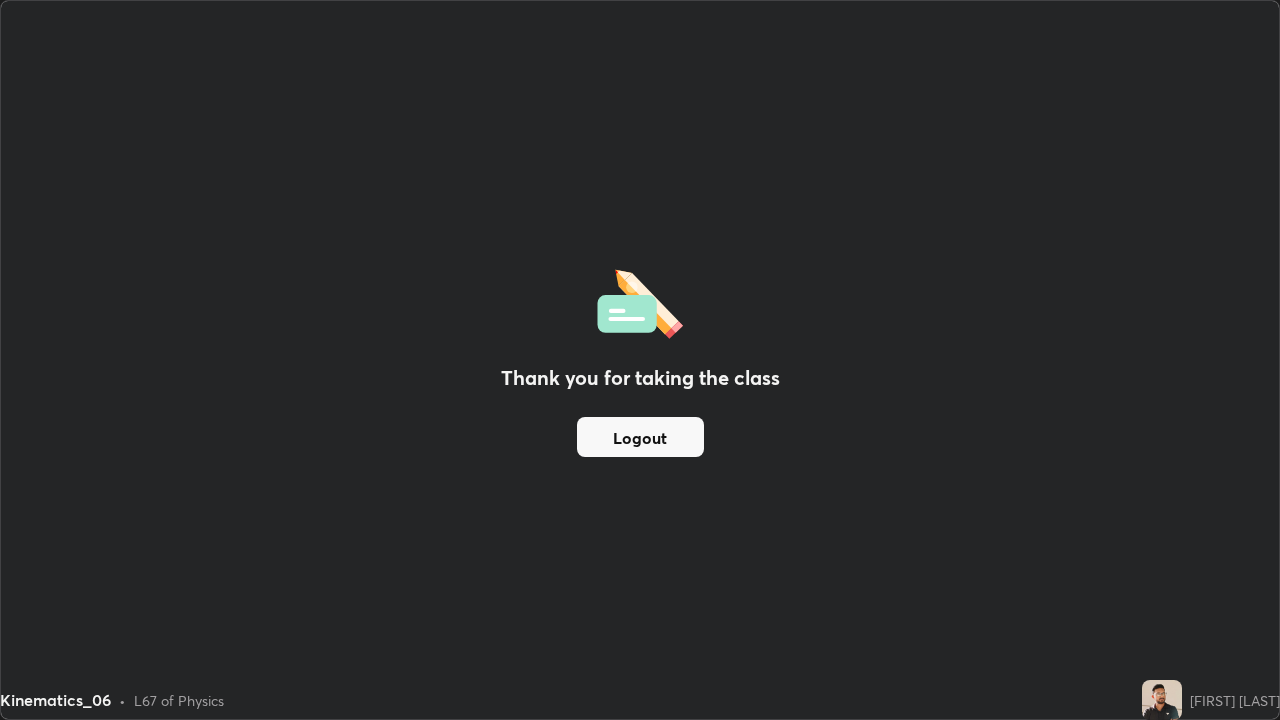 click at bounding box center (1162, 700) 